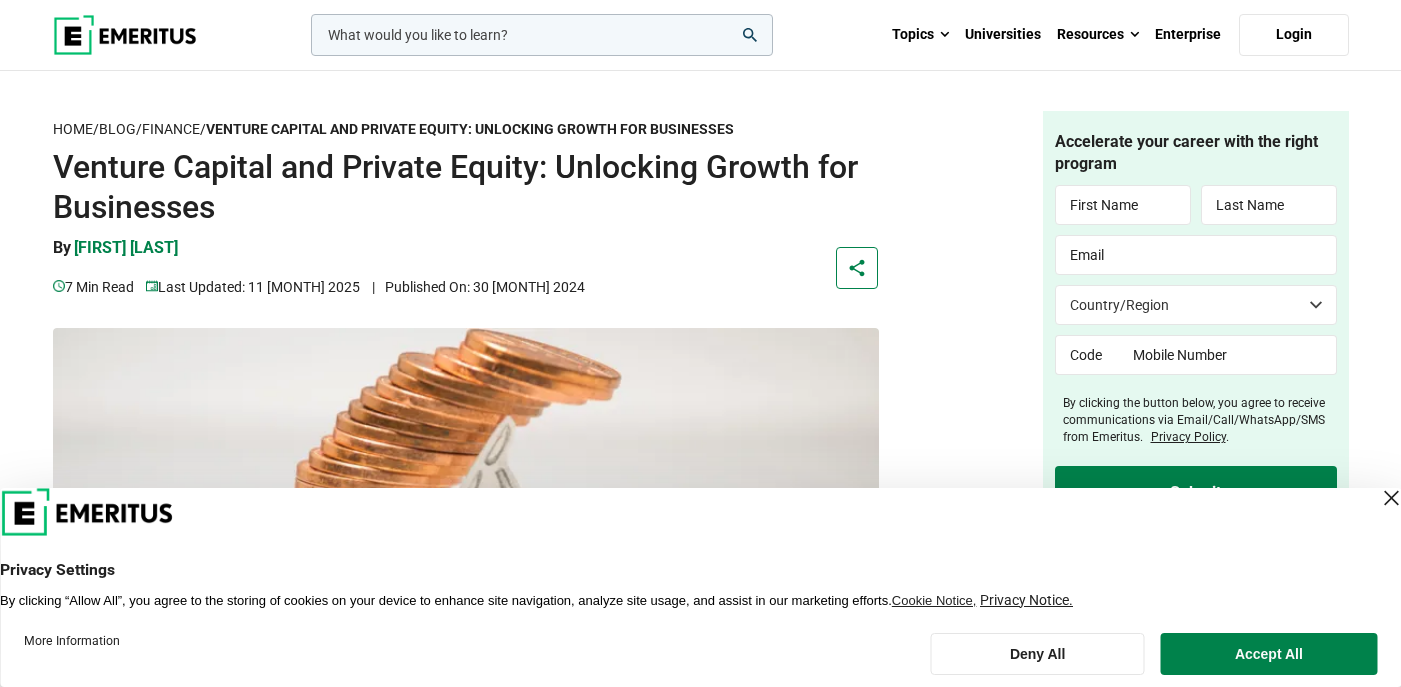 scroll, scrollTop: 0, scrollLeft: 0, axis: both 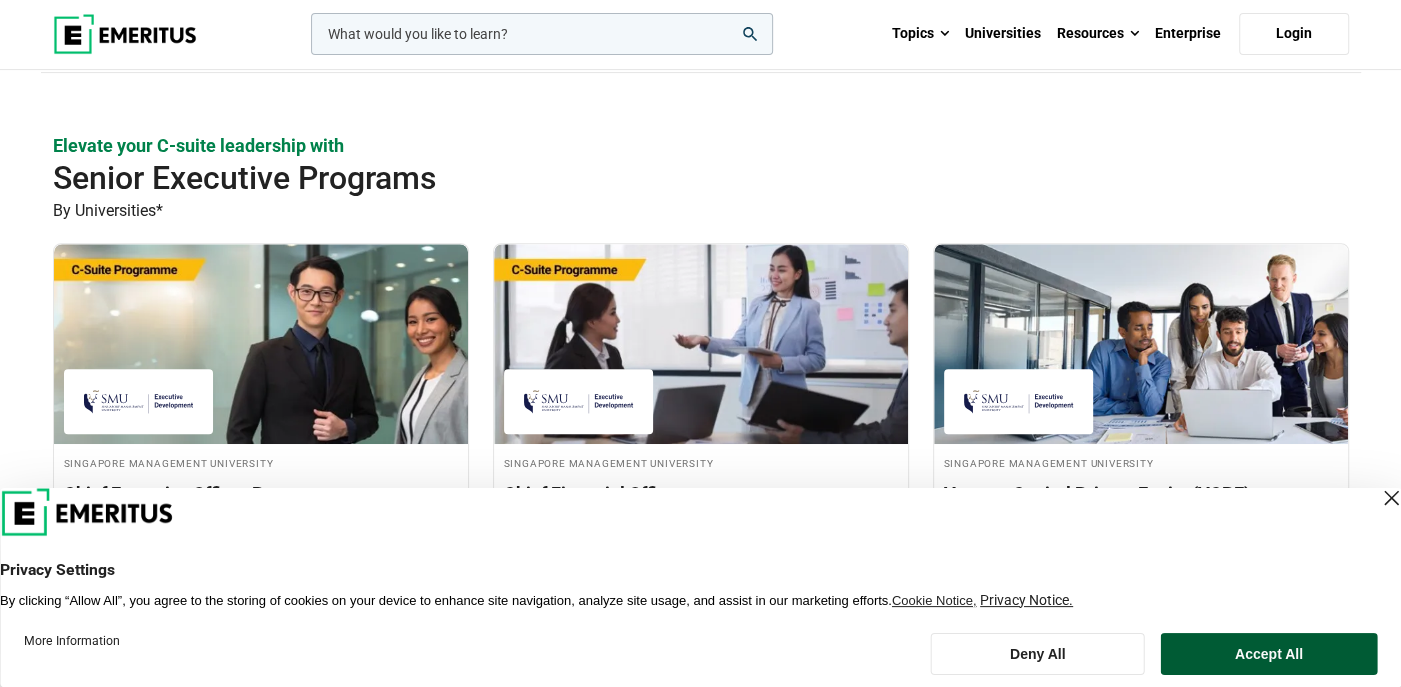 click on "Accept All" at bounding box center [1269, 654] 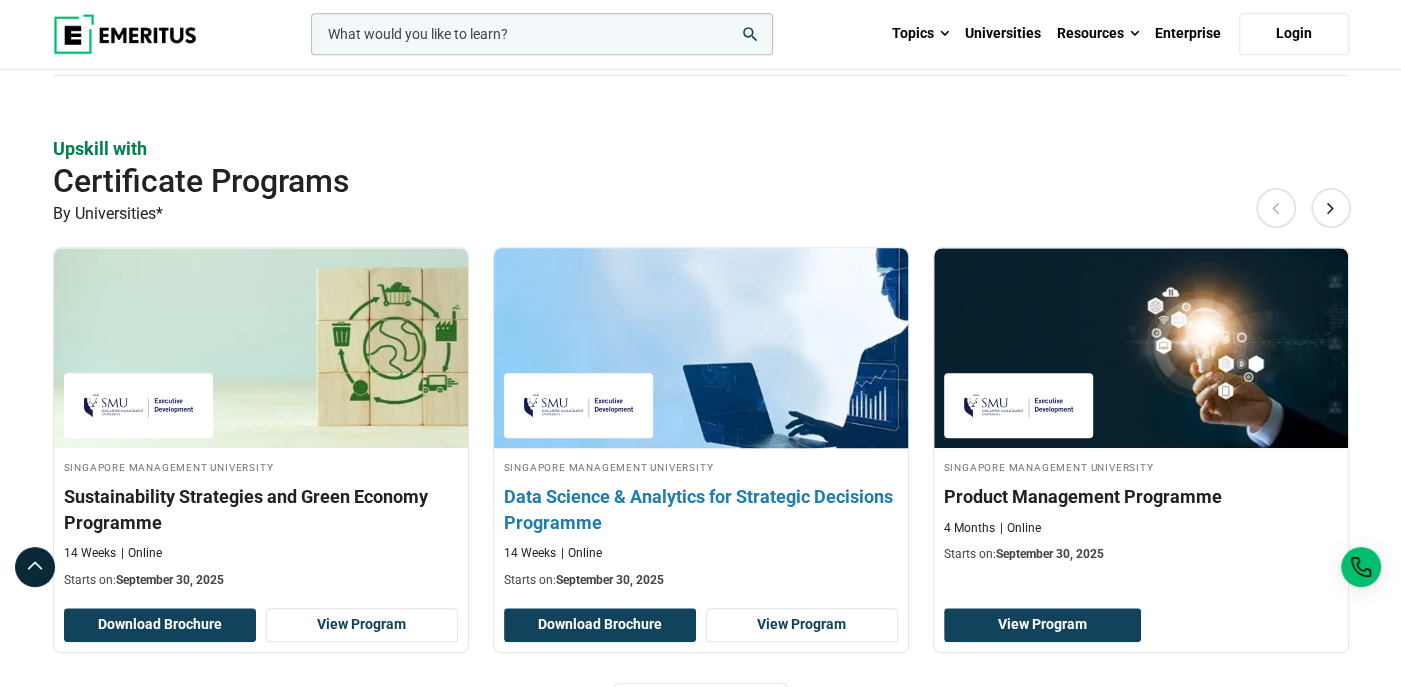 scroll, scrollTop: 1200, scrollLeft: 0, axis: vertical 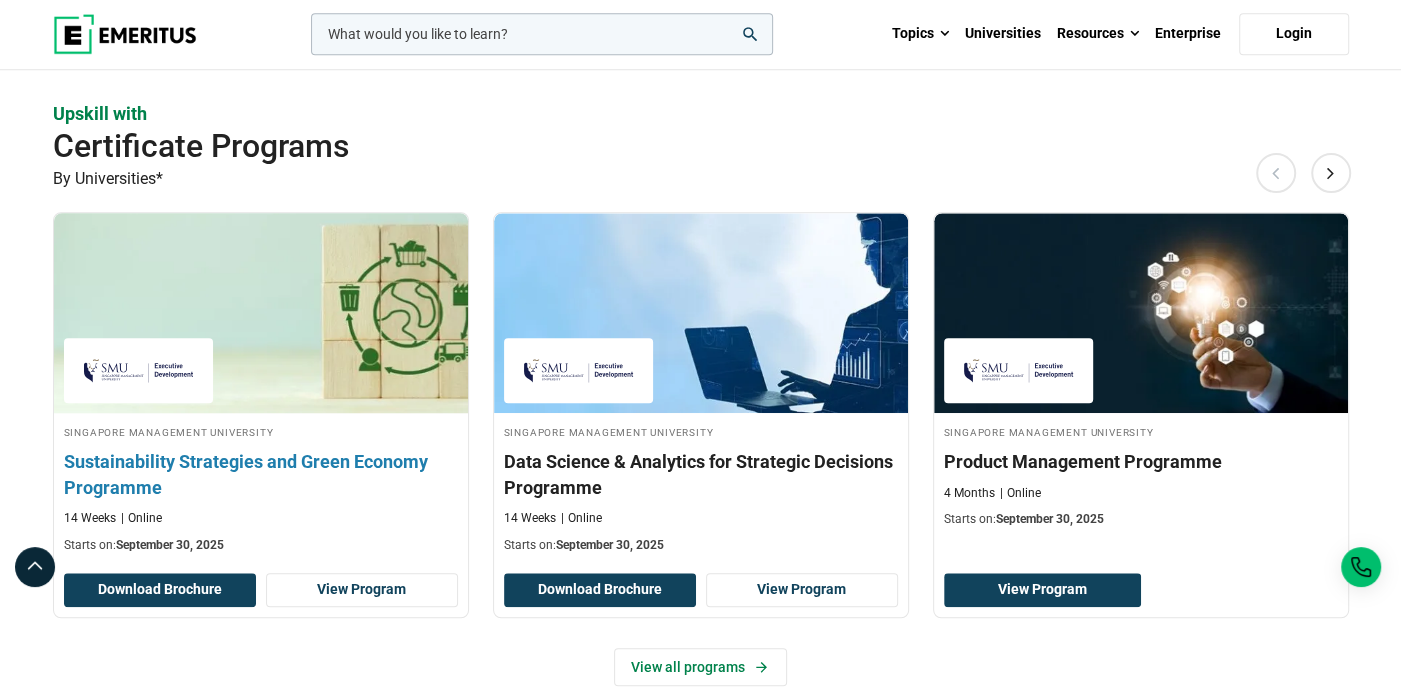 click on "Sustainability Strategies and Green Economy Programme" at bounding box center [261, 474] 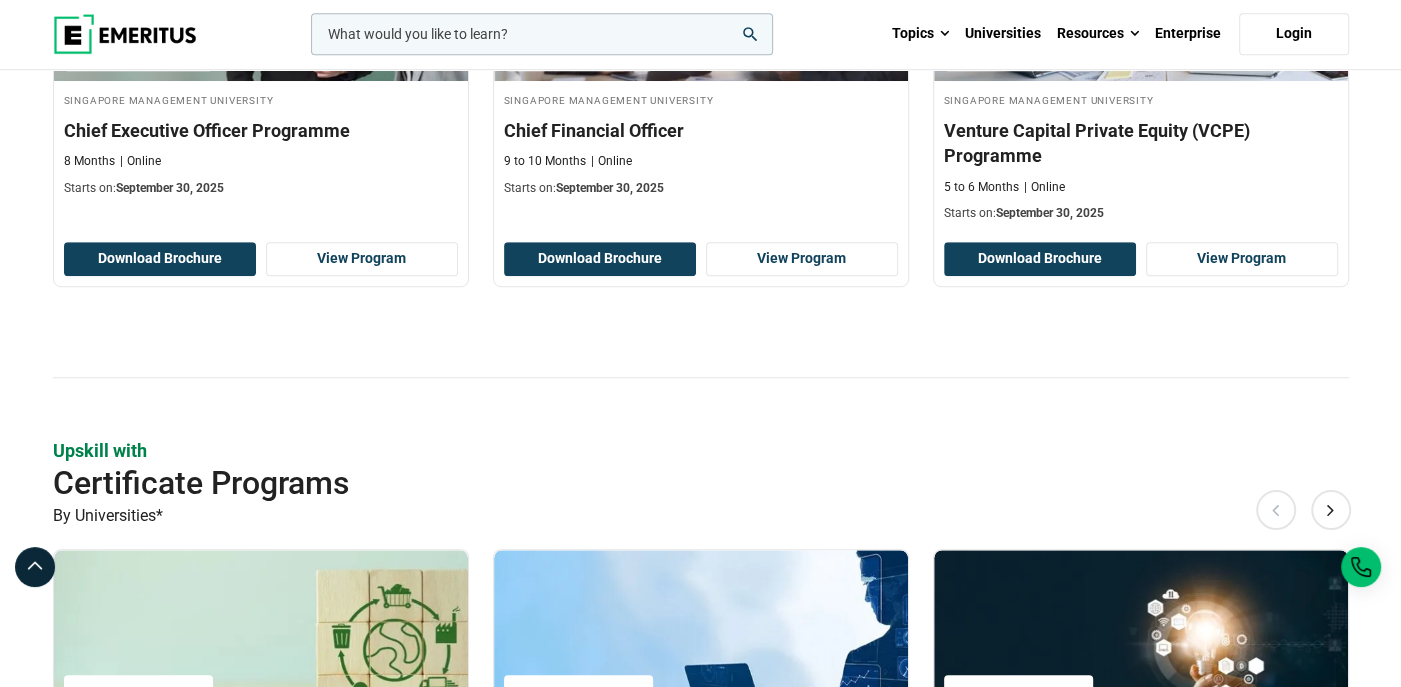 scroll, scrollTop: 600, scrollLeft: 0, axis: vertical 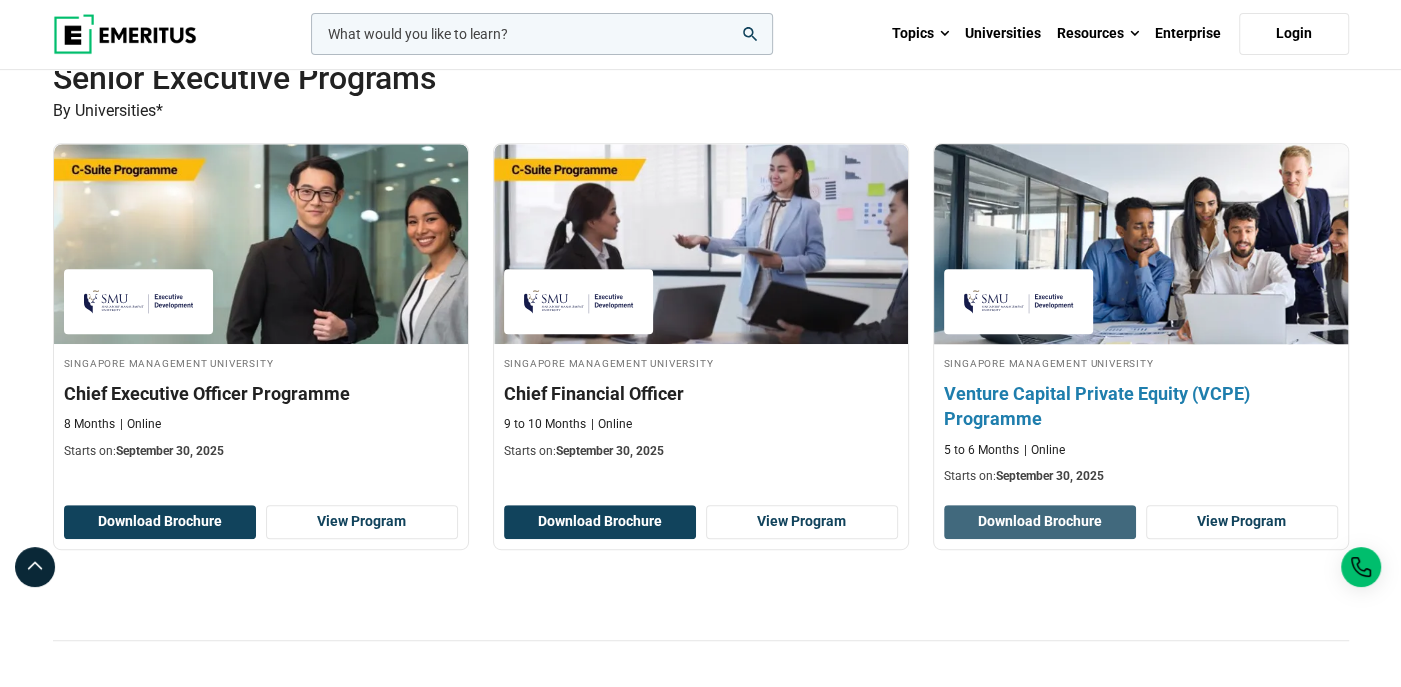 click on "Download Brochure" at bounding box center (1040, 522) 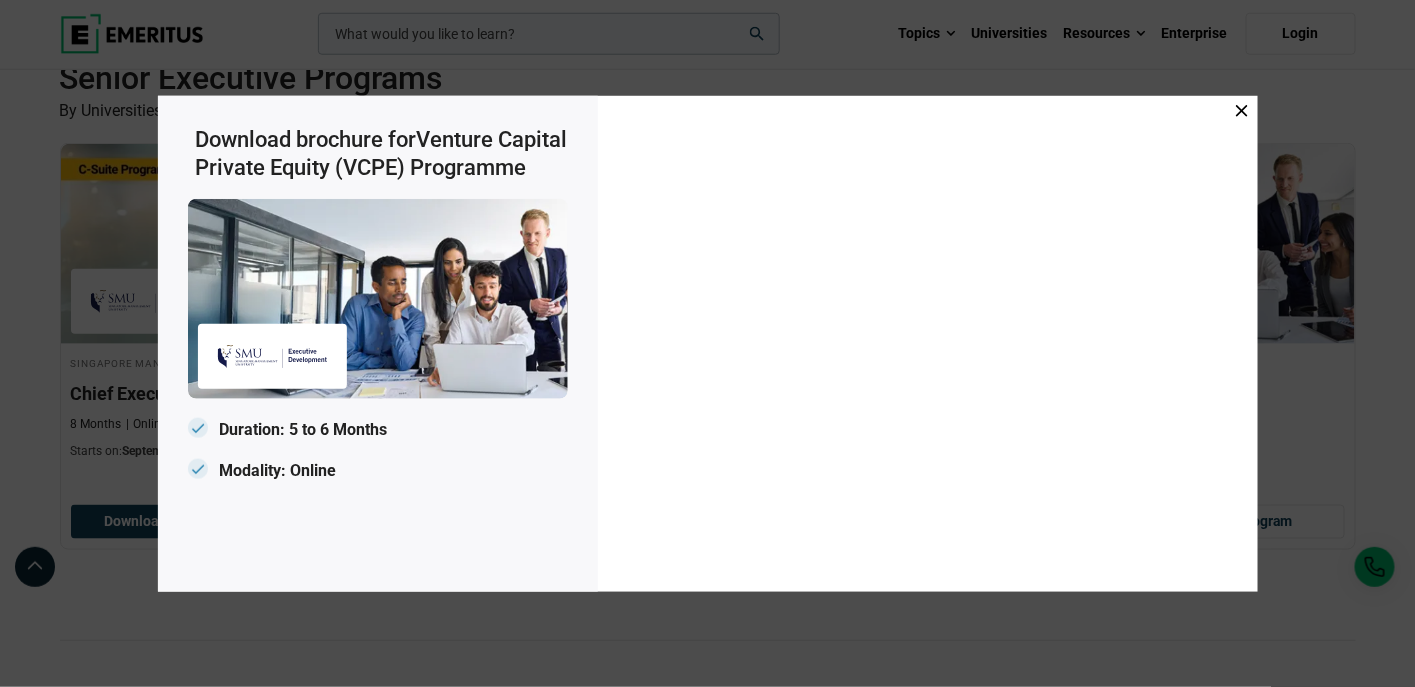 click 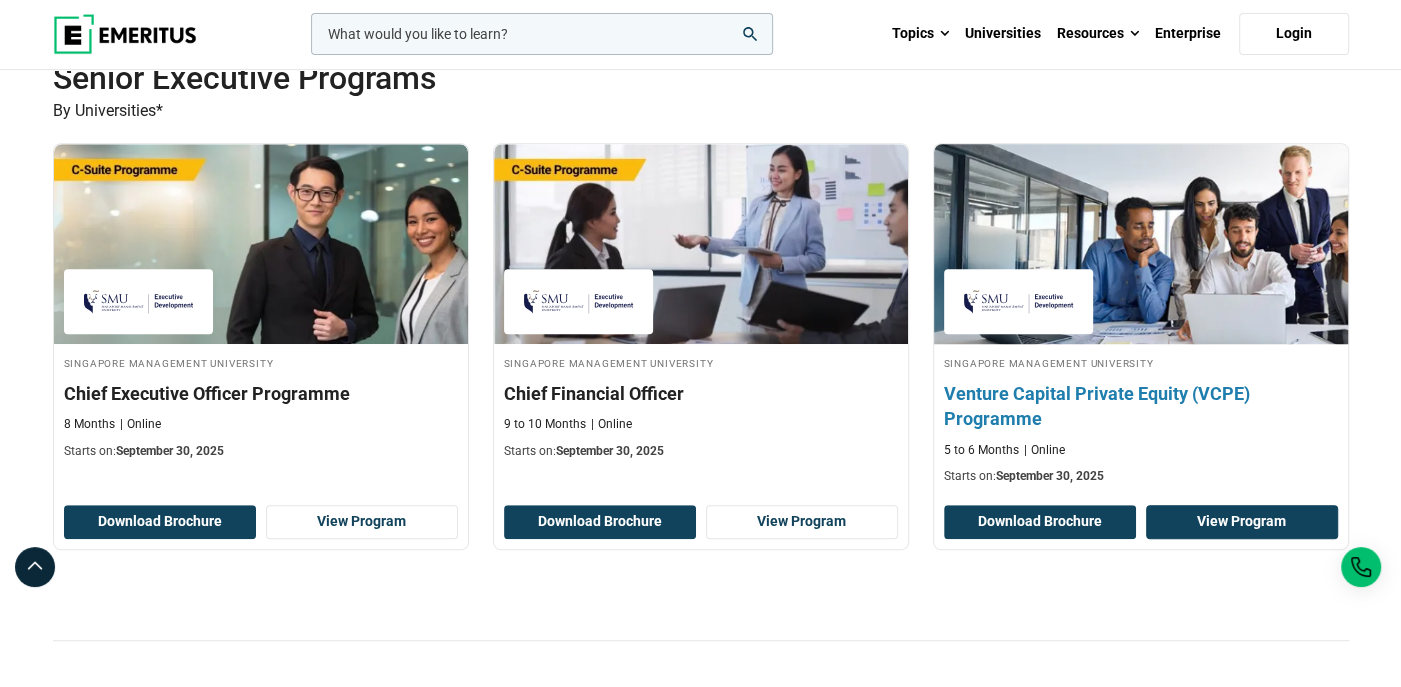 click on "View Program" at bounding box center (1242, 522) 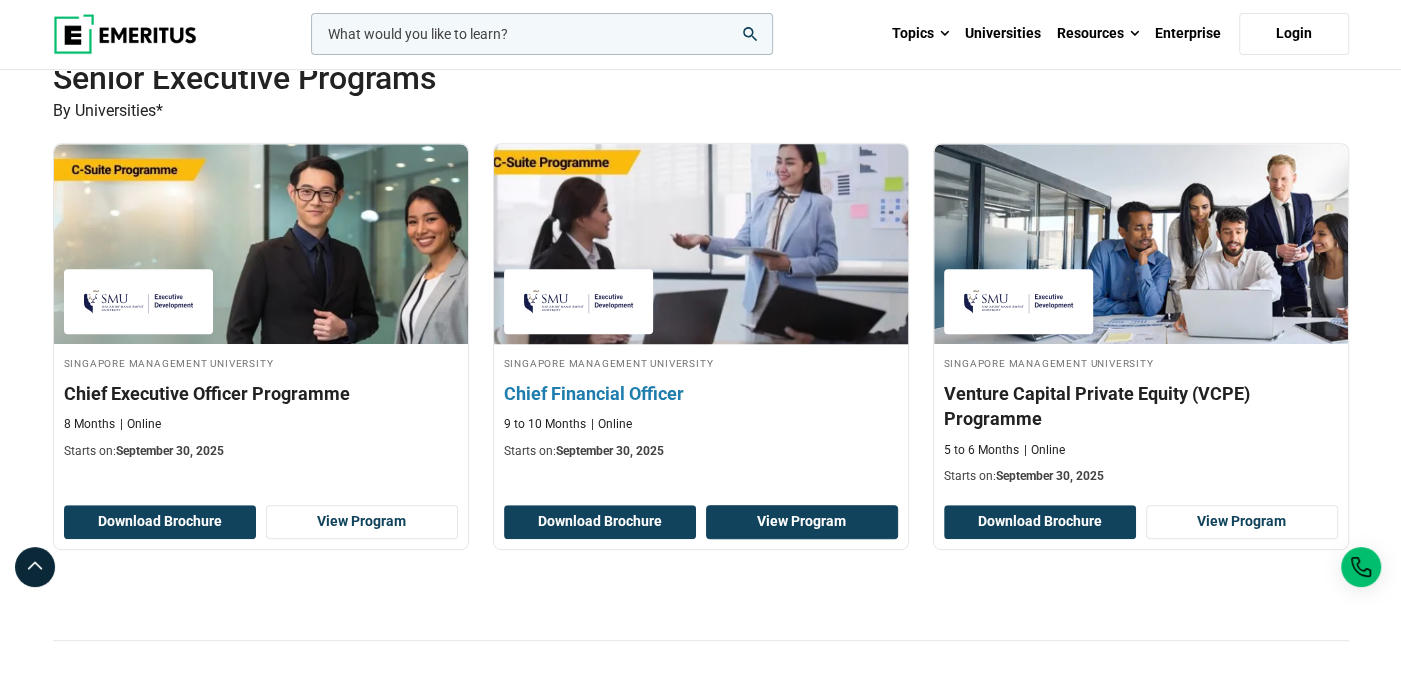 click on "View Program" at bounding box center [802, 522] 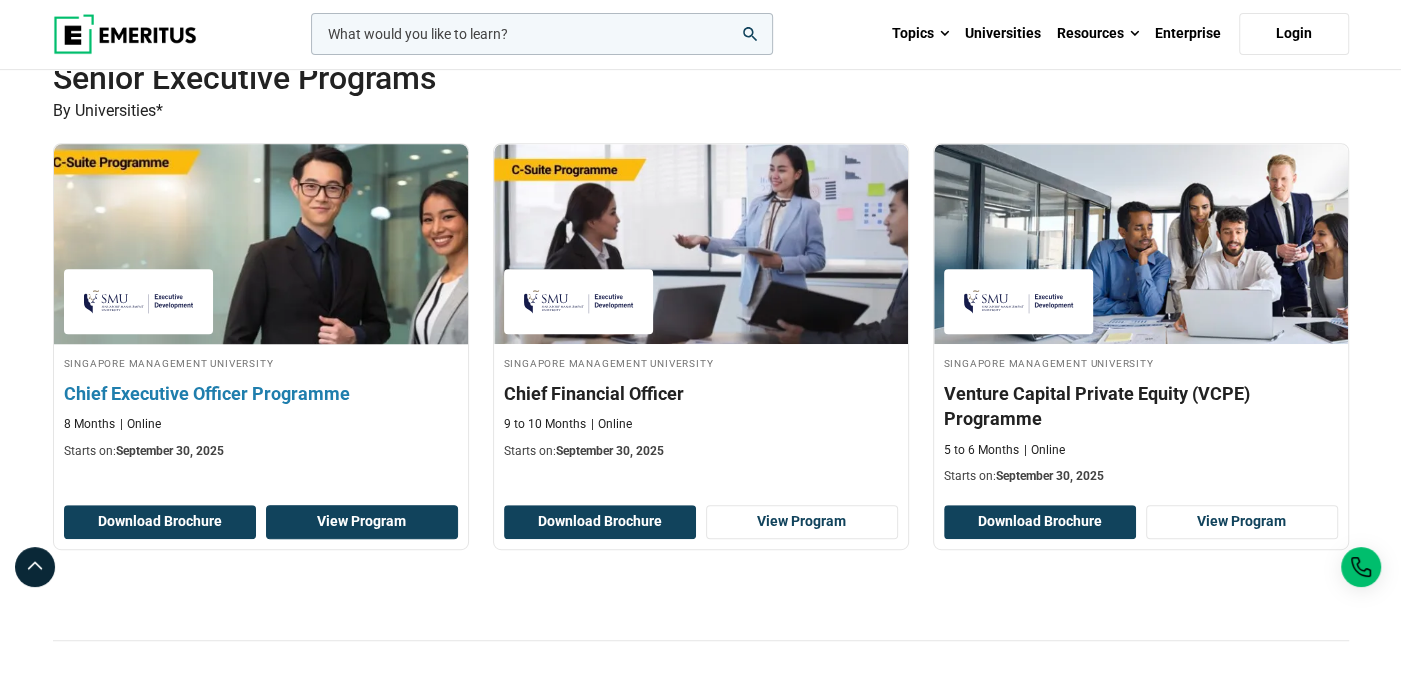 click on "View Program" at bounding box center [362, 522] 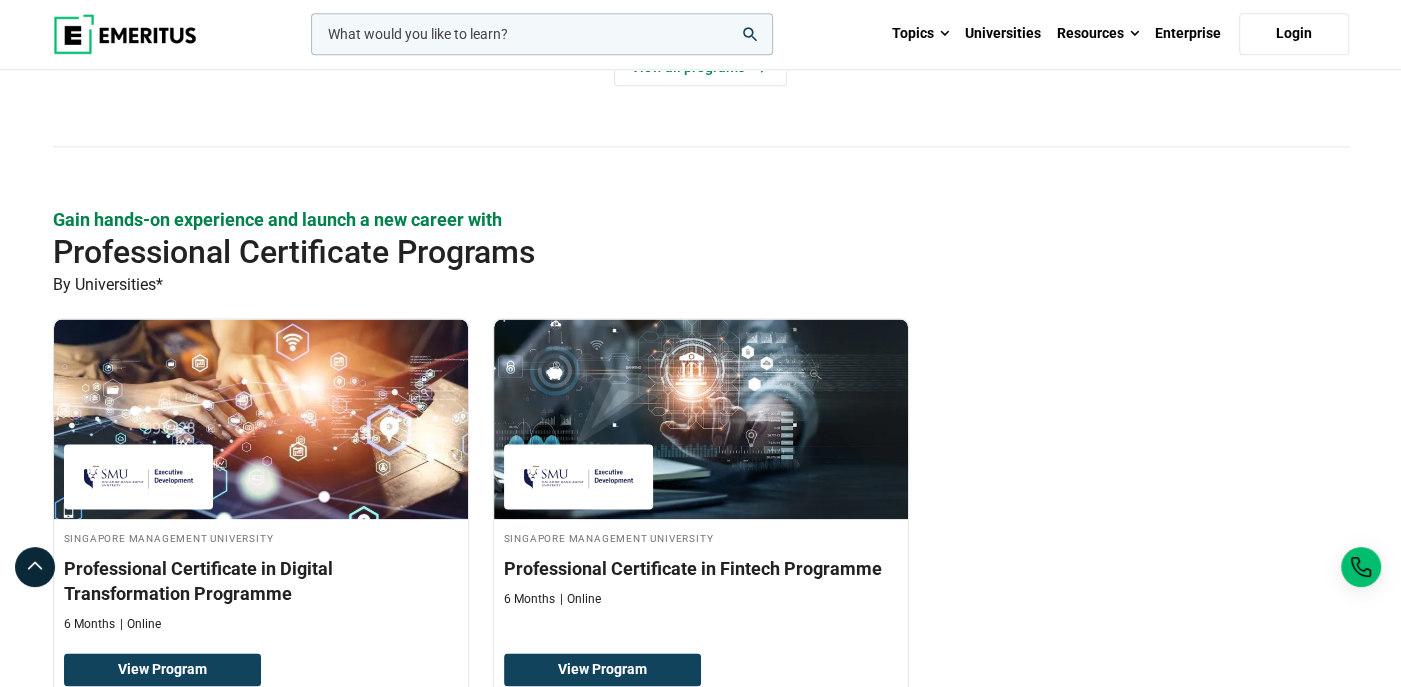 scroll, scrollTop: 2100, scrollLeft: 0, axis: vertical 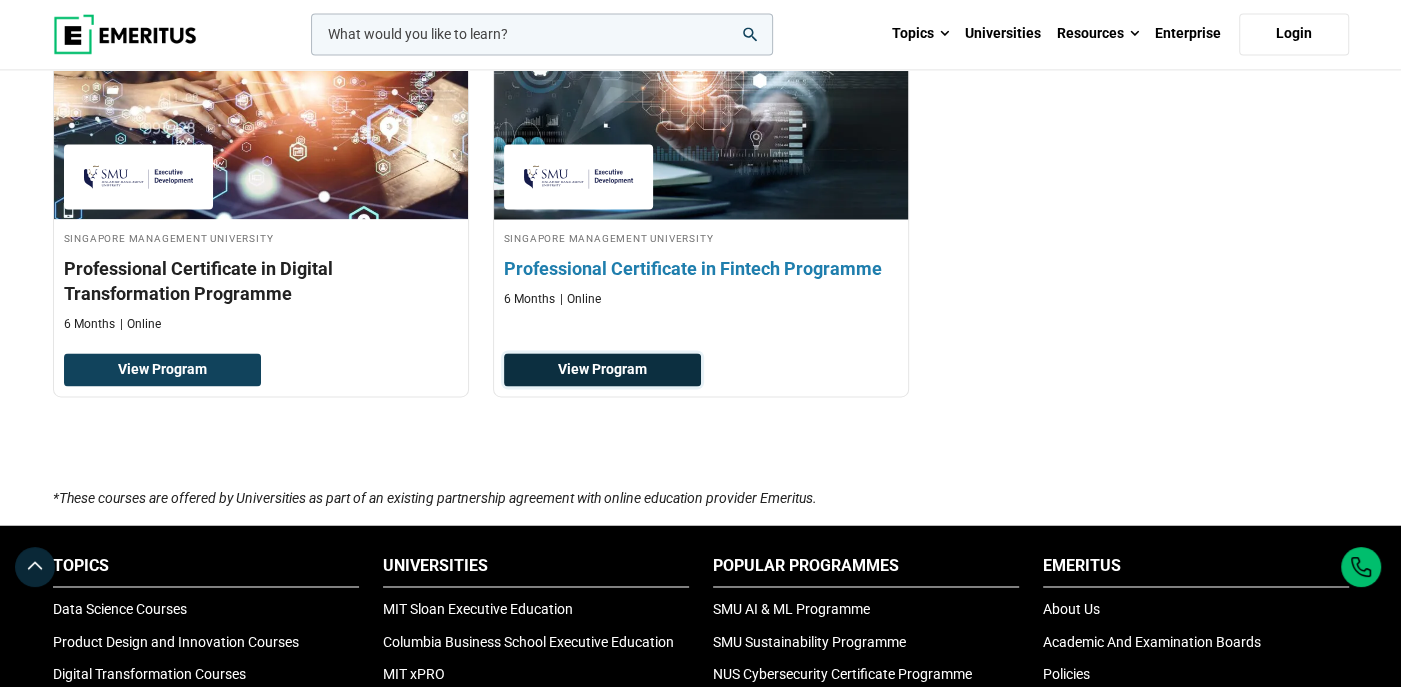 click on "View Program" at bounding box center (602, 370) 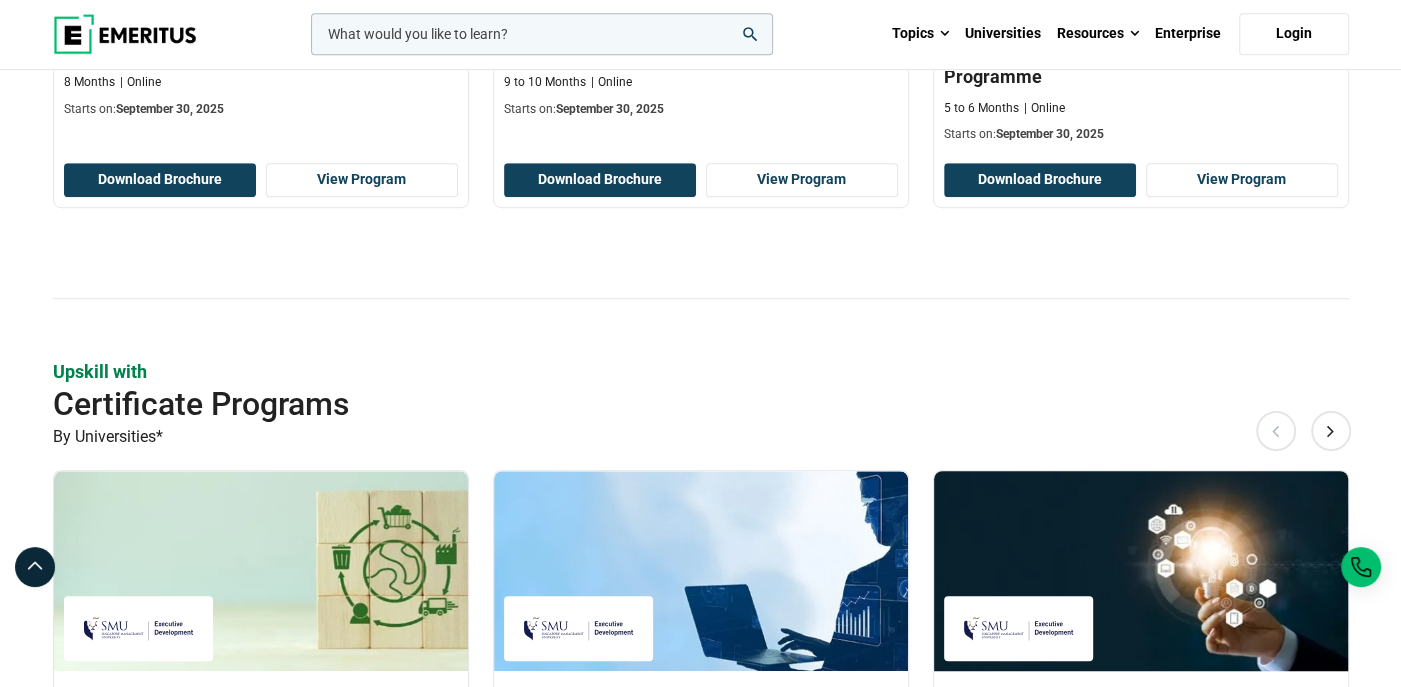 scroll, scrollTop: 800, scrollLeft: 0, axis: vertical 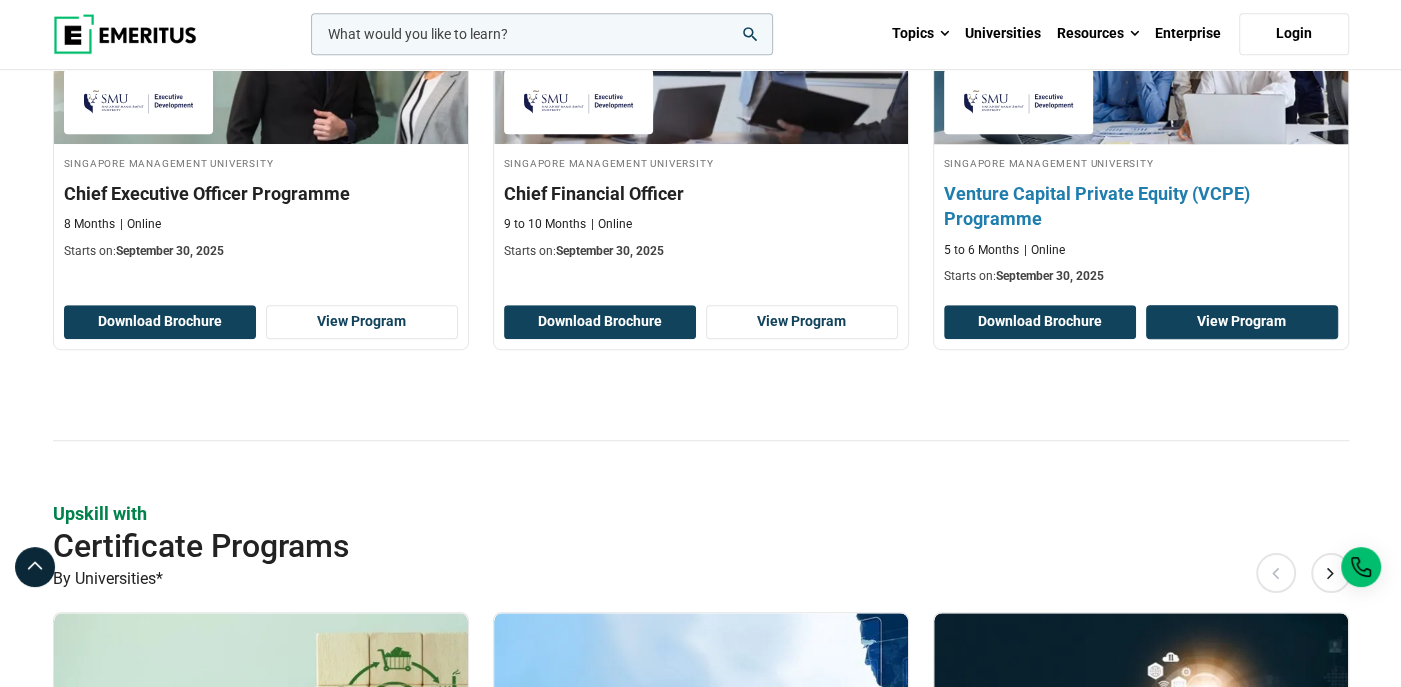 click on "View Program" at bounding box center (1242, 322) 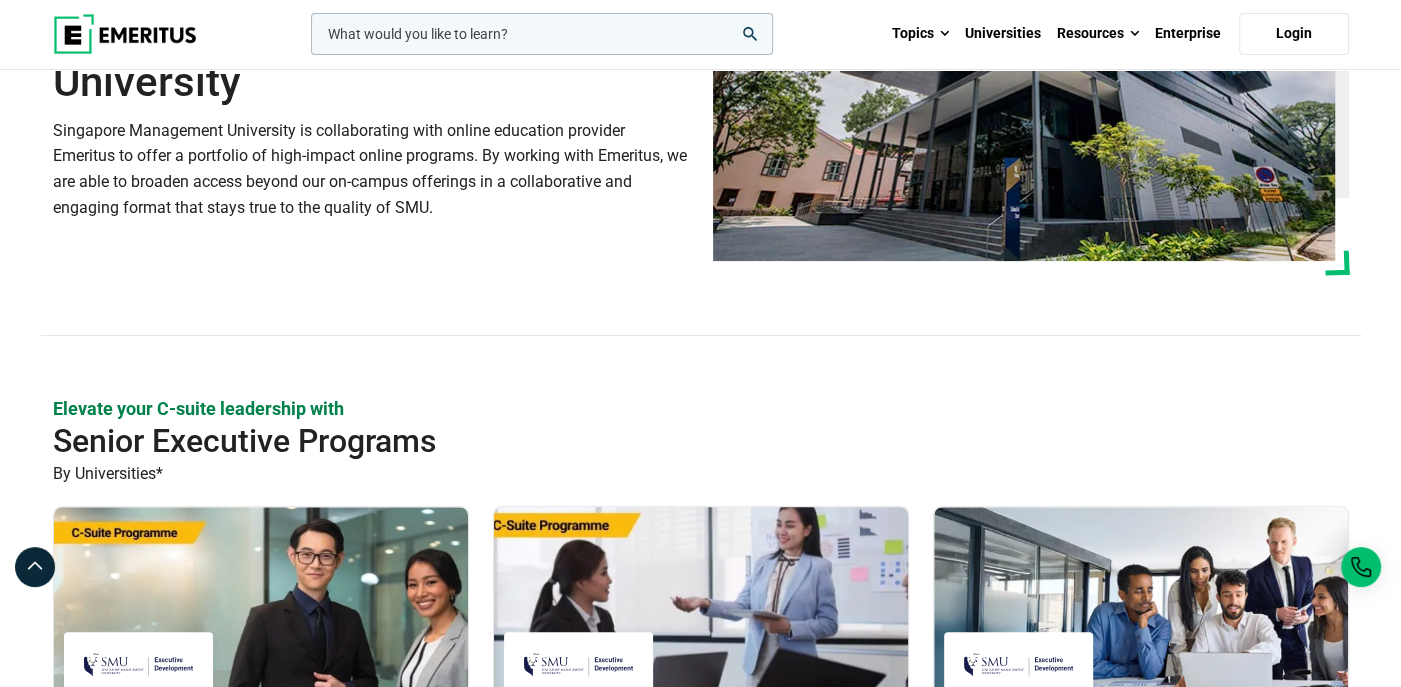 scroll, scrollTop: 0, scrollLeft: 0, axis: both 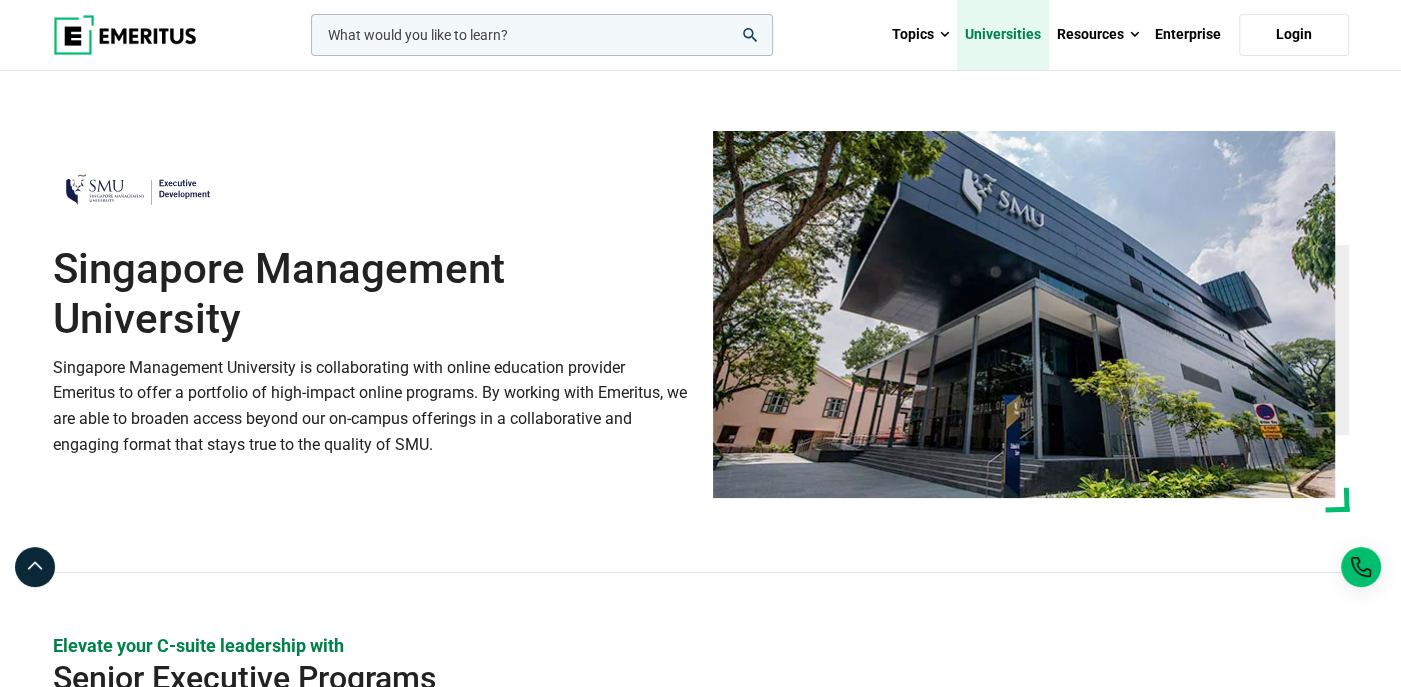 click on "Universities" at bounding box center (1003, 35) 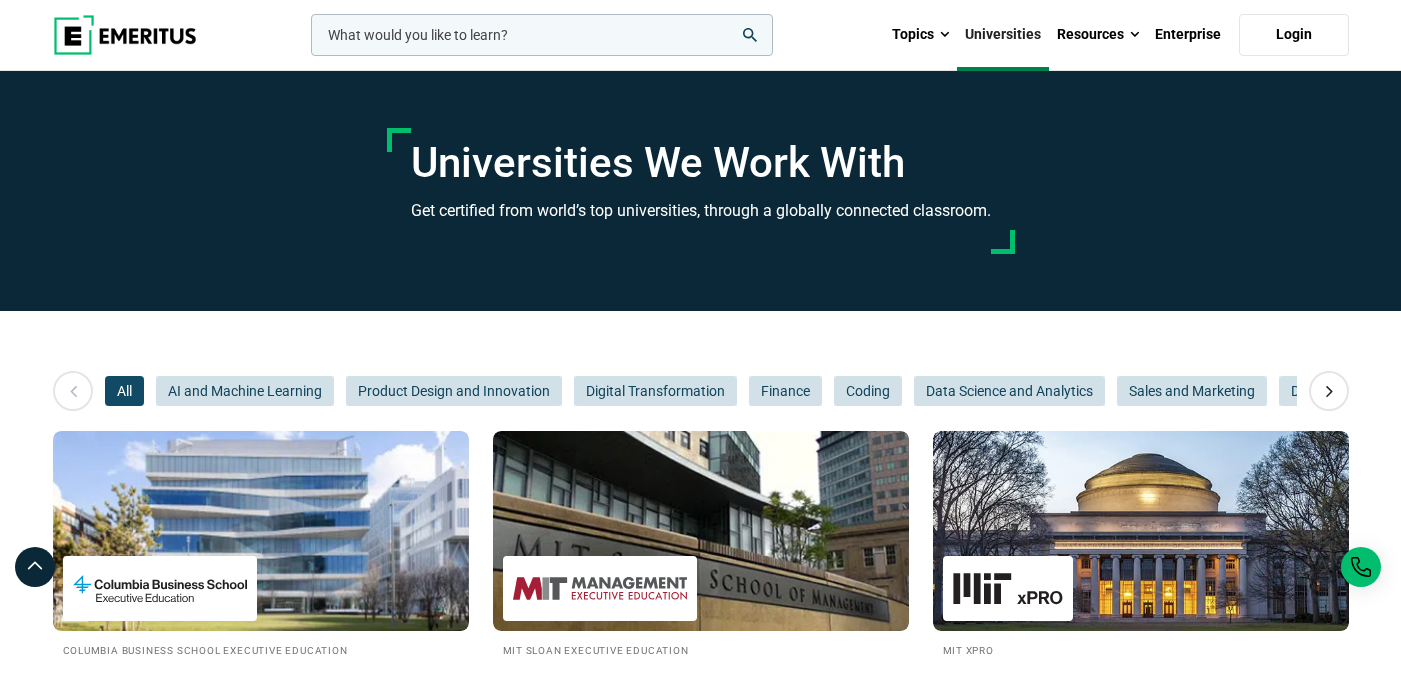 scroll, scrollTop: 0, scrollLeft: 0, axis: both 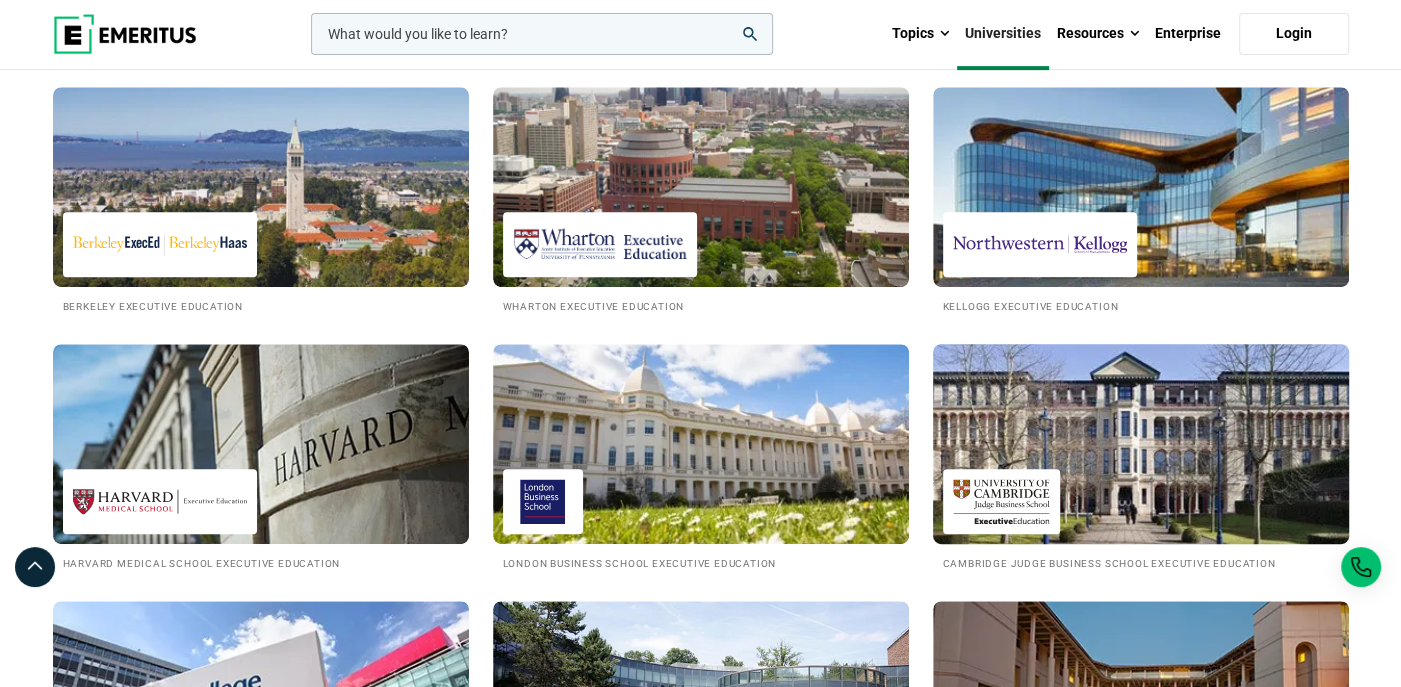 click at bounding box center (1141, 444) 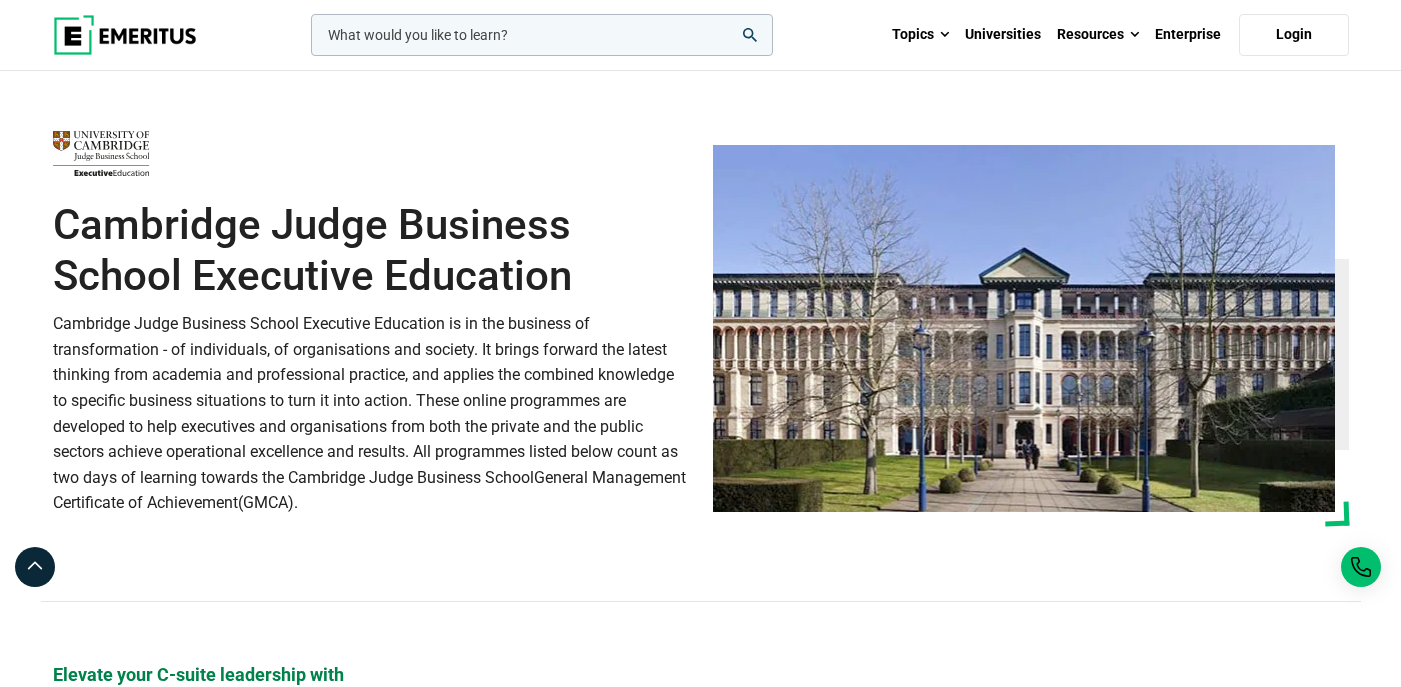 scroll, scrollTop: 0, scrollLeft: 0, axis: both 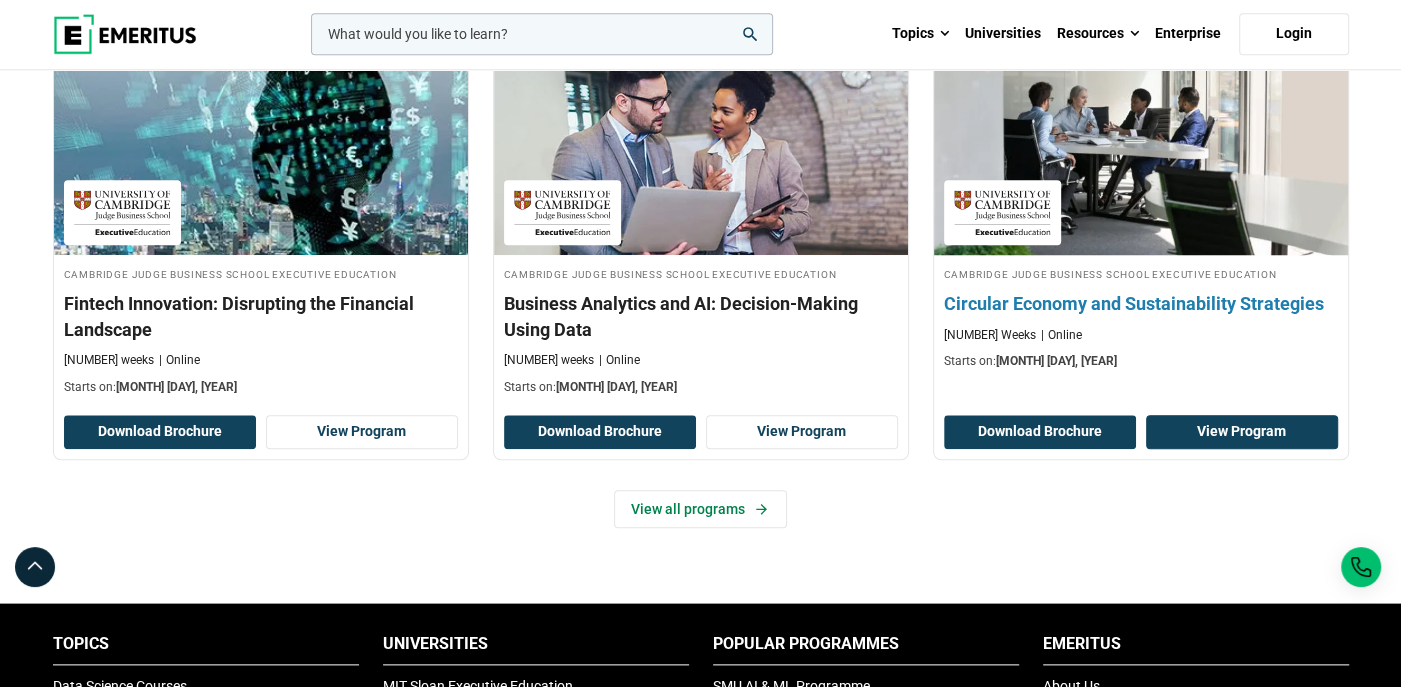 click on "View Program" at bounding box center [1242, 432] 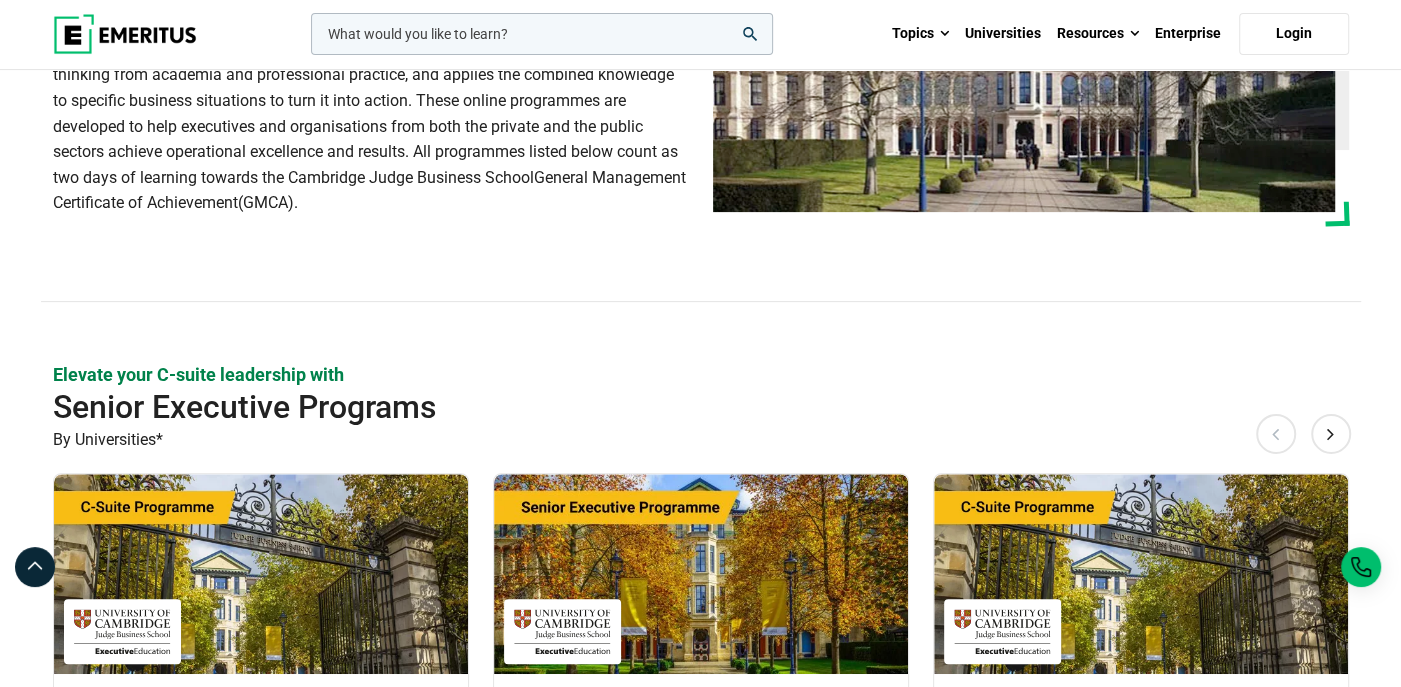 scroll, scrollTop: 0, scrollLeft: 0, axis: both 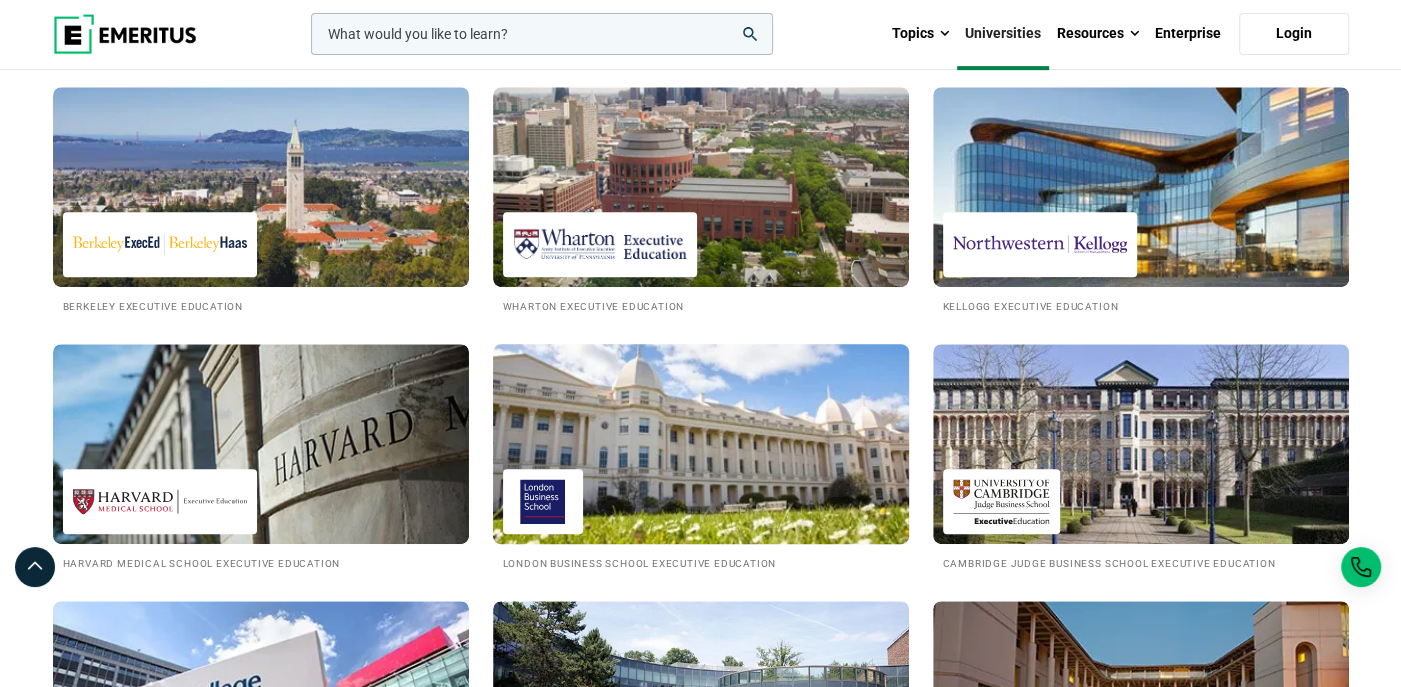 click at bounding box center [701, 444] 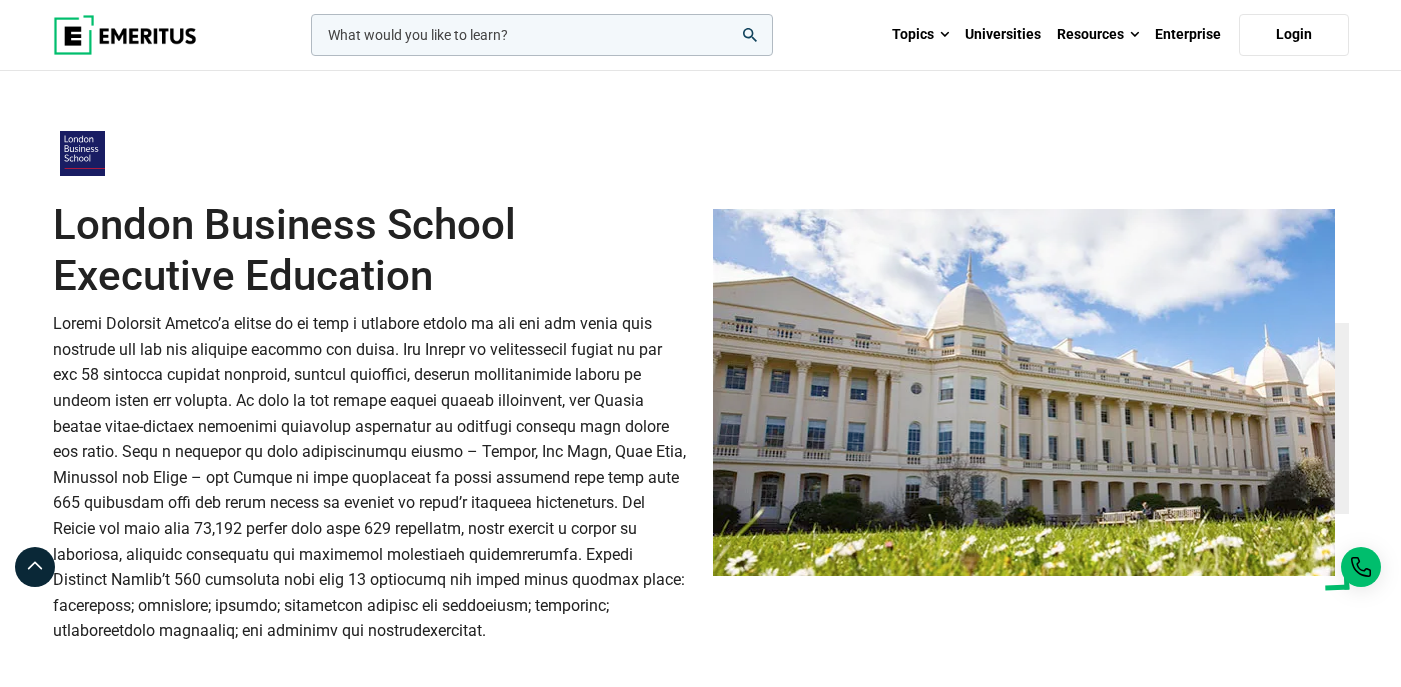 scroll, scrollTop: 279, scrollLeft: 0, axis: vertical 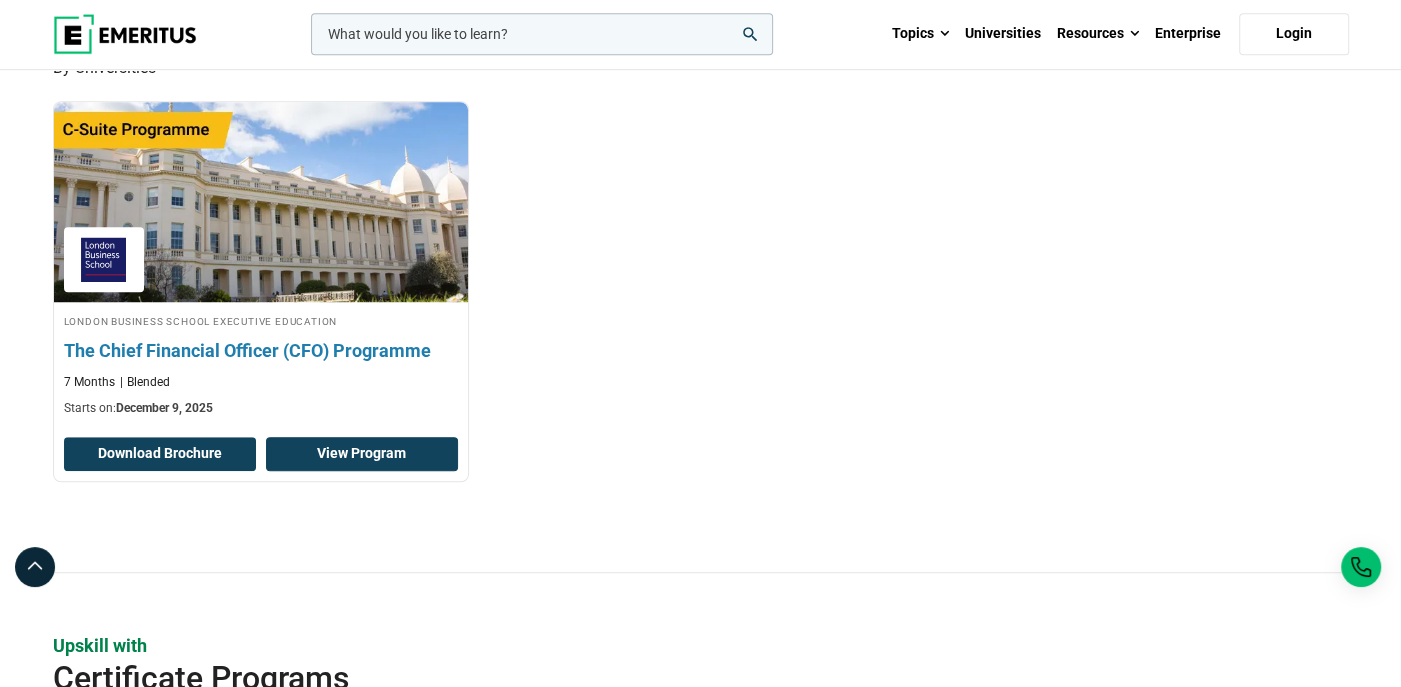 click on "View Program" at bounding box center (362, 454) 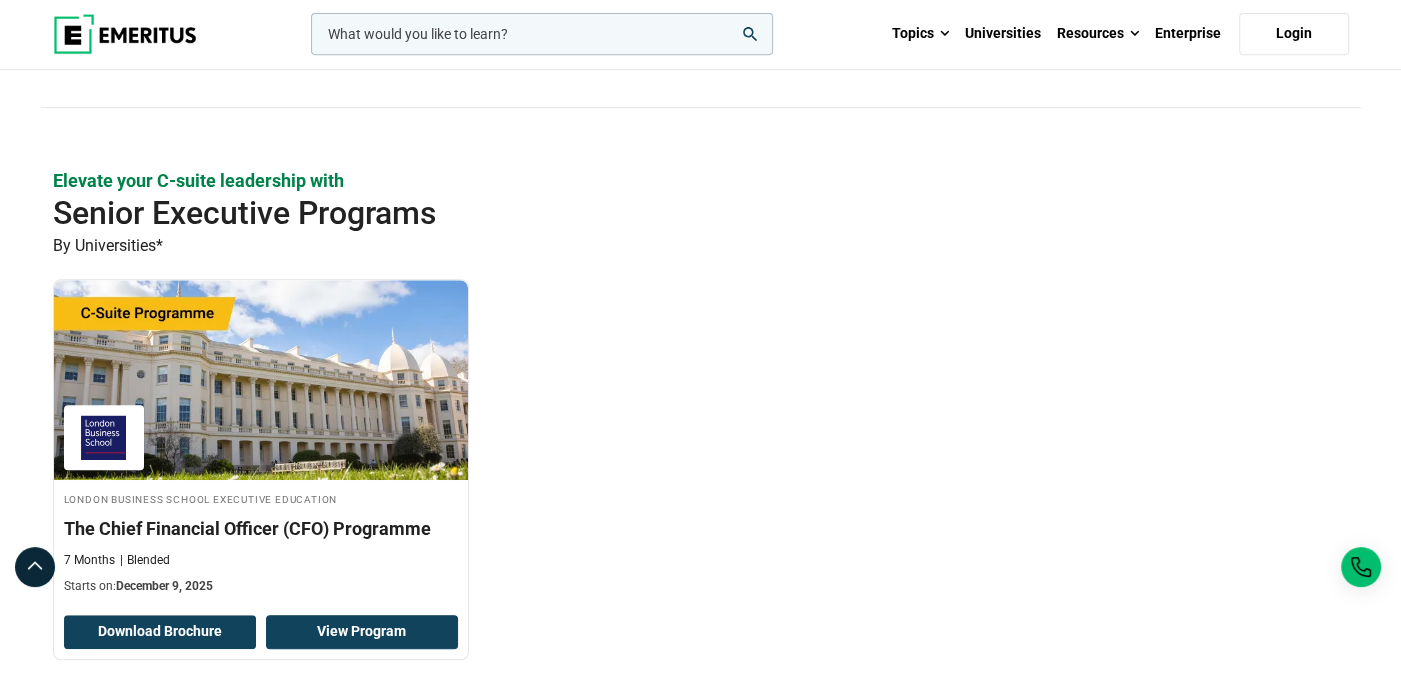 scroll, scrollTop: 500, scrollLeft: 0, axis: vertical 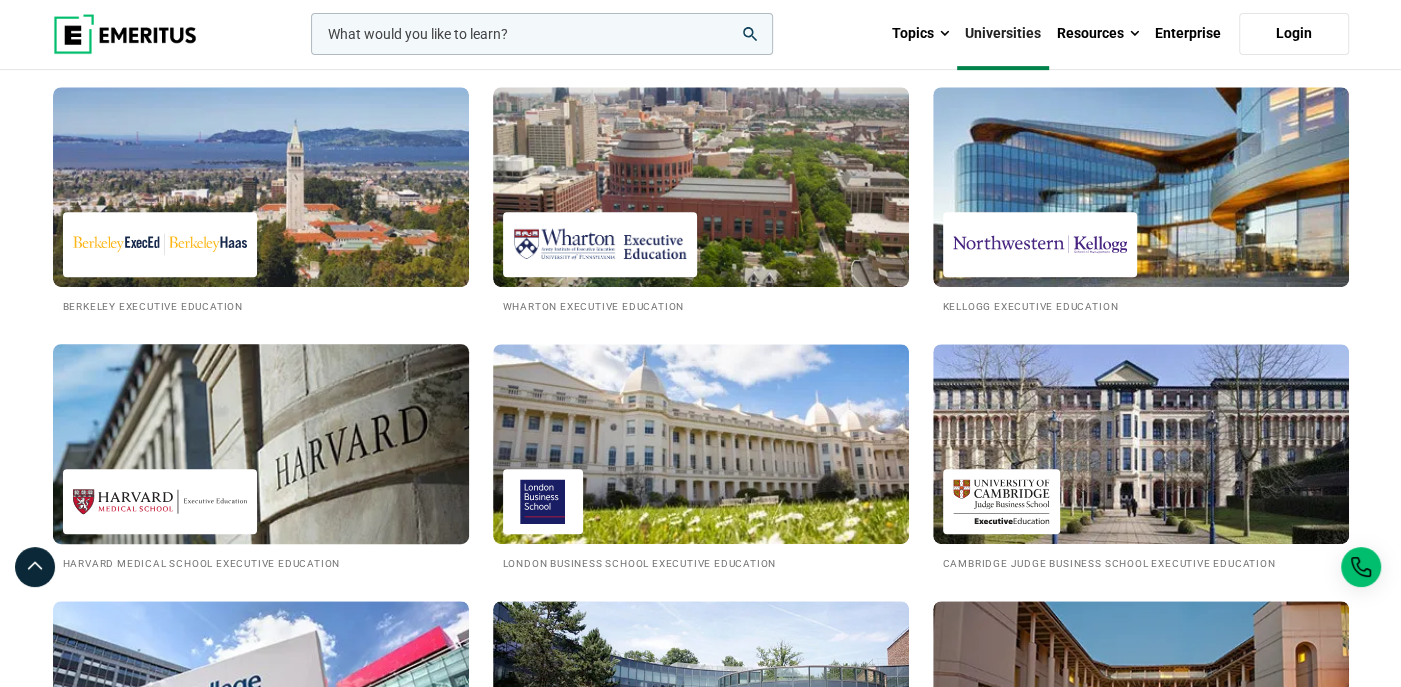 click at bounding box center [261, 444] 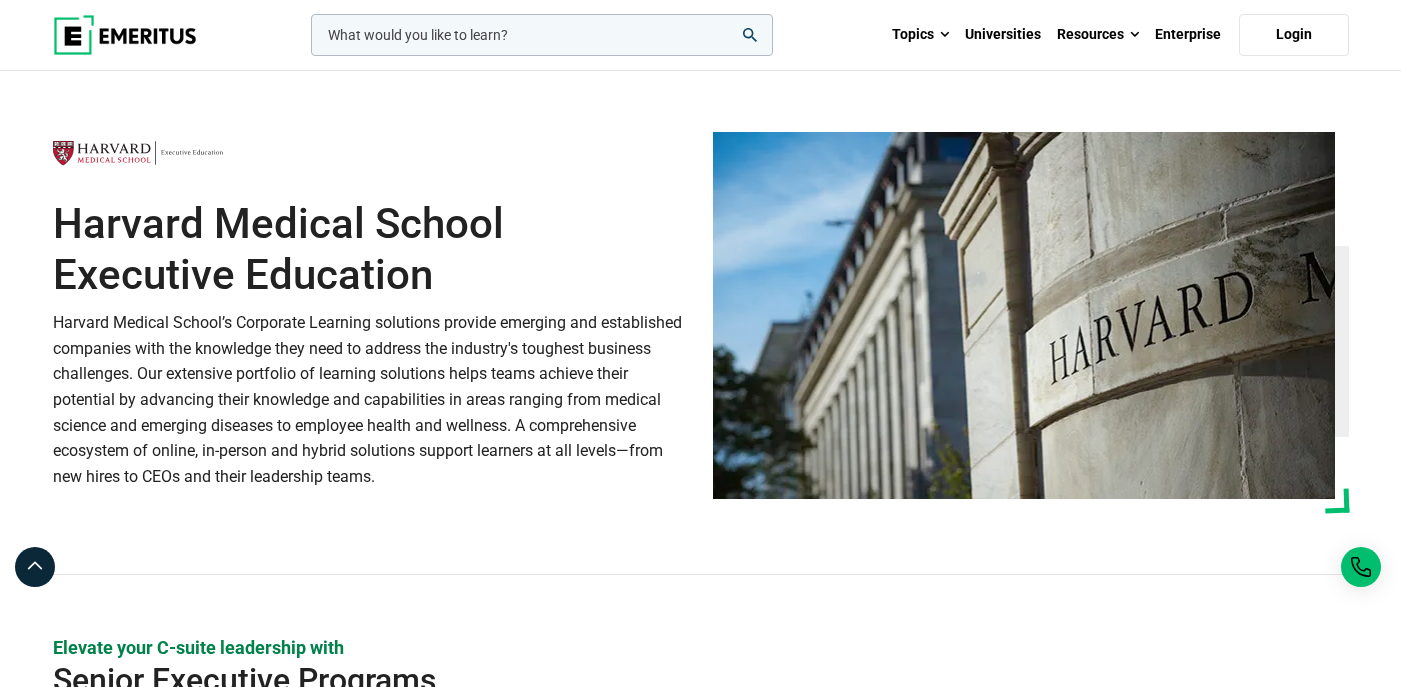 scroll, scrollTop: 128, scrollLeft: 0, axis: vertical 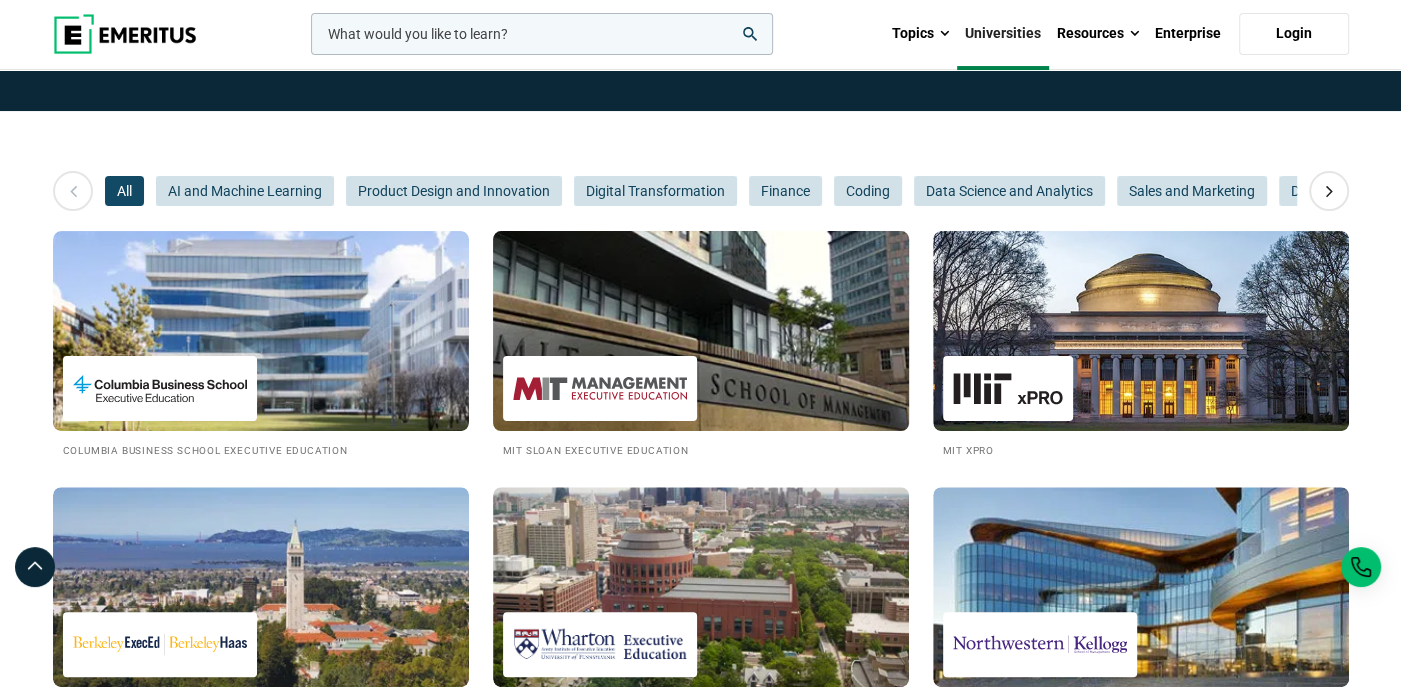 click at bounding box center (701, 331) 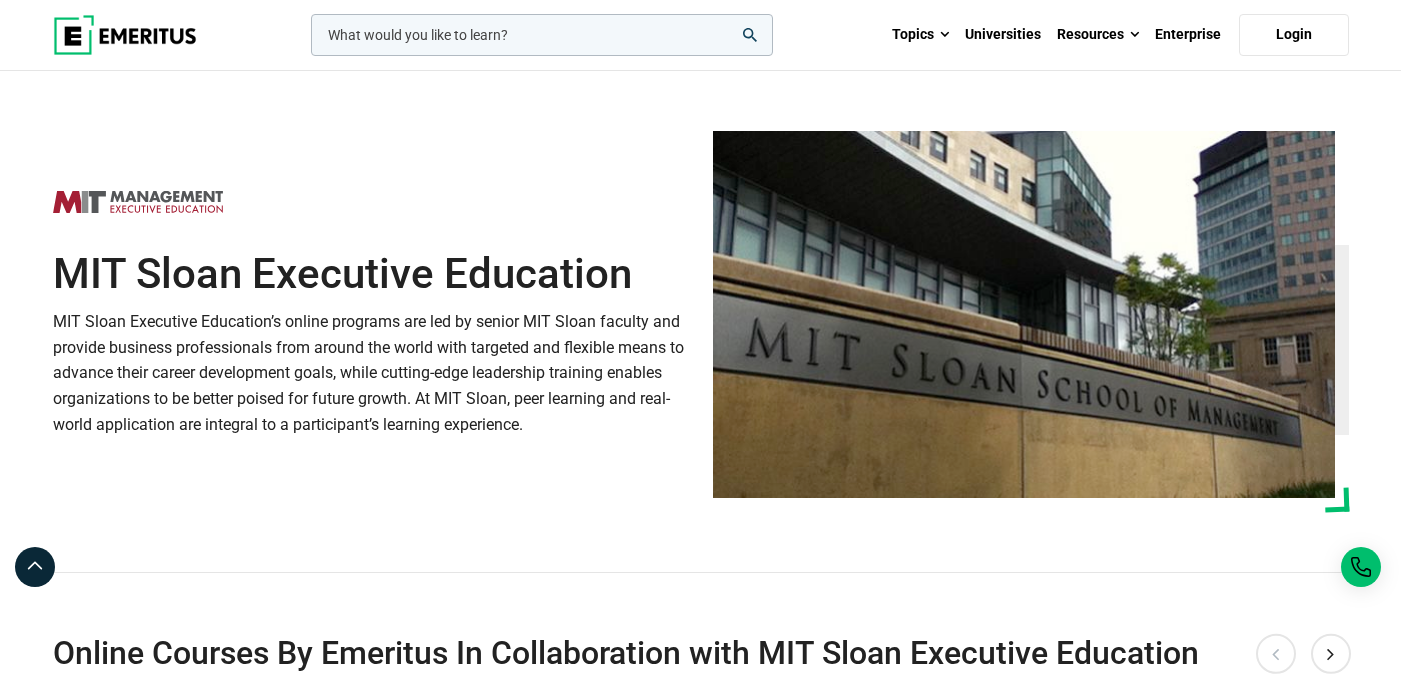 scroll, scrollTop: 0, scrollLeft: 0, axis: both 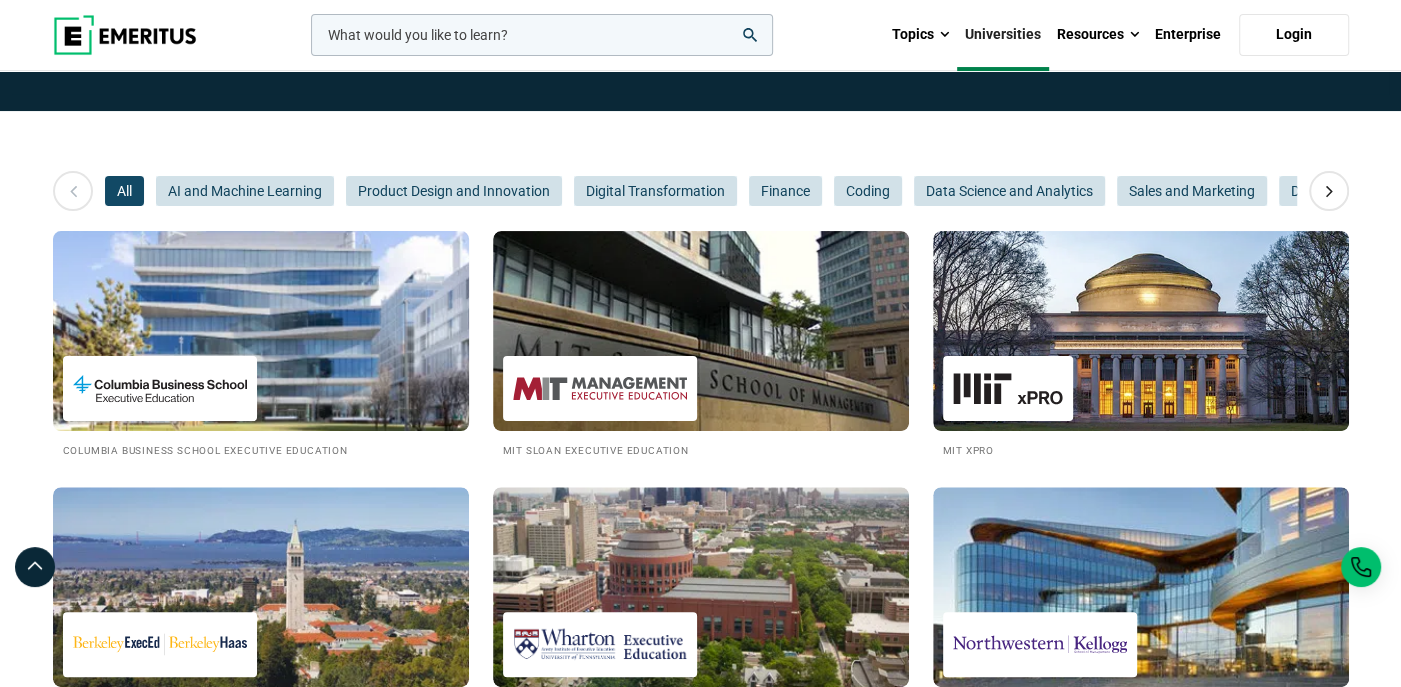 click at bounding box center (160, 388) 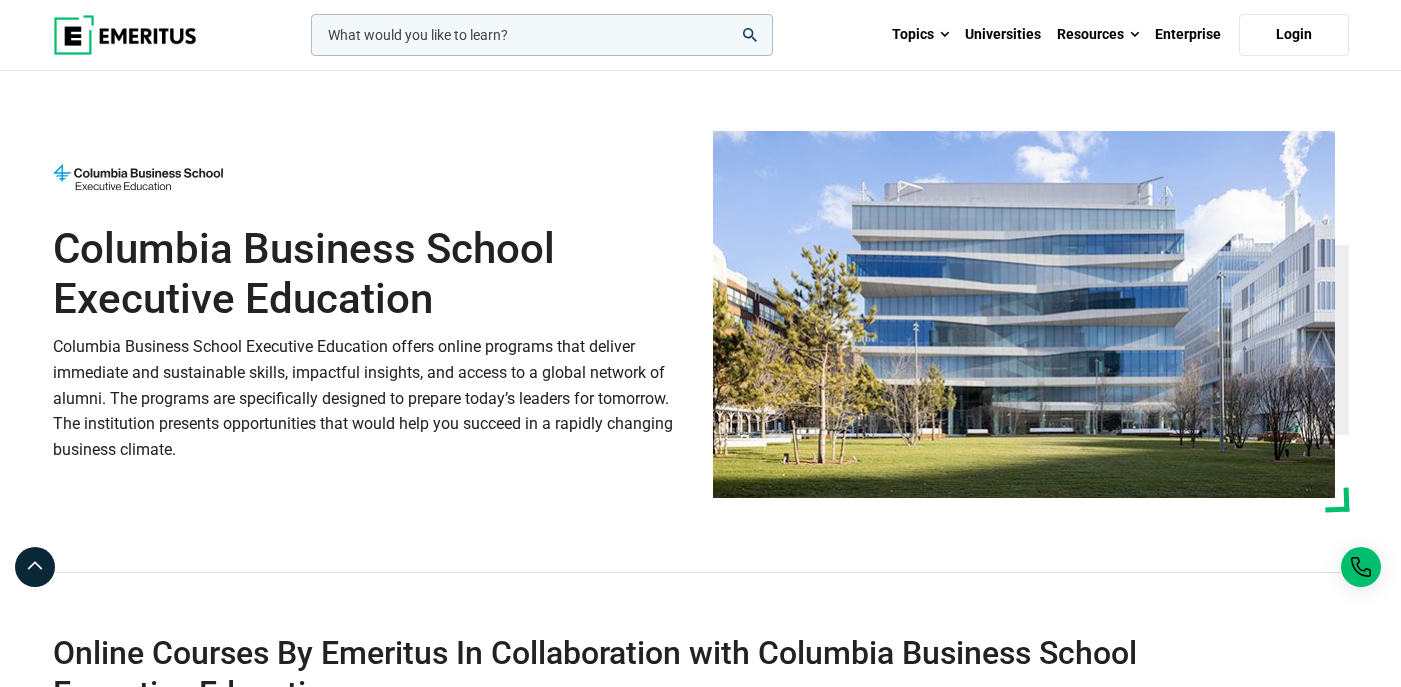 scroll, scrollTop: 492, scrollLeft: 0, axis: vertical 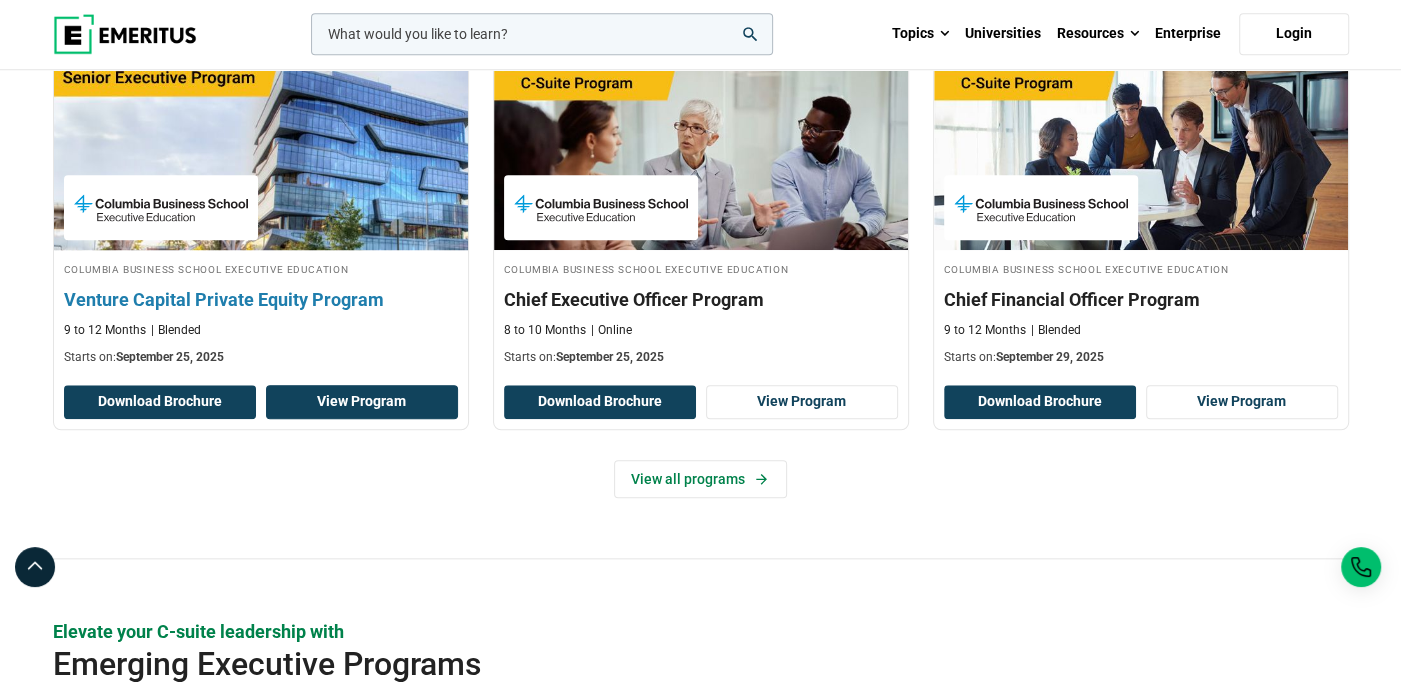 click on "View Program" at bounding box center (362, 402) 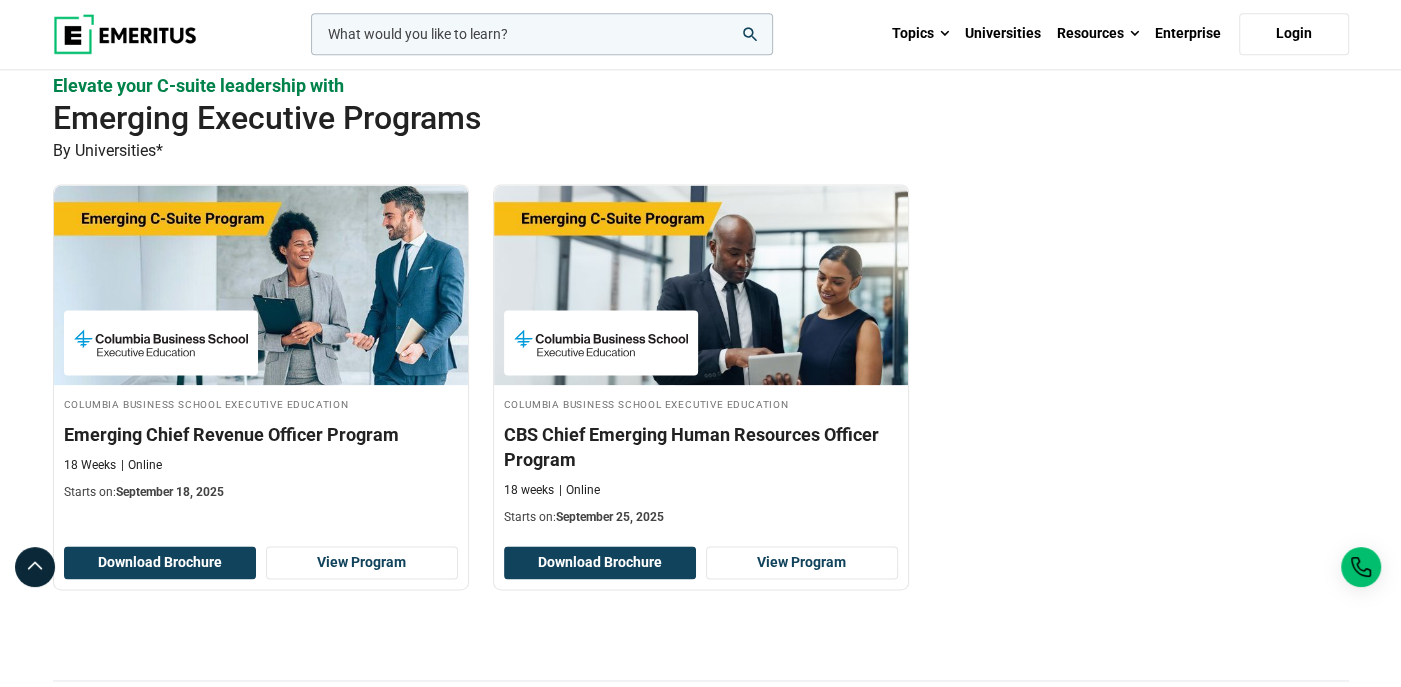 scroll, scrollTop: 1900, scrollLeft: 0, axis: vertical 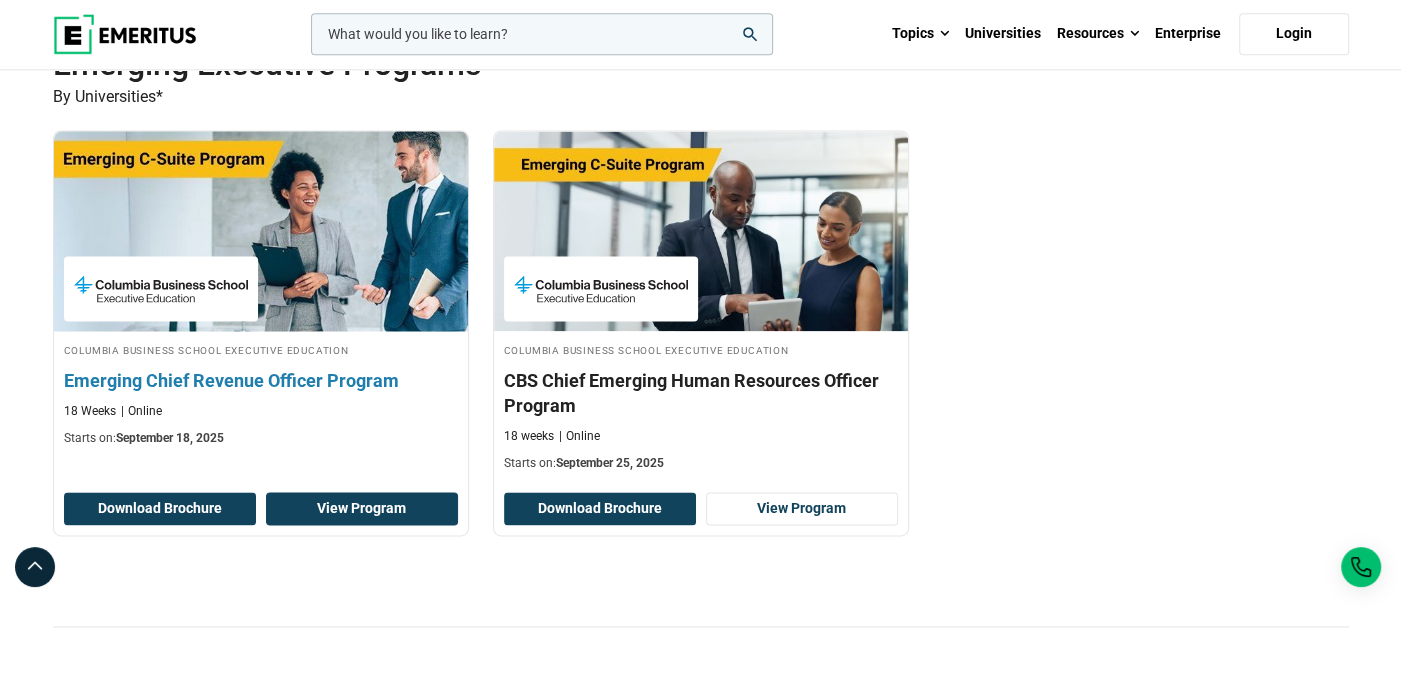 click on "View Program" at bounding box center (362, 509) 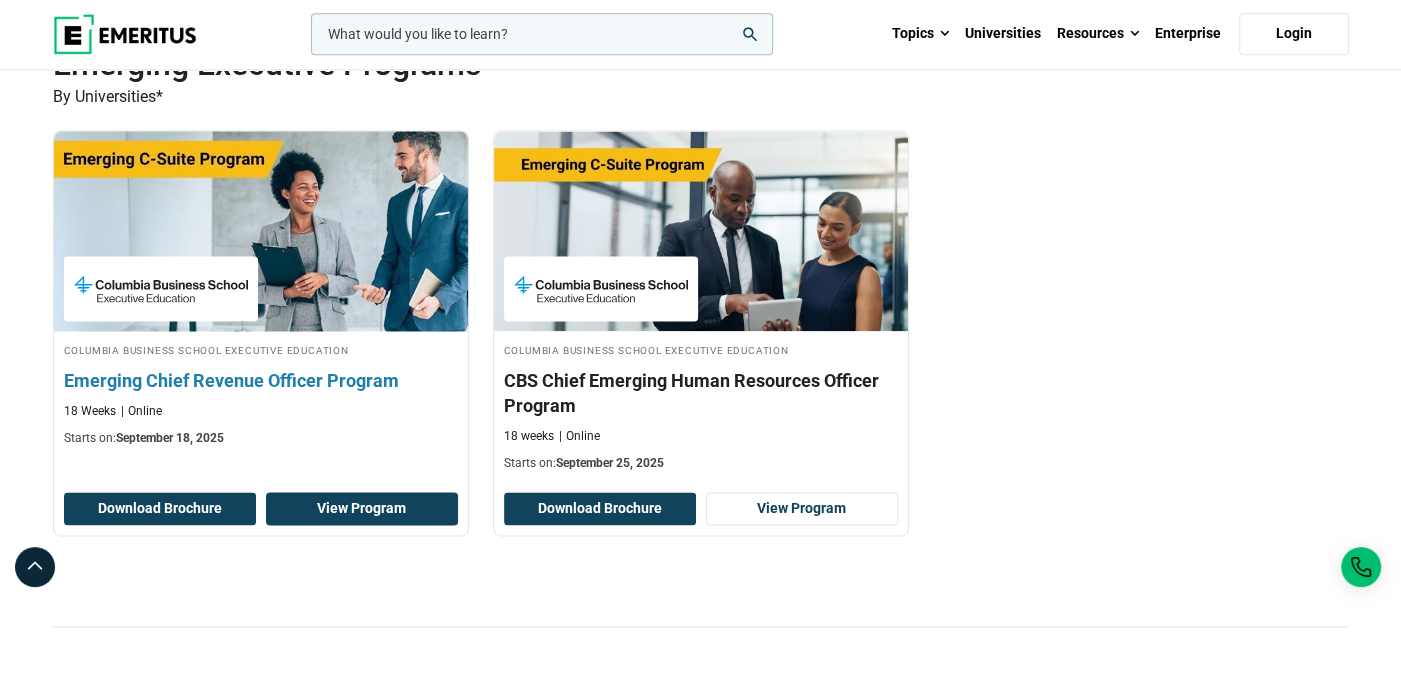 click on "View Program" at bounding box center (362, 509) 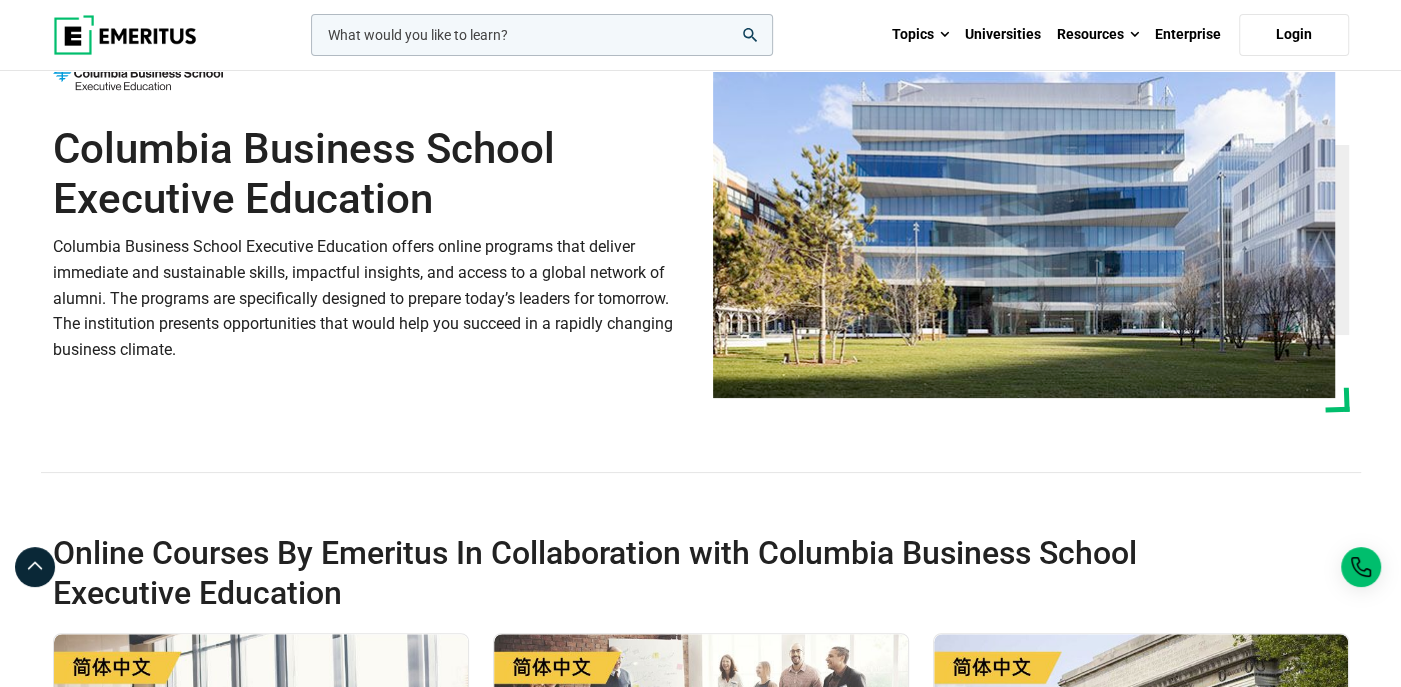 scroll, scrollTop: 0, scrollLeft: 0, axis: both 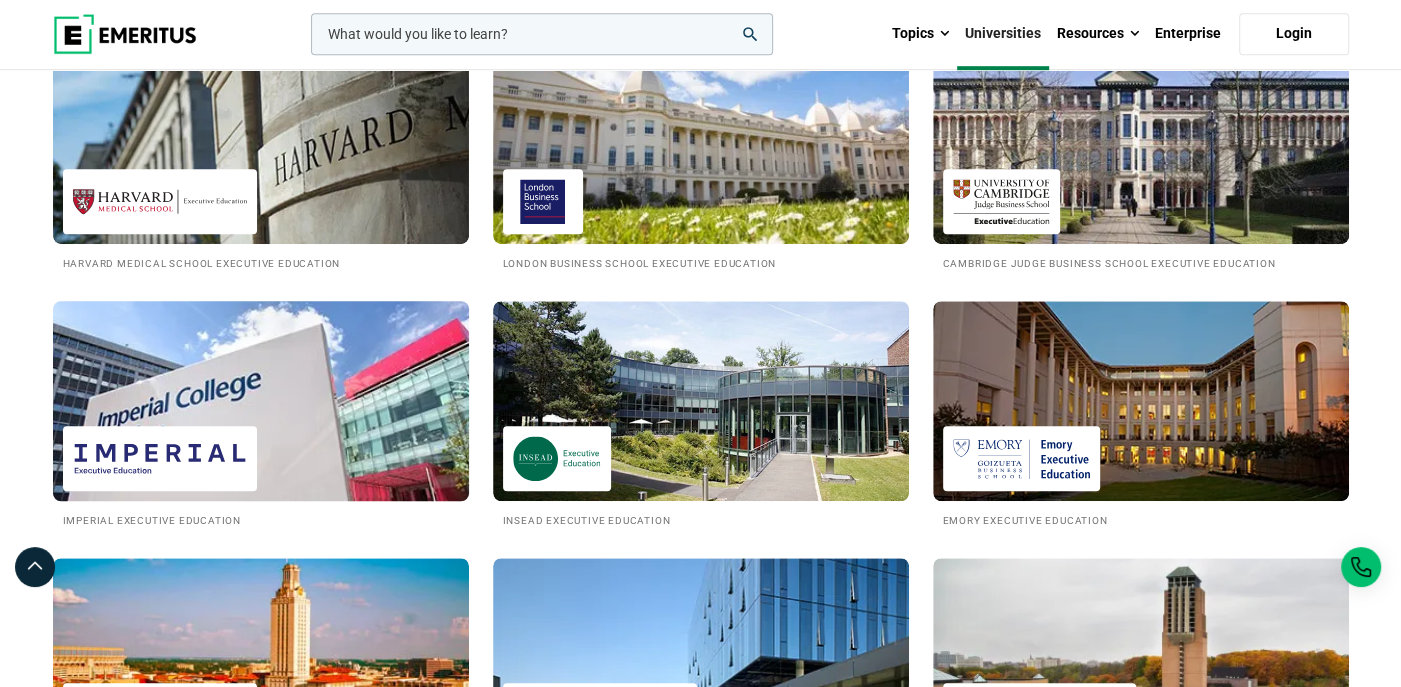 click at bounding box center [261, 401] 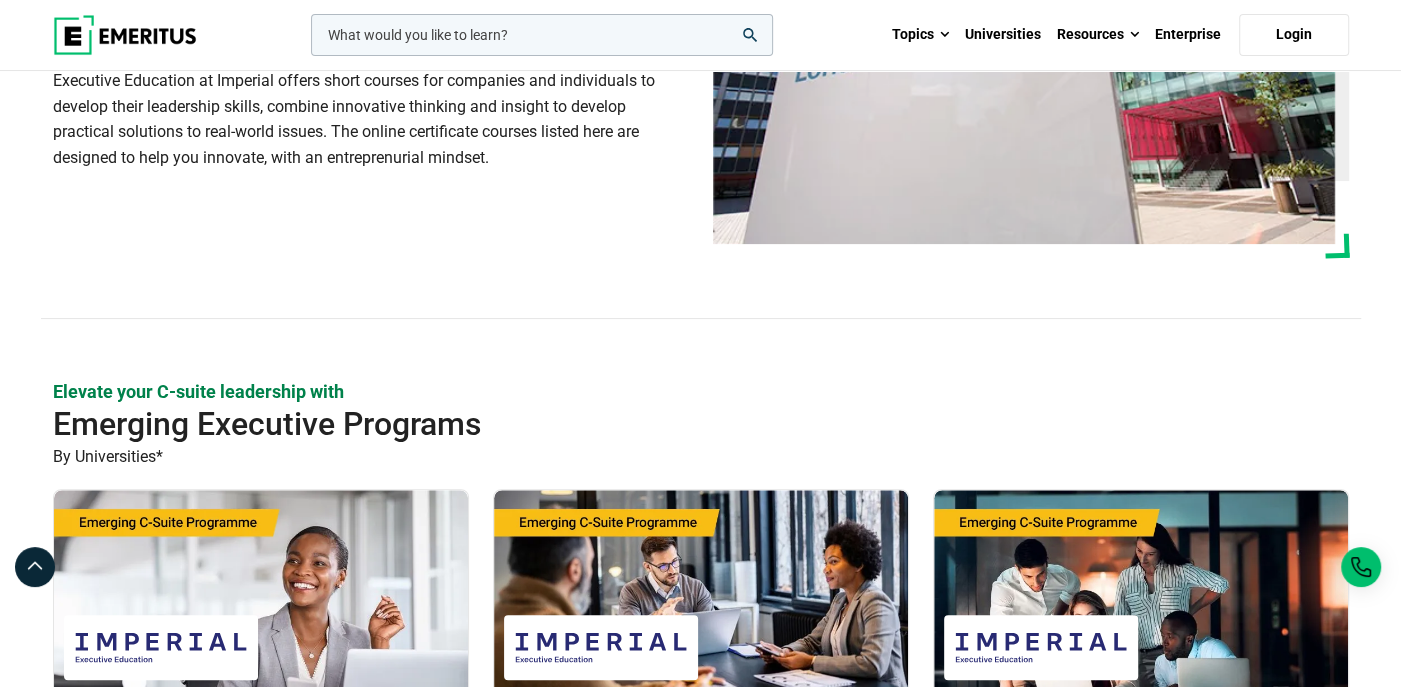scroll, scrollTop: 300, scrollLeft: 0, axis: vertical 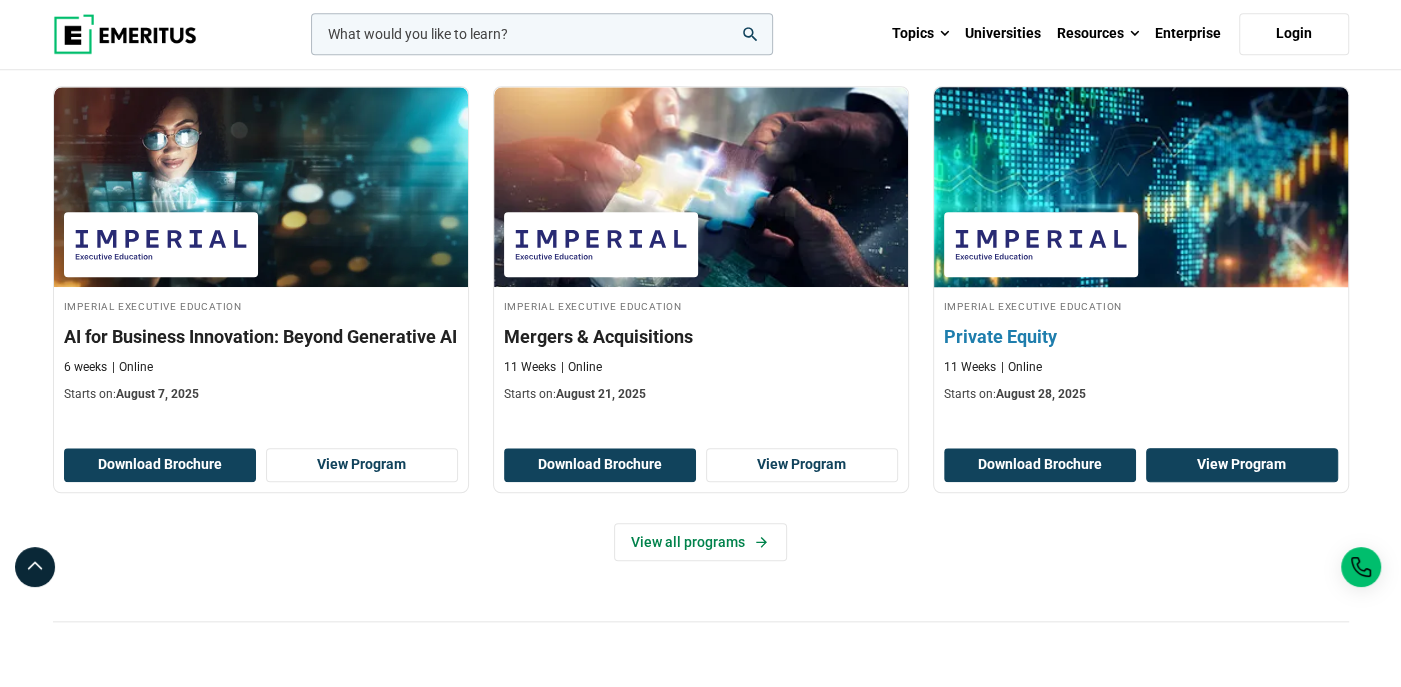 click on "View Program" at bounding box center [1242, 465] 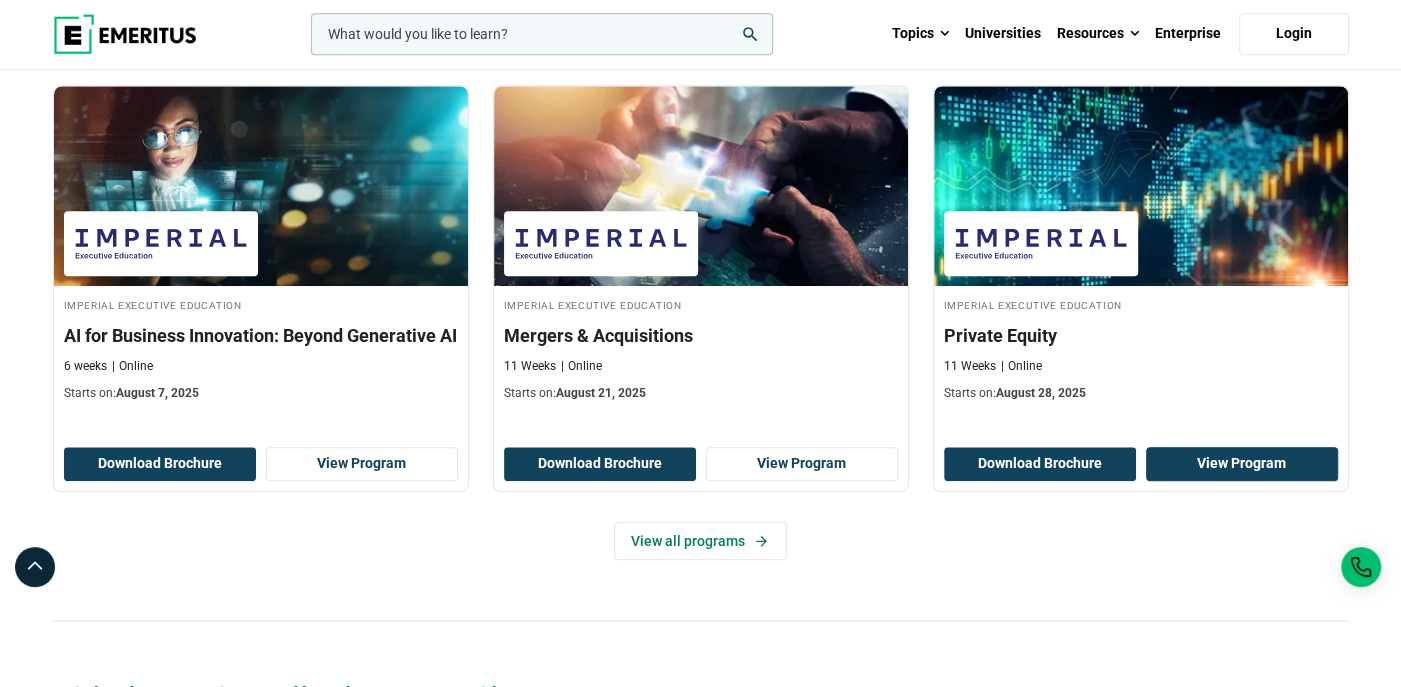 scroll, scrollTop: 1300, scrollLeft: 0, axis: vertical 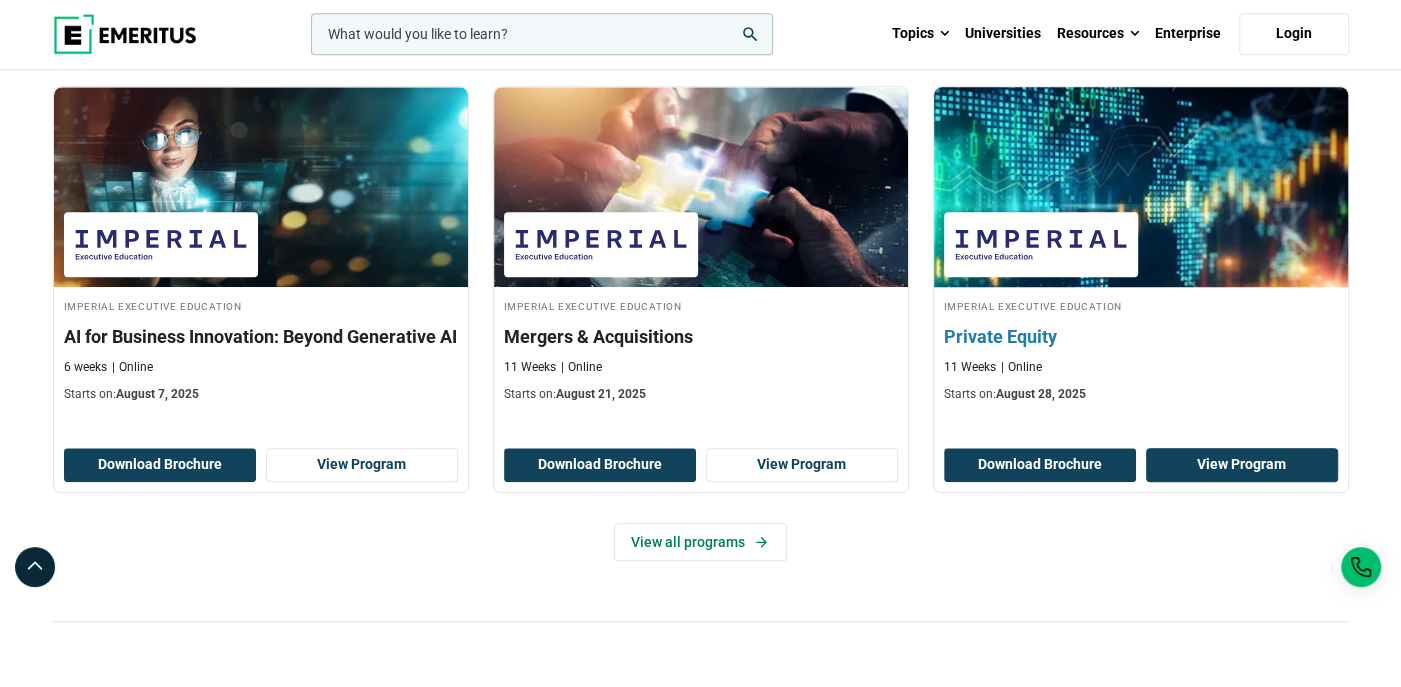 click on "View Program" at bounding box center [1242, 465] 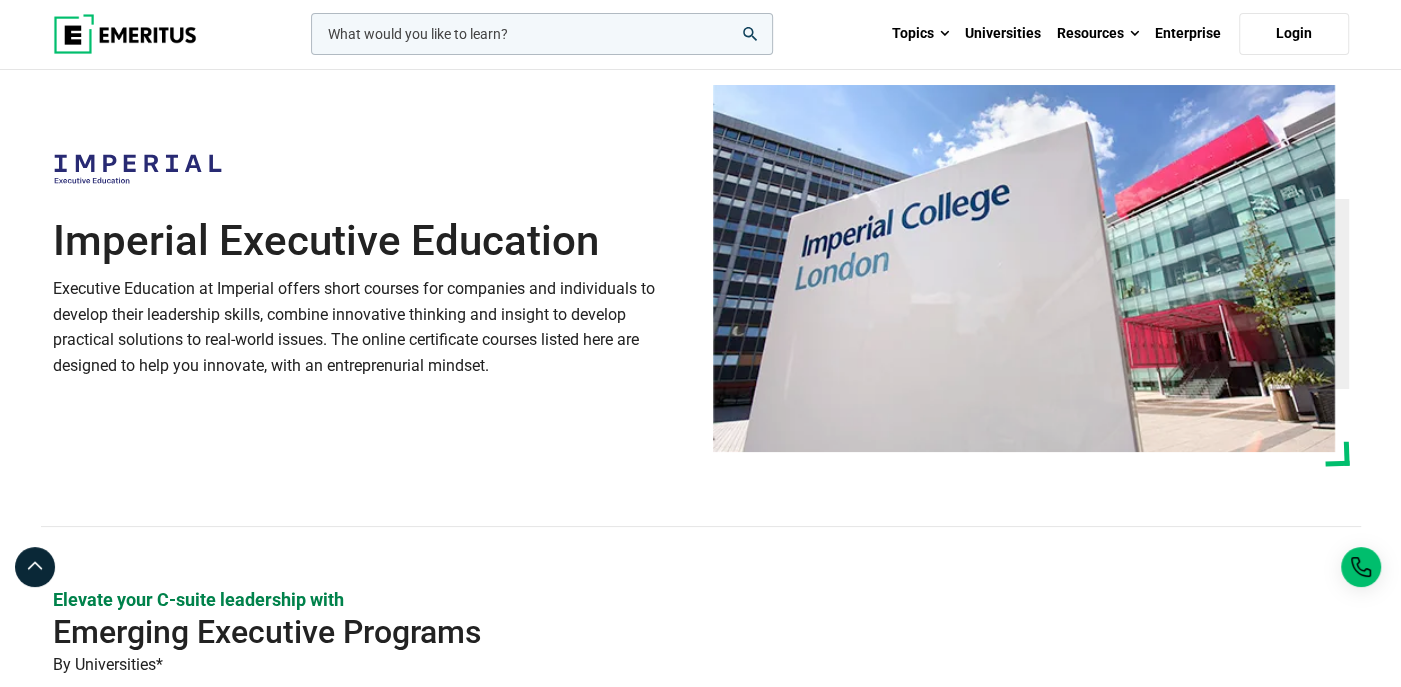scroll, scrollTop: 0, scrollLeft: 0, axis: both 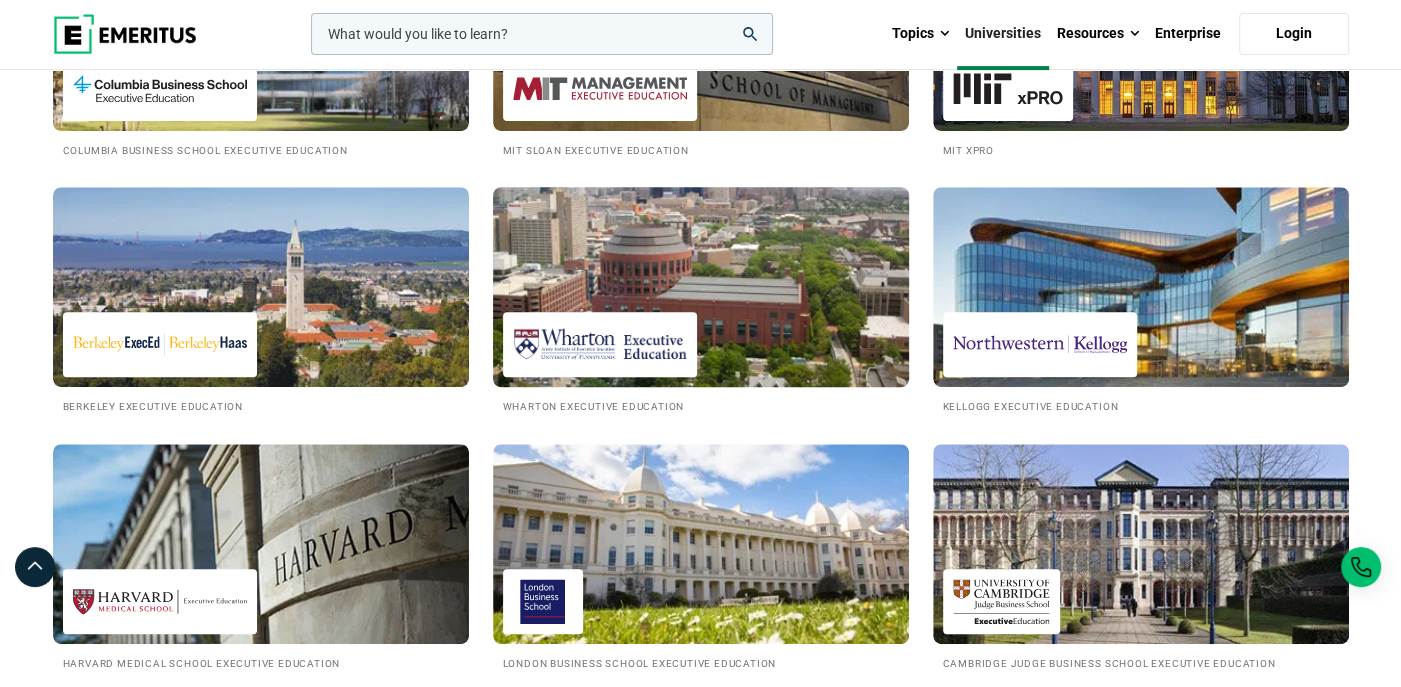 click at bounding box center (701, 287) 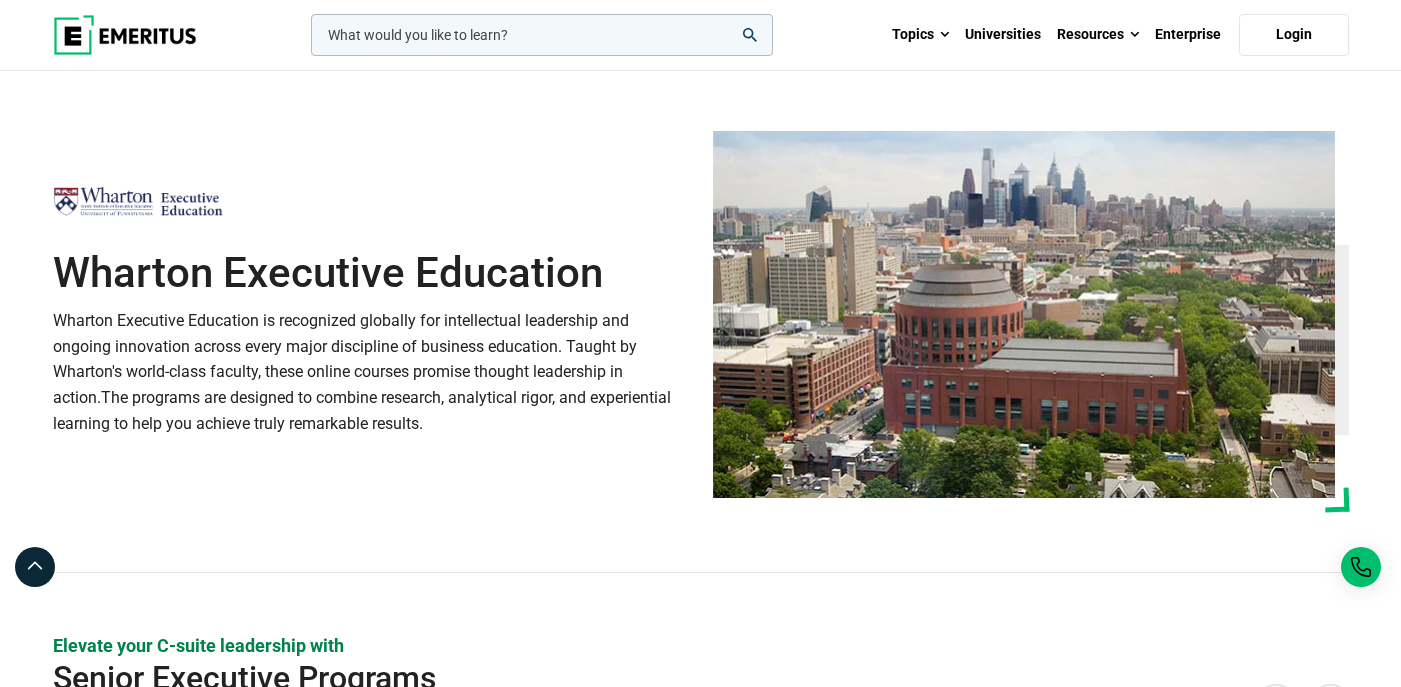 scroll, scrollTop: 300, scrollLeft: 0, axis: vertical 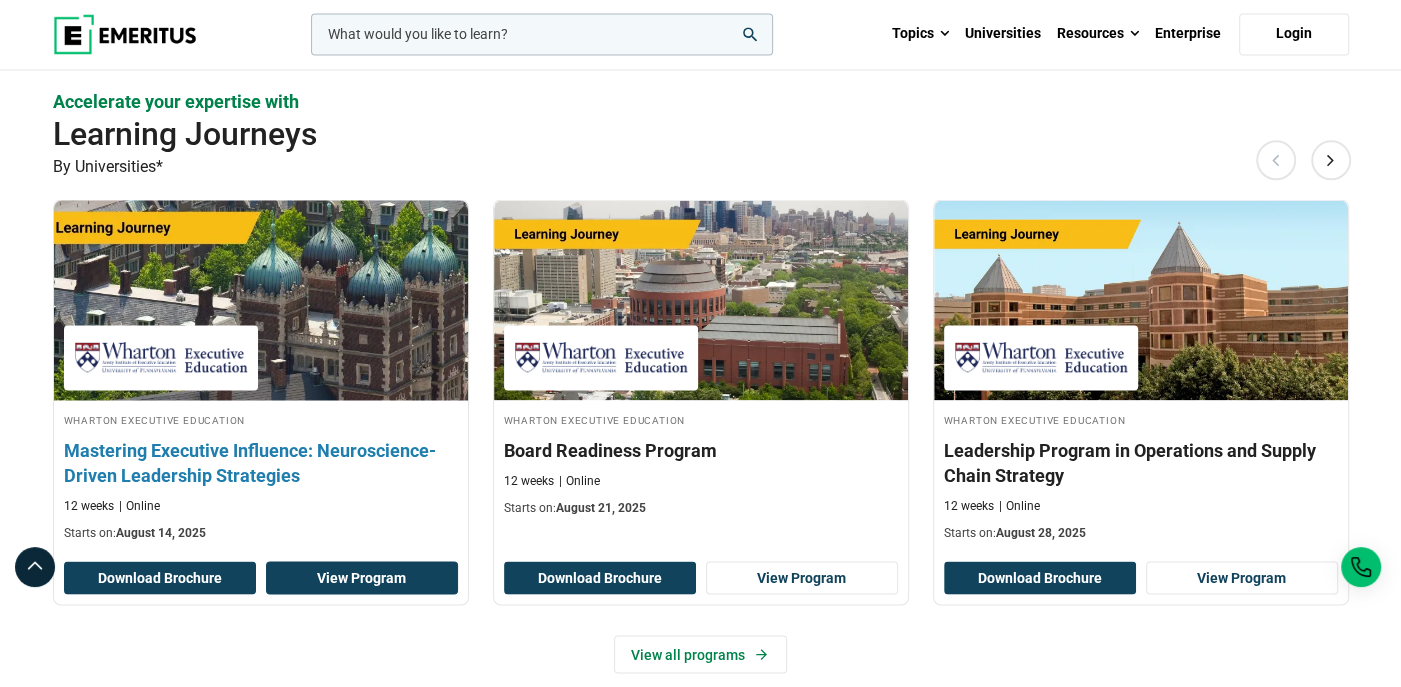 click on "View Program" at bounding box center [362, 578] 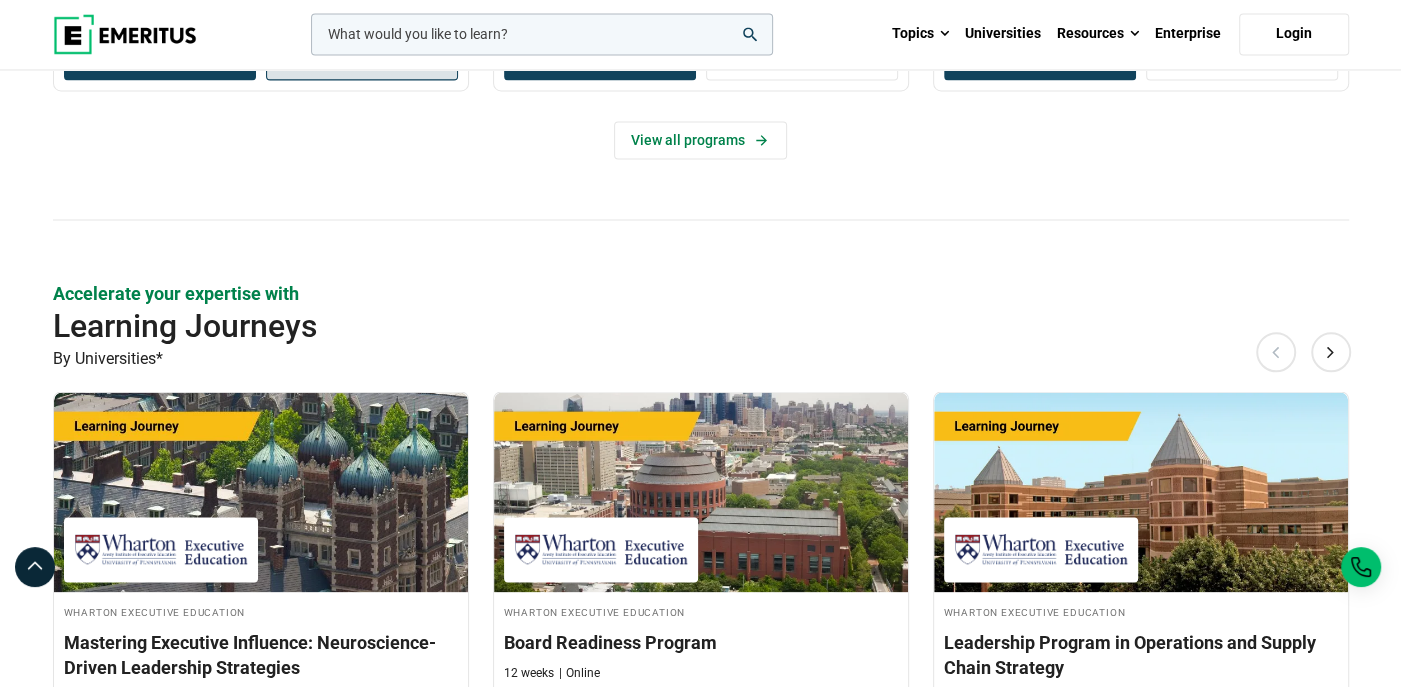 scroll, scrollTop: 2300, scrollLeft: 0, axis: vertical 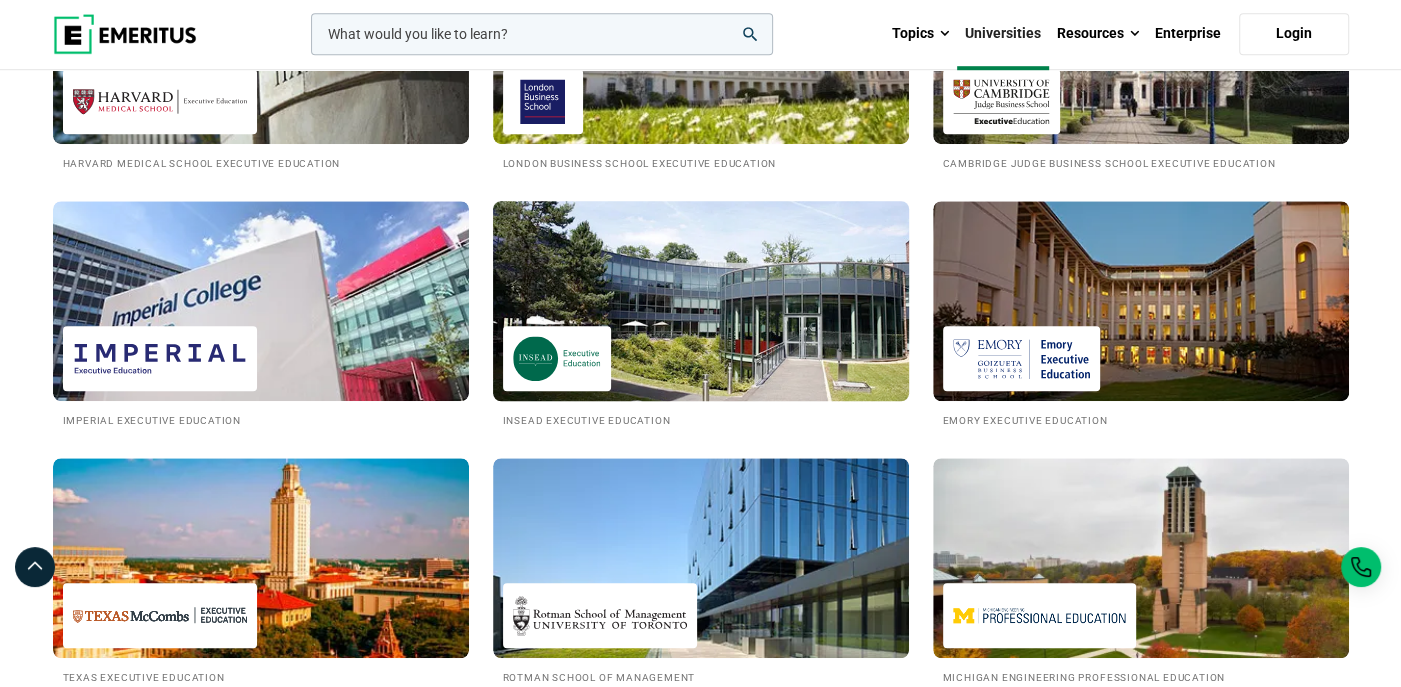 click at bounding box center [701, 301] 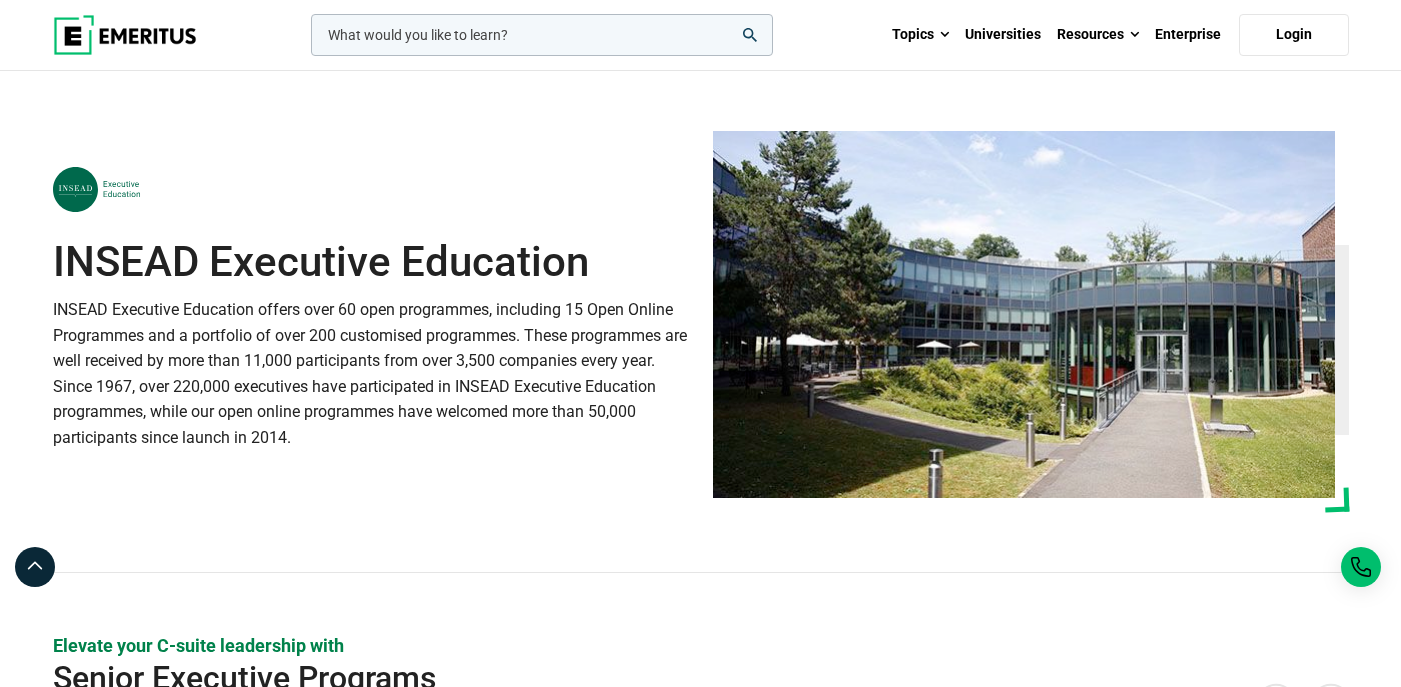 scroll, scrollTop: 400, scrollLeft: 0, axis: vertical 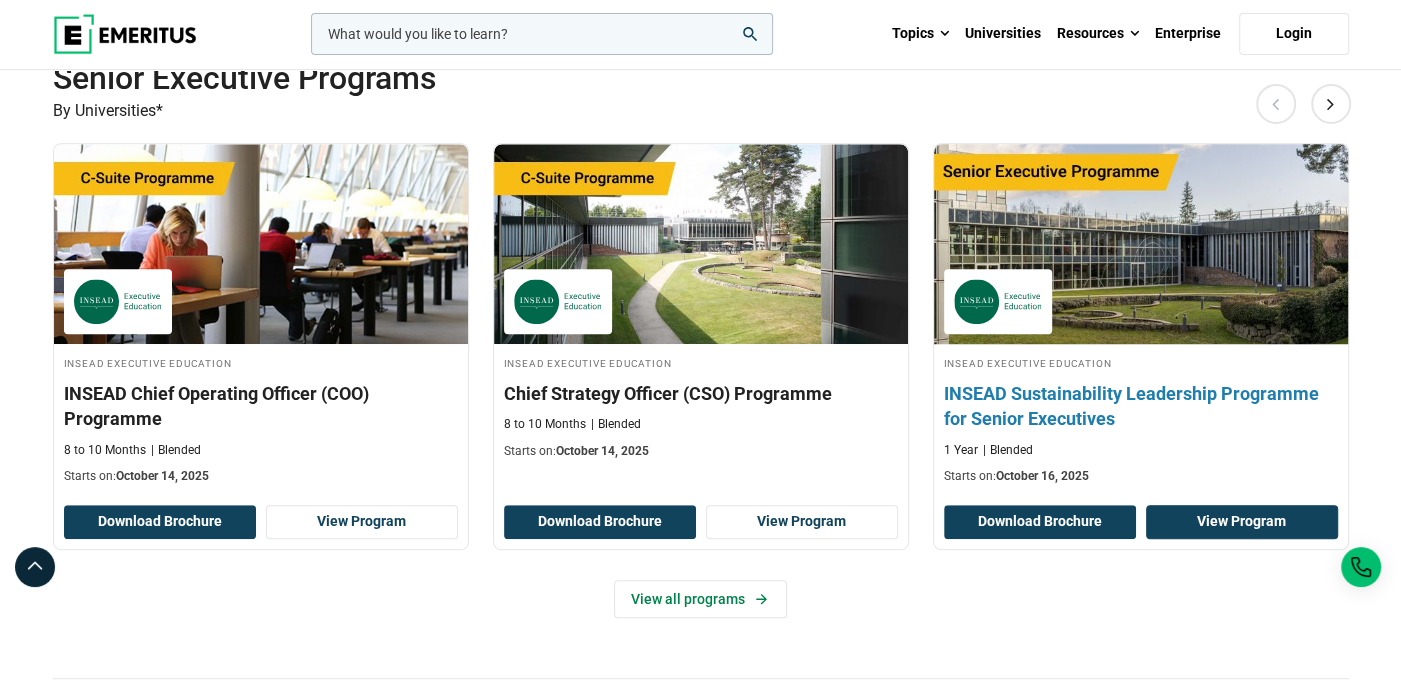 click on "View Program" at bounding box center (1242, 522) 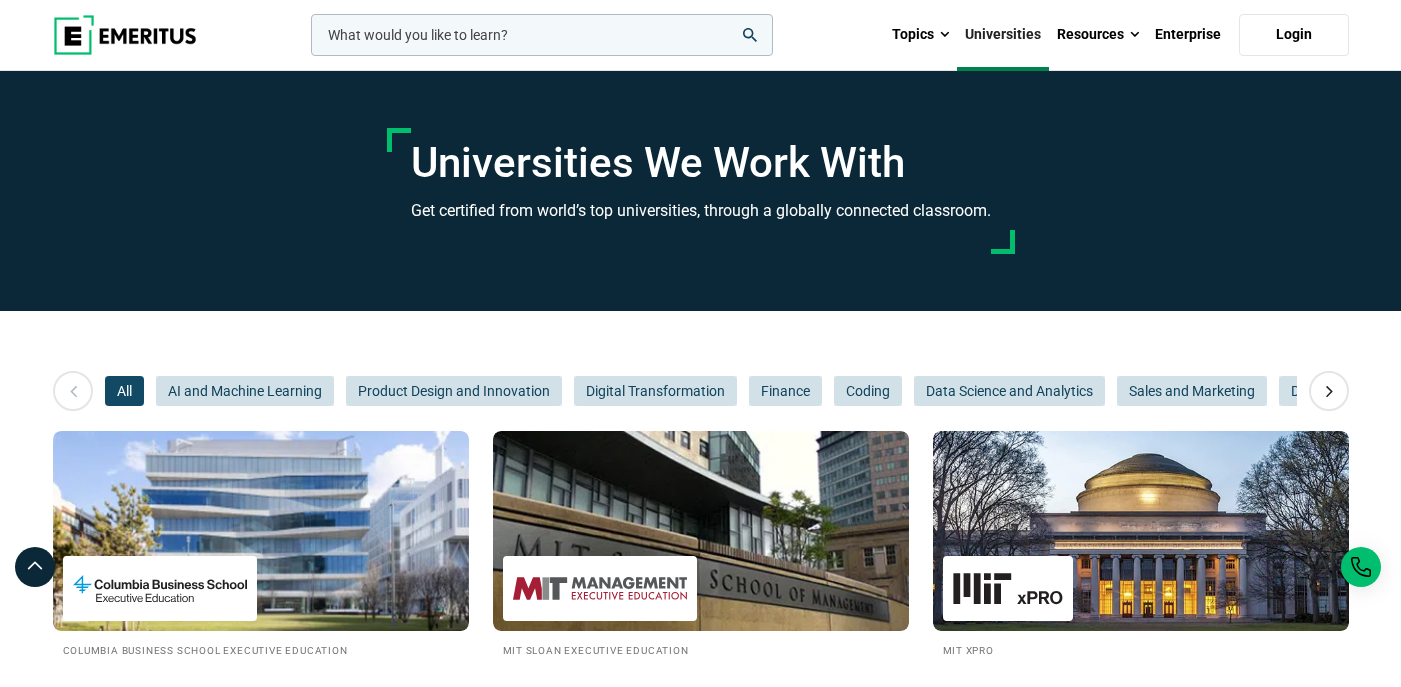 scroll, scrollTop: 1000, scrollLeft: 0, axis: vertical 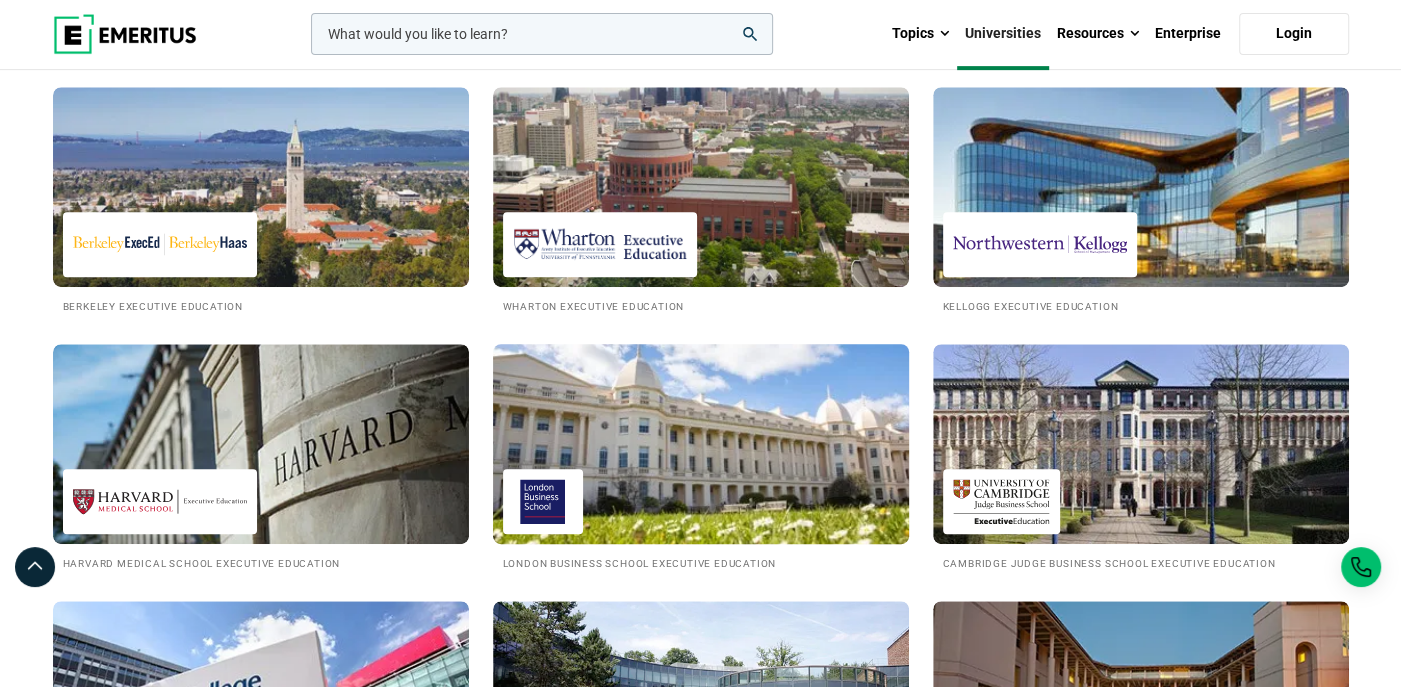 click at bounding box center [701, 444] 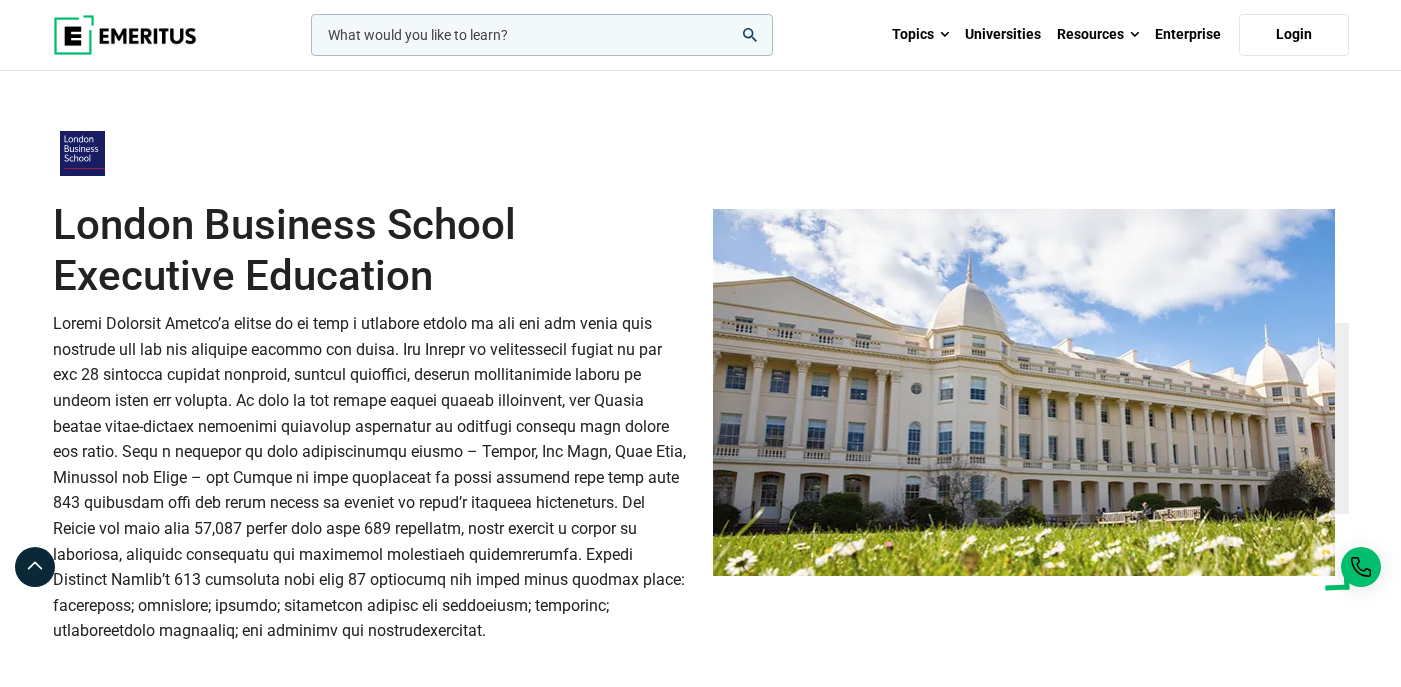 scroll, scrollTop: 0, scrollLeft: 0, axis: both 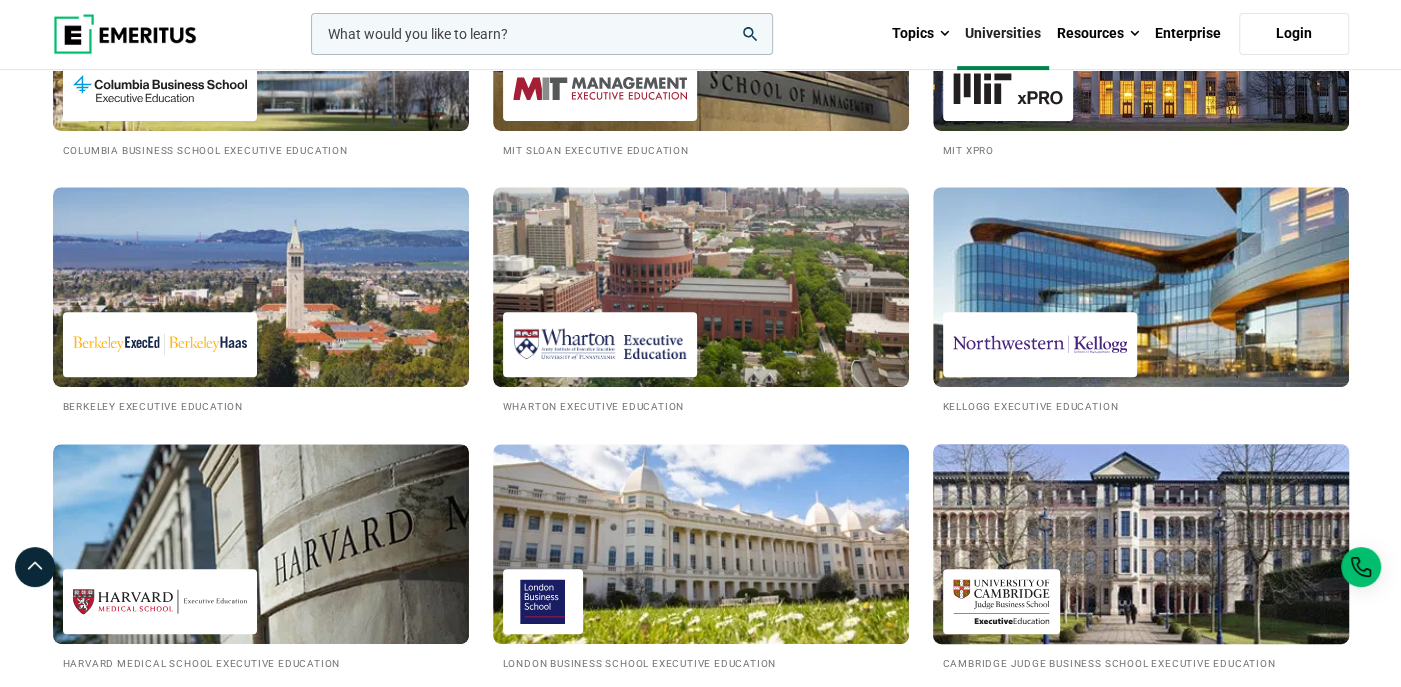 click at bounding box center (1141, 544) 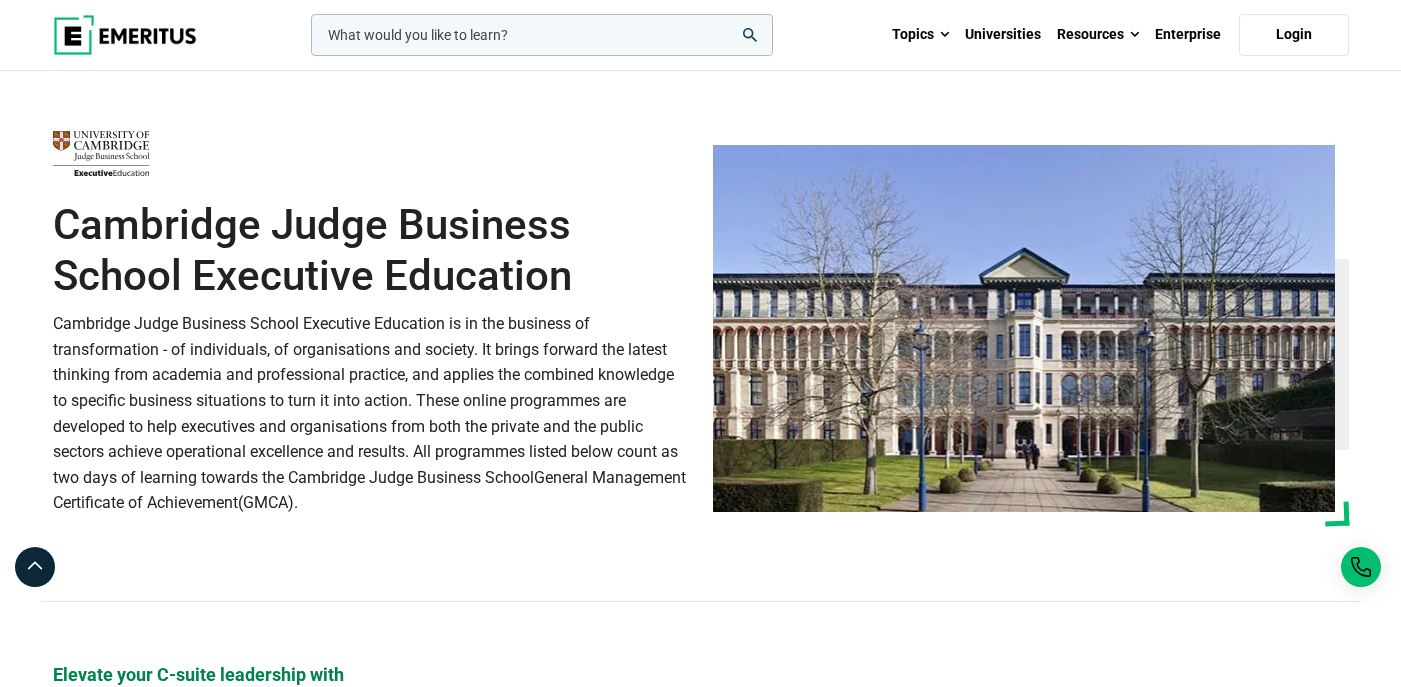 scroll, scrollTop: 0, scrollLeft: 0, axis: both 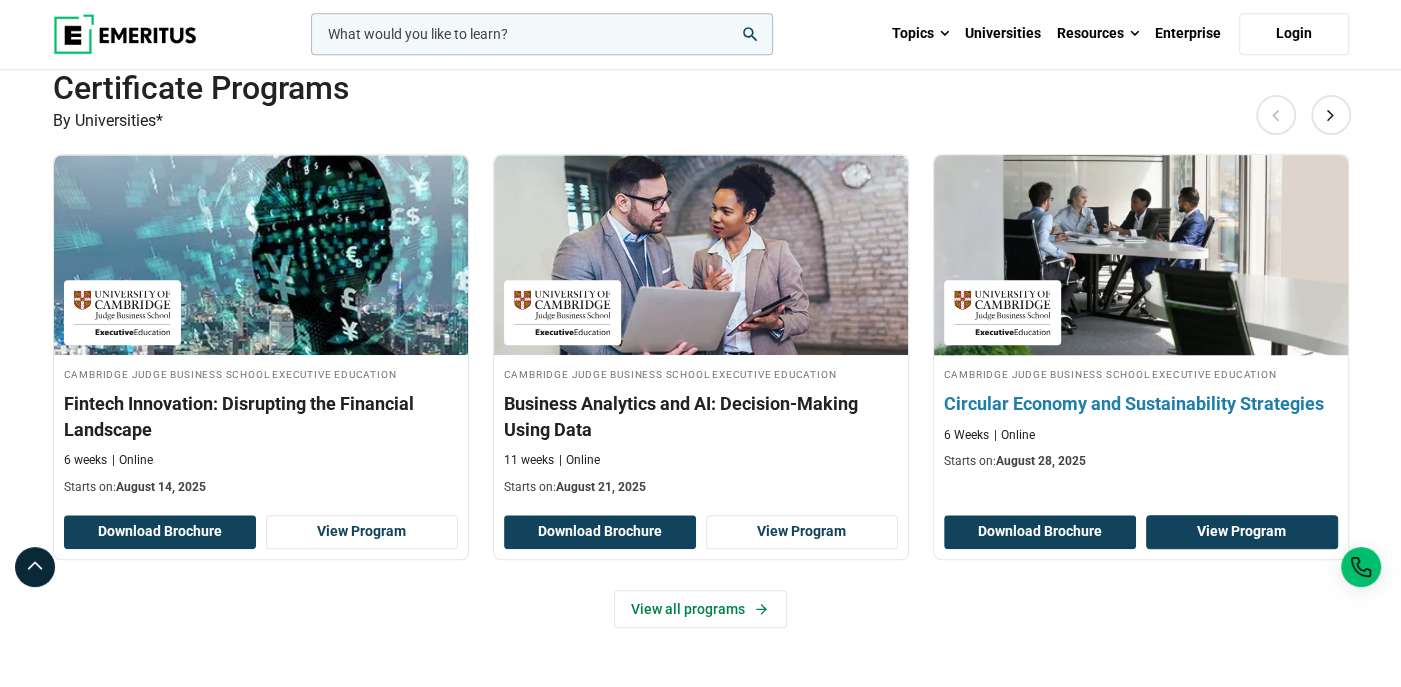 click on "View Program" at bounding box center (1242, 532) 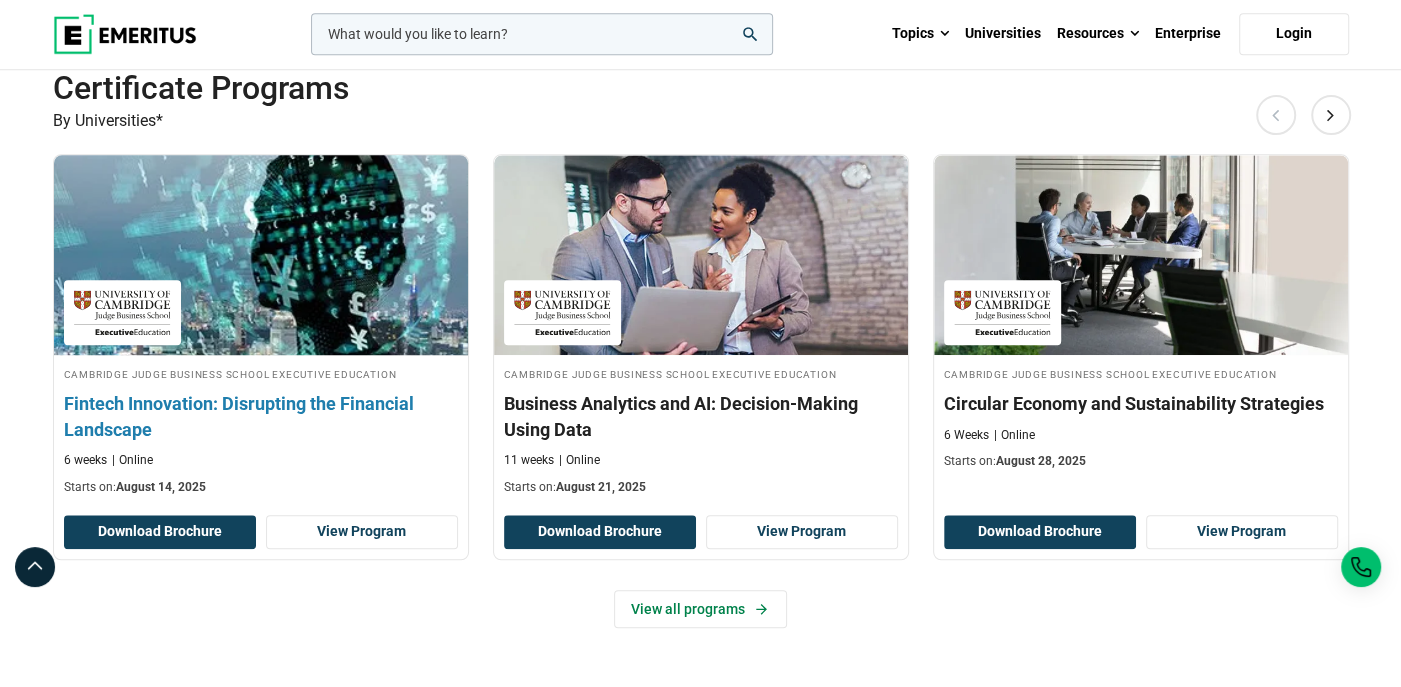 click on "Fintech Innovation: Disrupting the Financial Landscape" at bounding box center [261, 416] 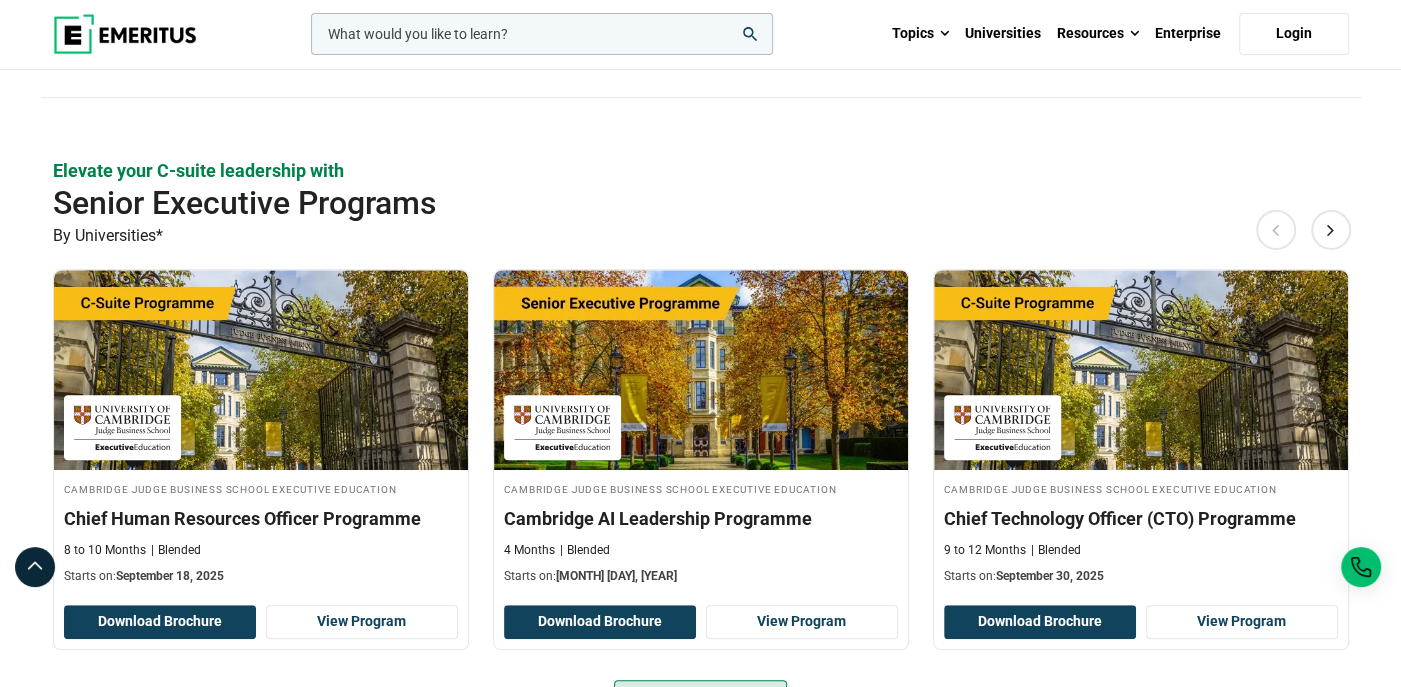 scroll, scrollTop: 500, scrollLeft: 0, axis: vertical 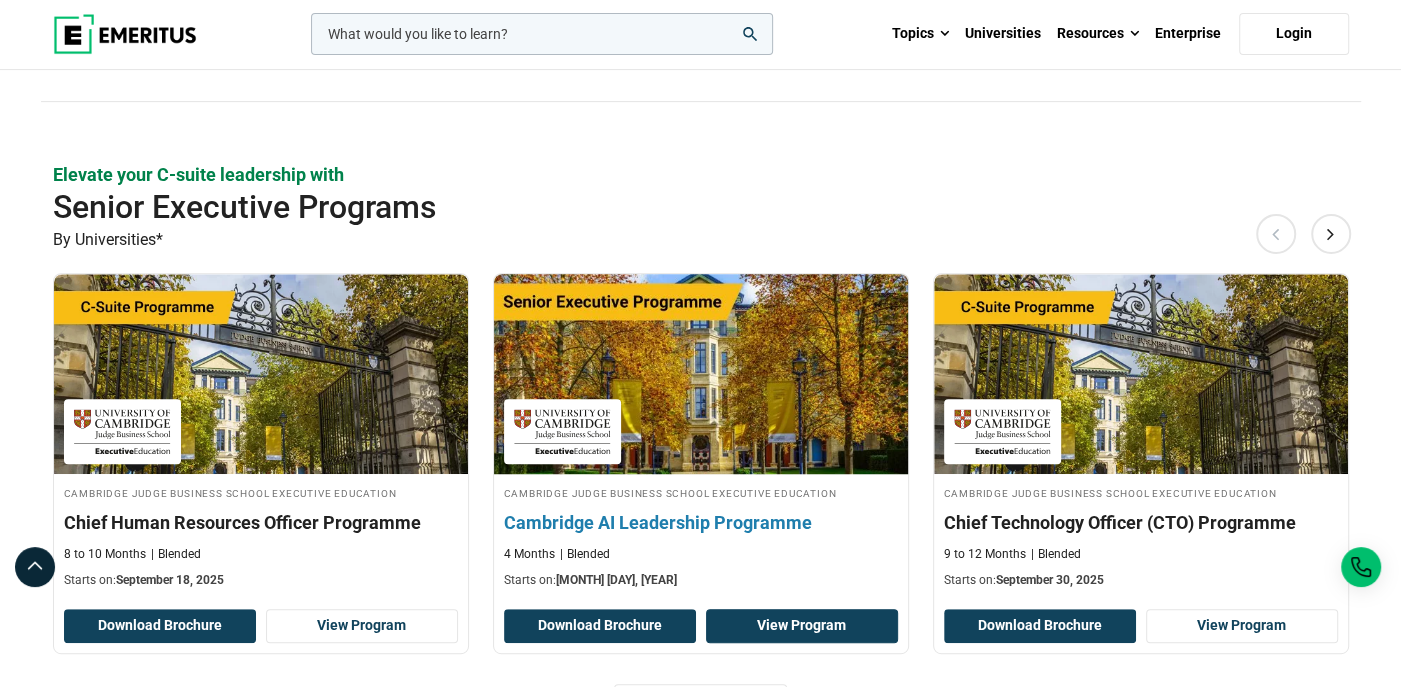 click on "View Program" at bounding box center [802, 626] 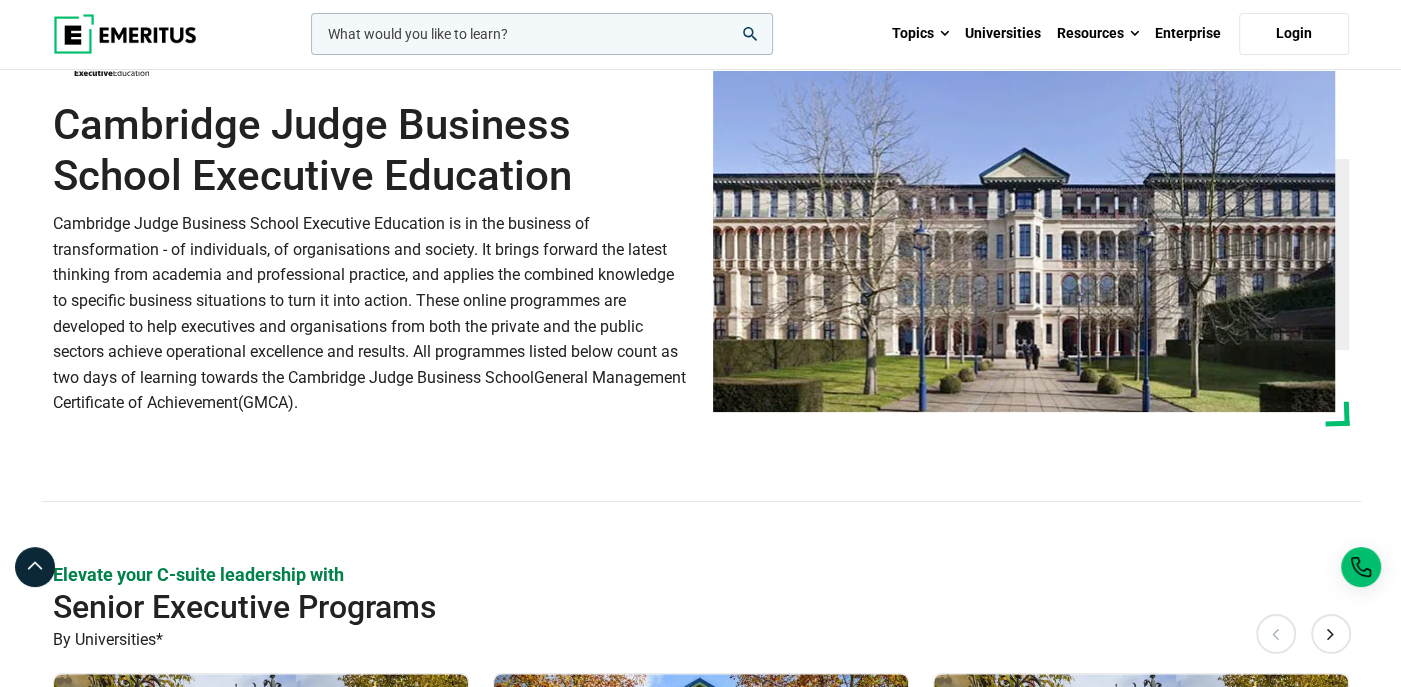 scroll, scrollTop: 0, scrollLeft: 0, axis: both 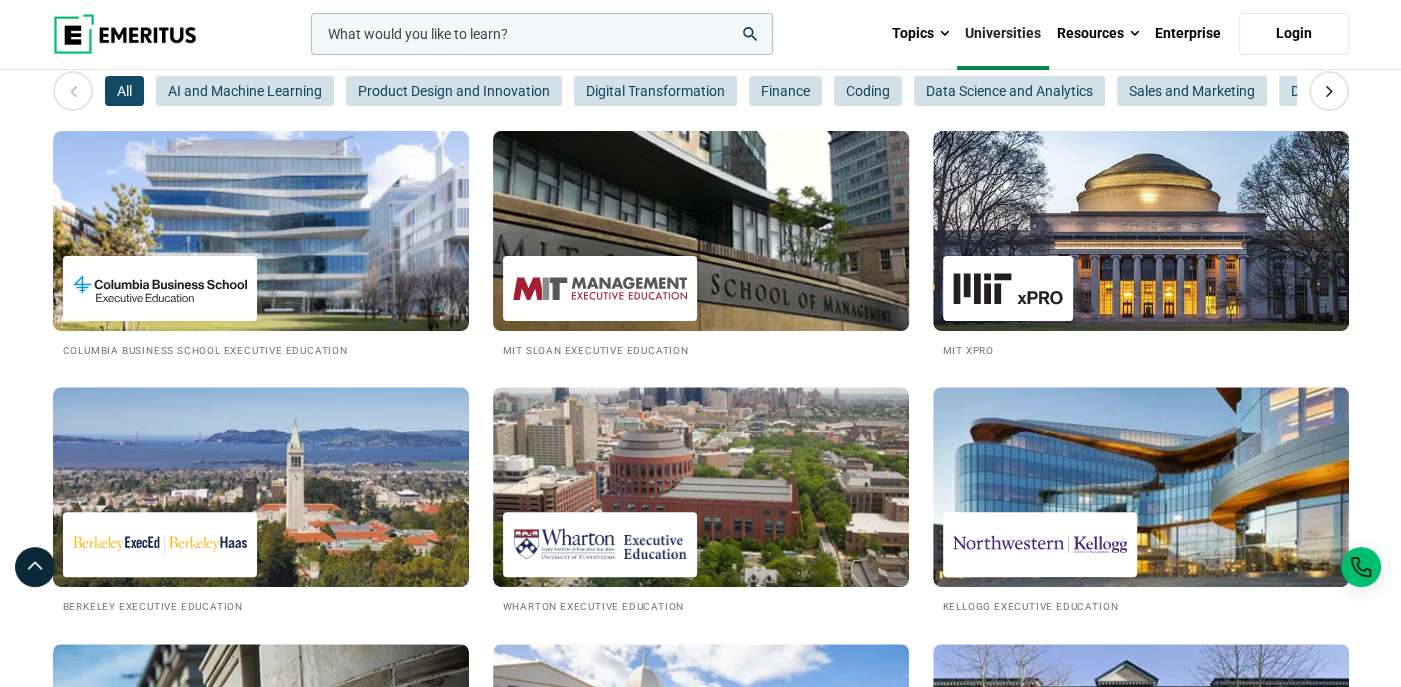 click at bounding box center [600, 288] 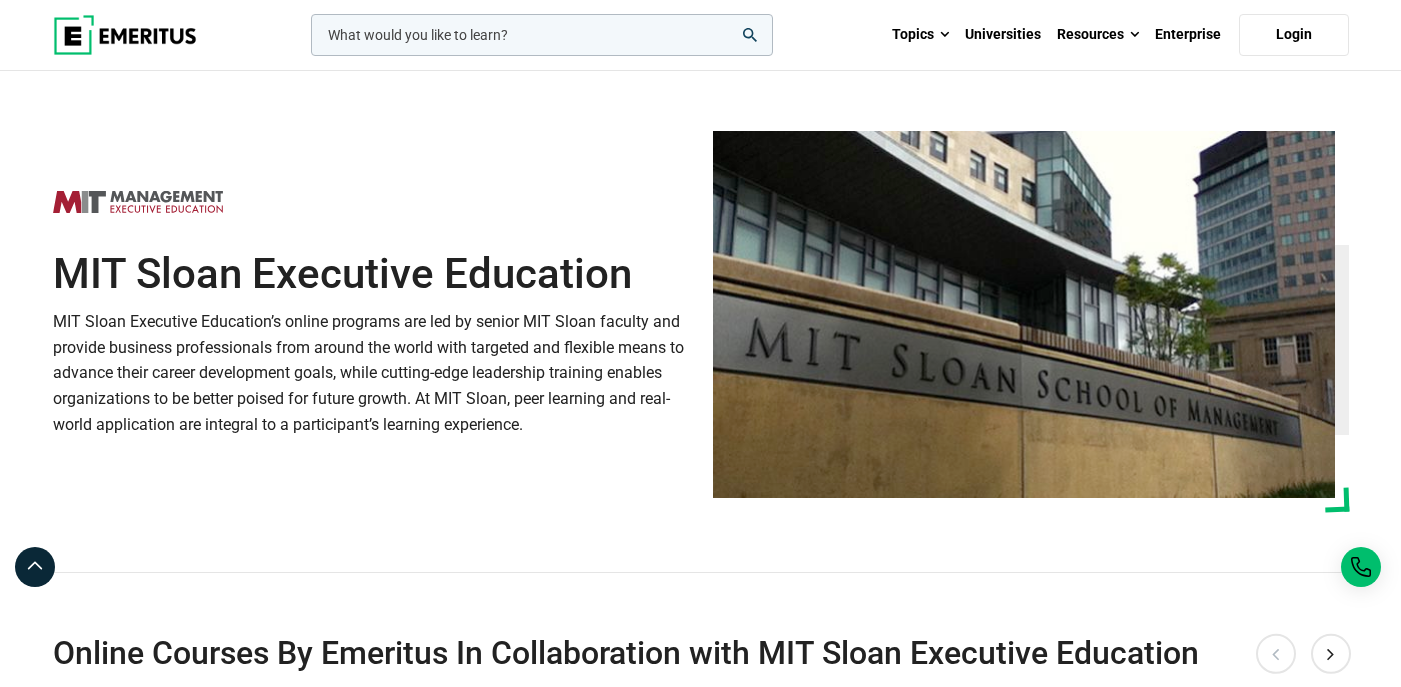 scroll, scrollTop: 400, scrollLeft: 0, axis: vertical 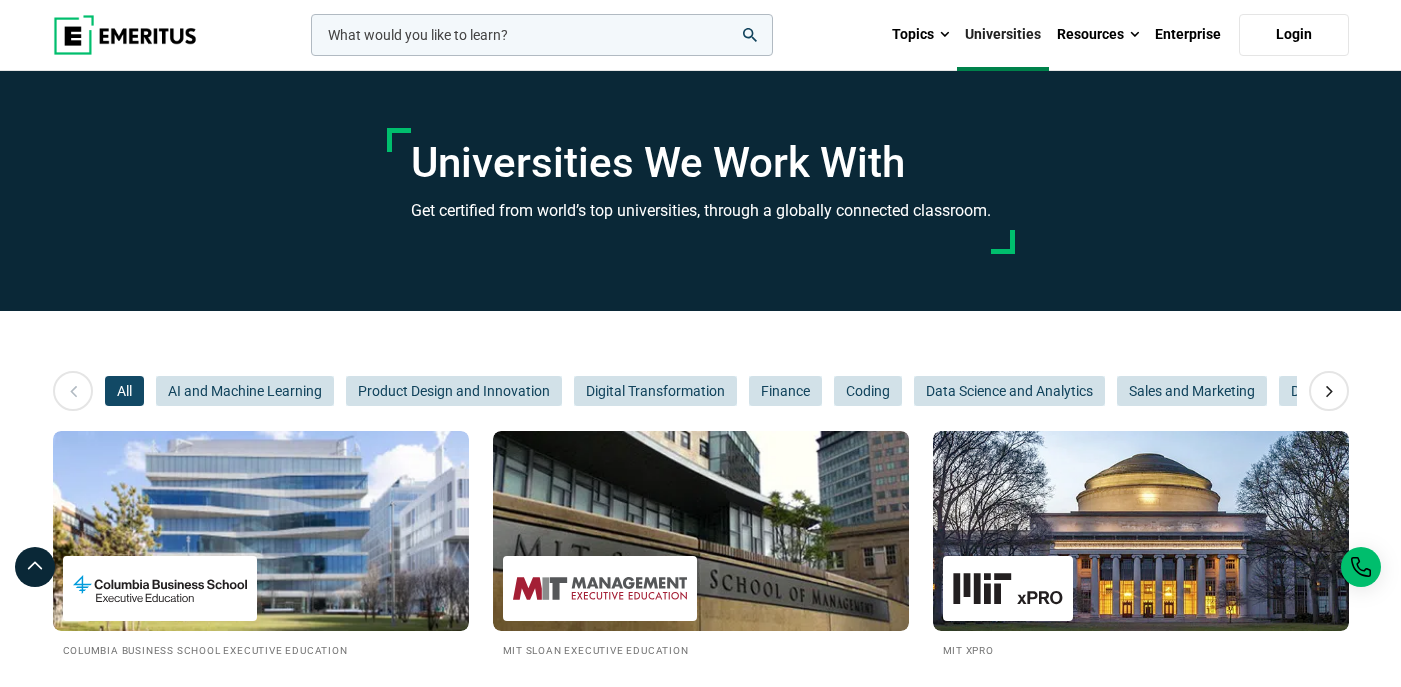 click at bounding box center (160, 588) 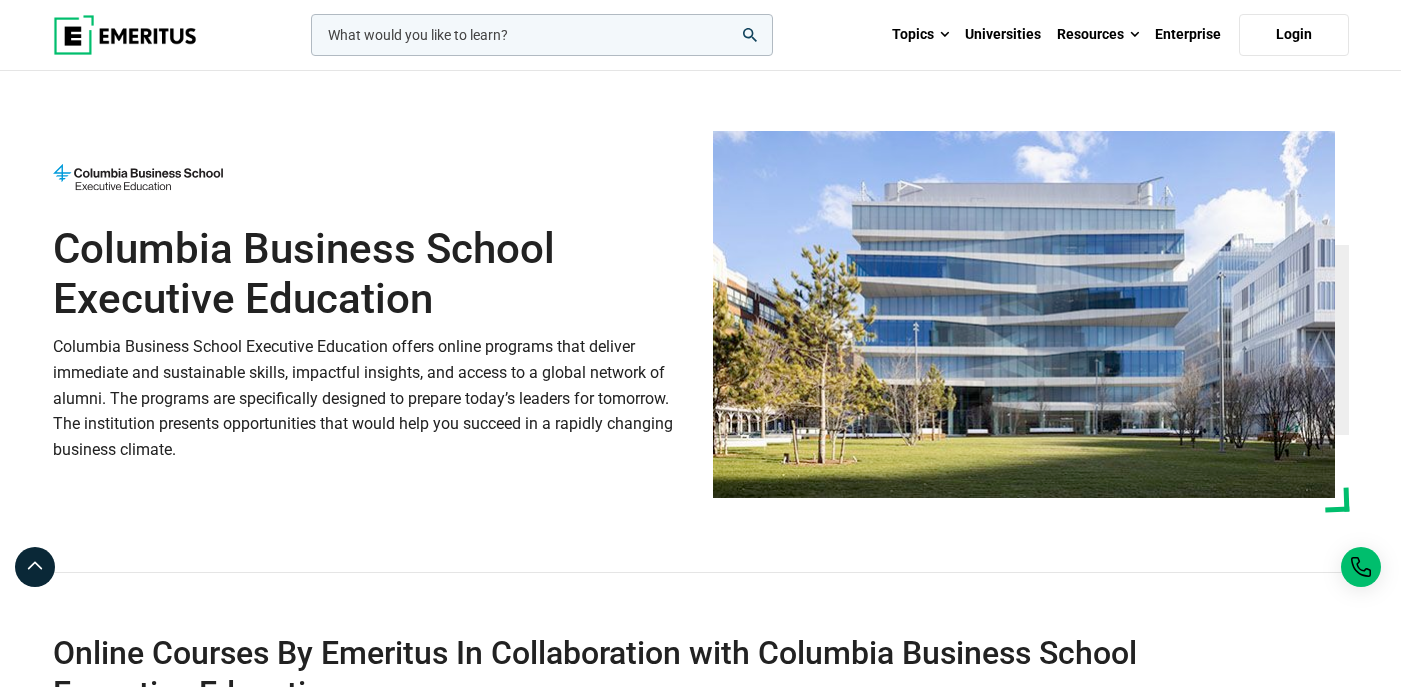 scroll, scrollTop: 400, scrollLeft: 0, axis: vertical 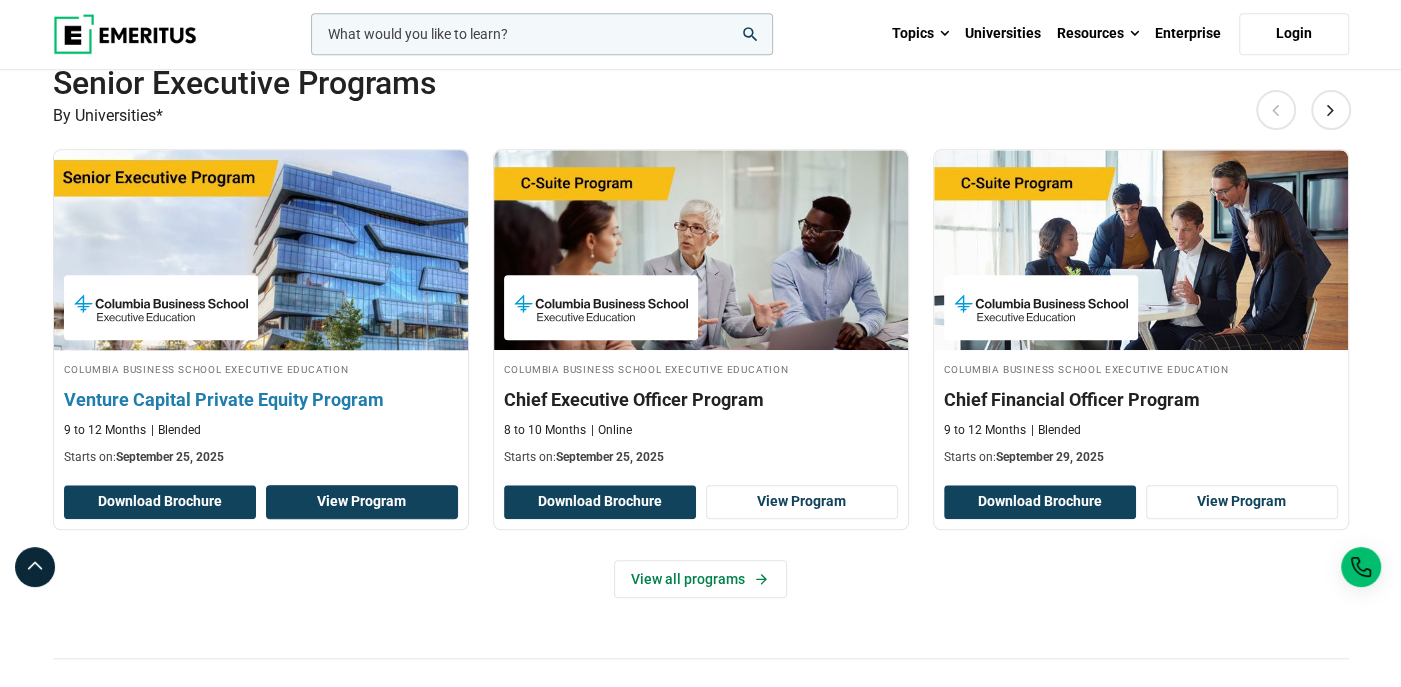 click on "View Program" at bounding box center (362, 502) 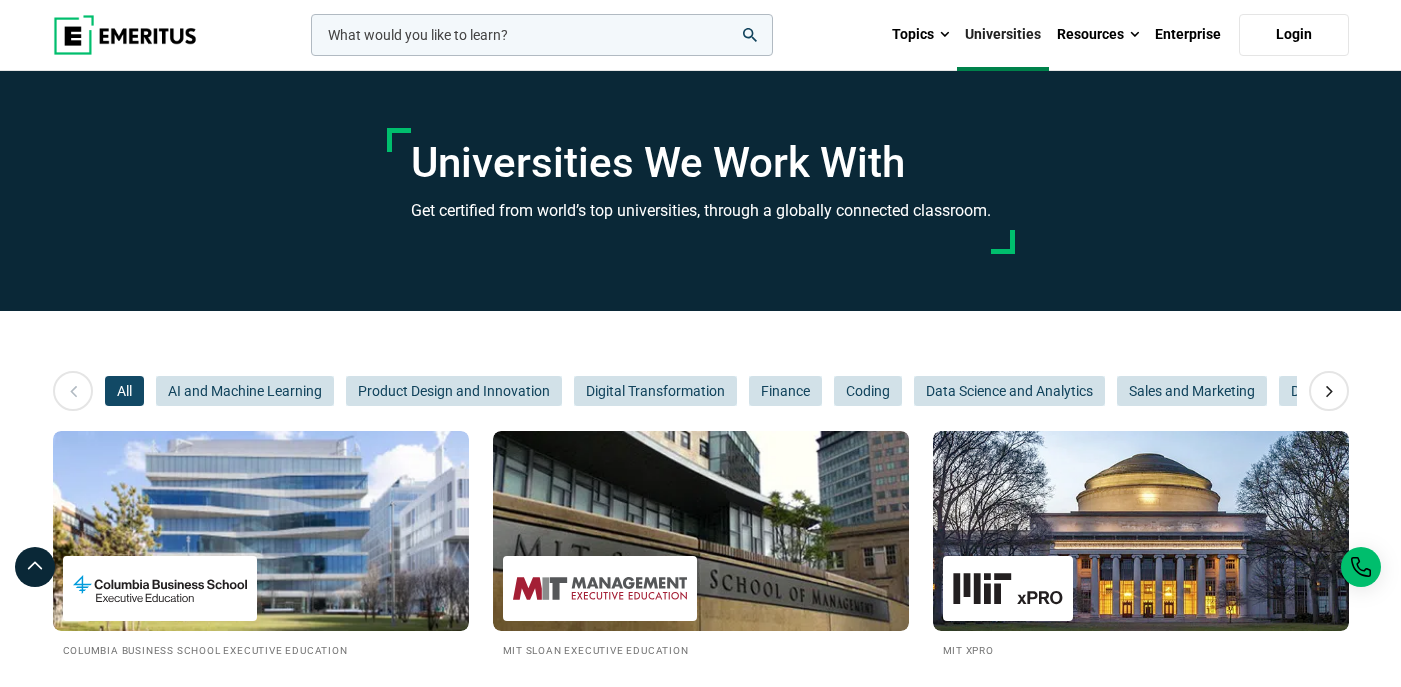 scroll, scrollTop: 600, scrollLeft: 0, axis: vertical 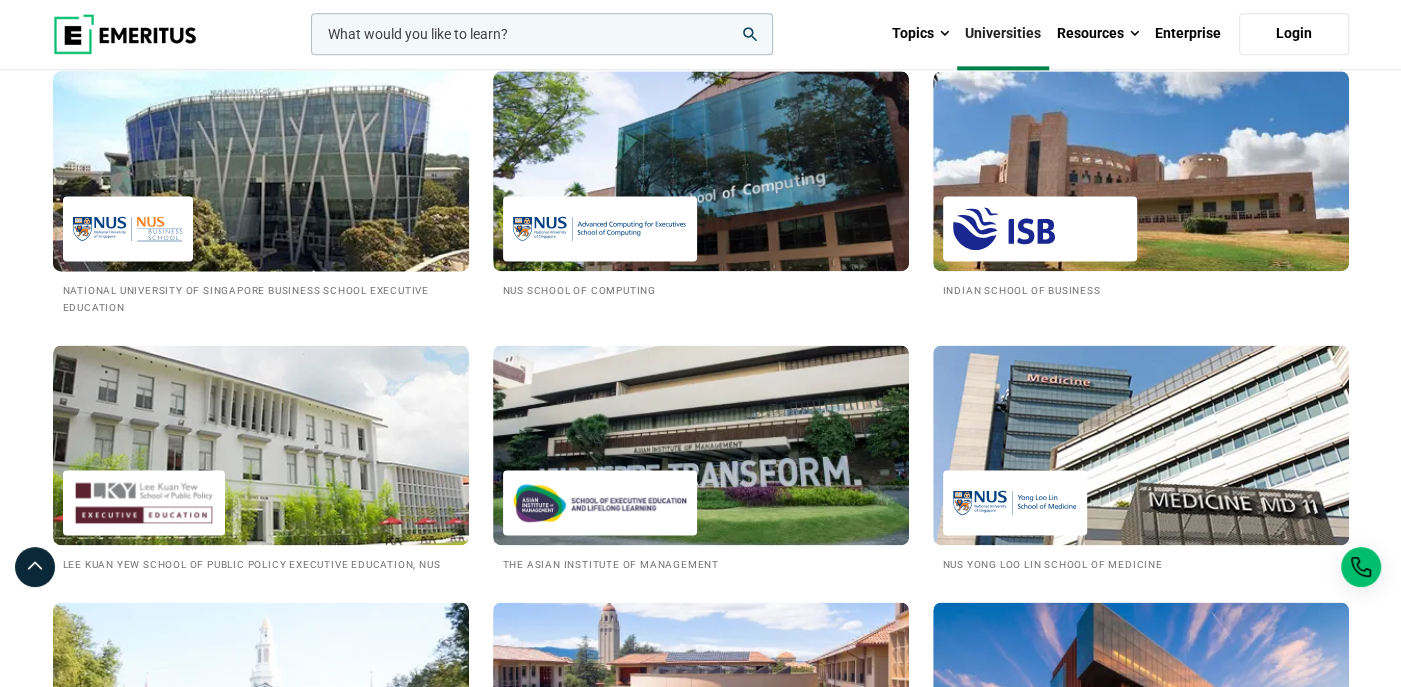 click at bounding box center [261, 171] 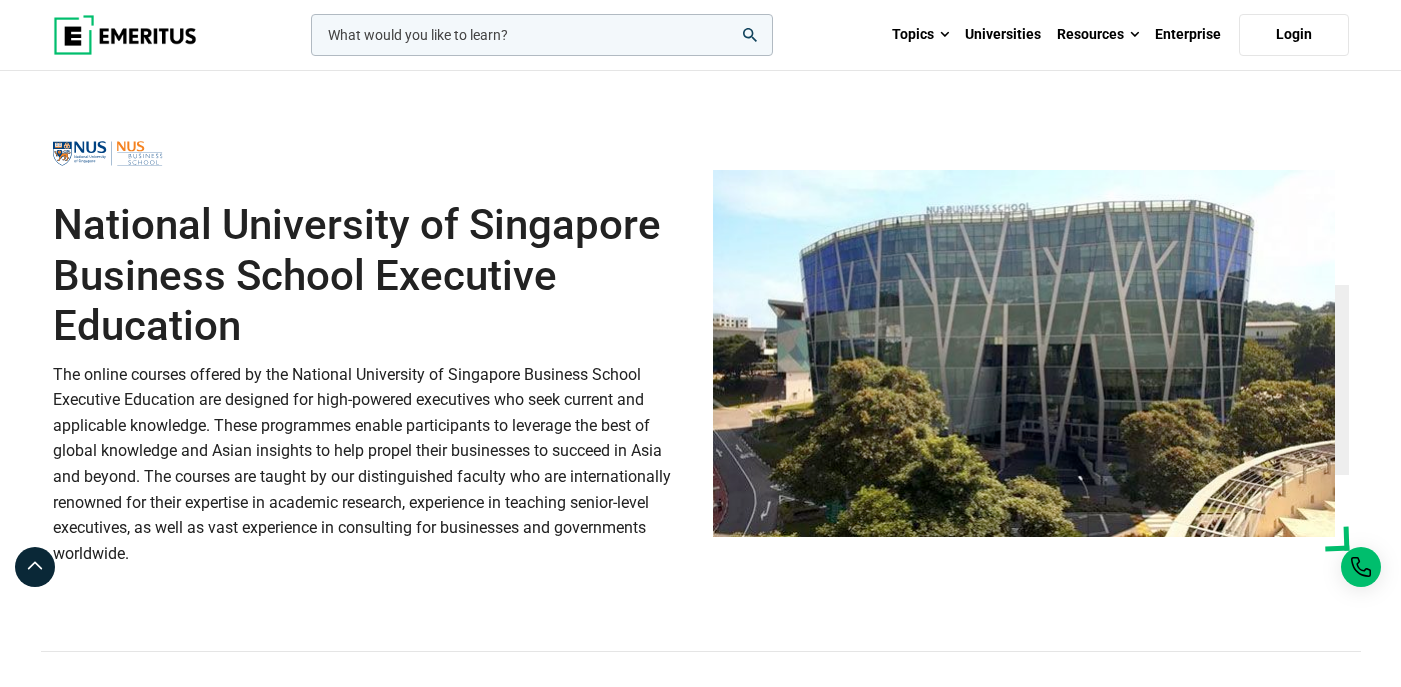 scroll, scrollTop: 500, scrollLeft: 0, axis: vertical 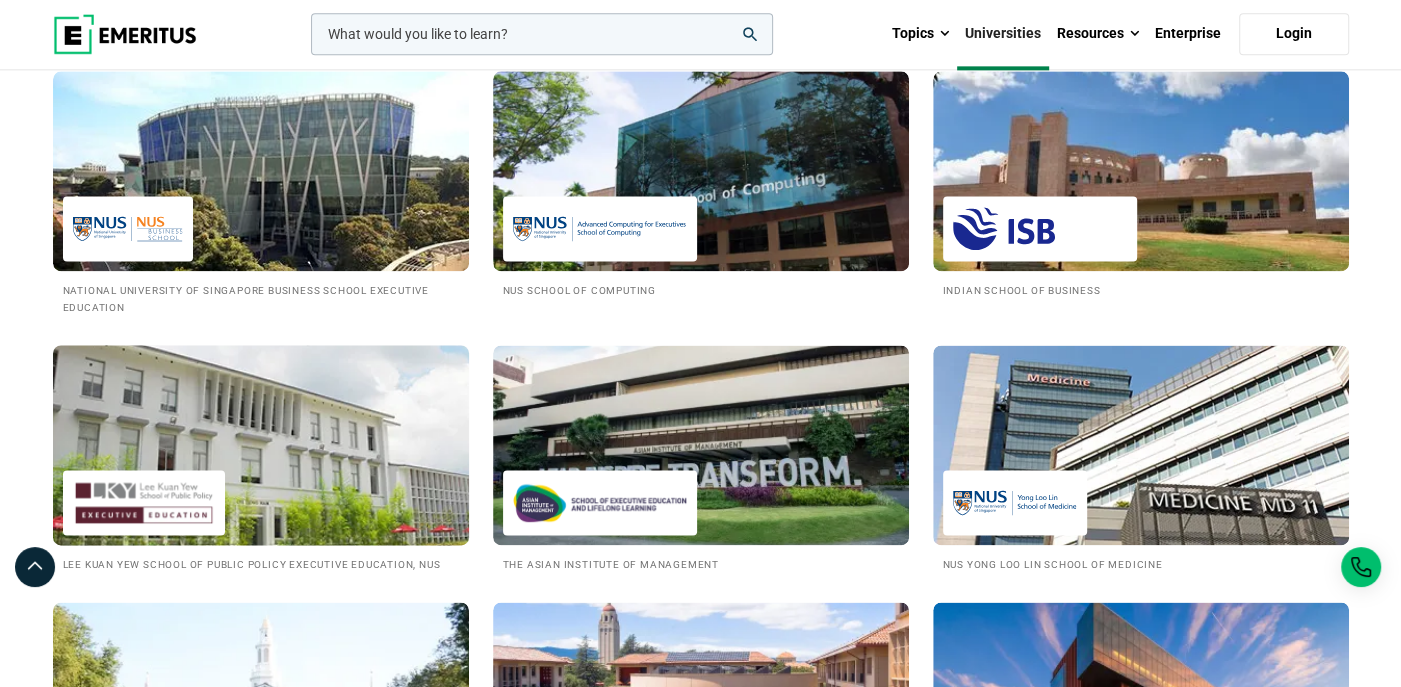 click at bounding box center [144, 502] 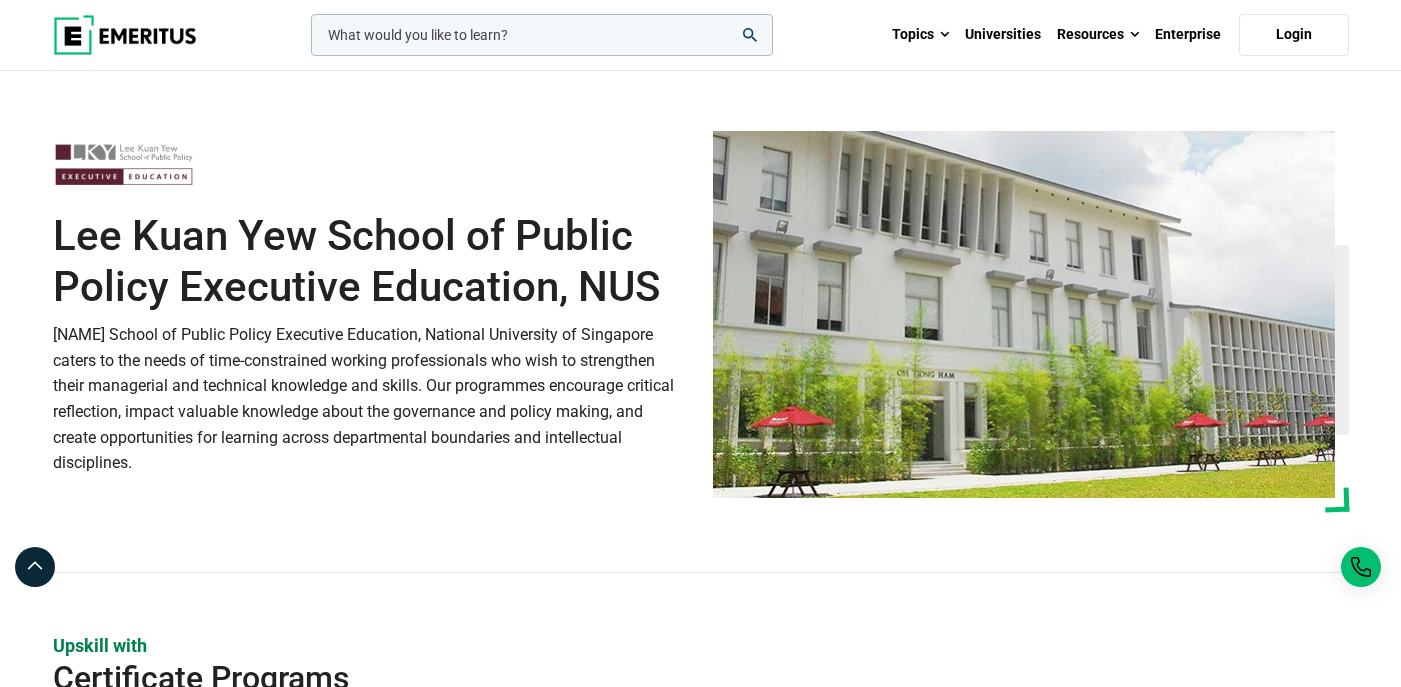 scroll, scrollTop: 500, scrollLeft: 0, axis: vertical 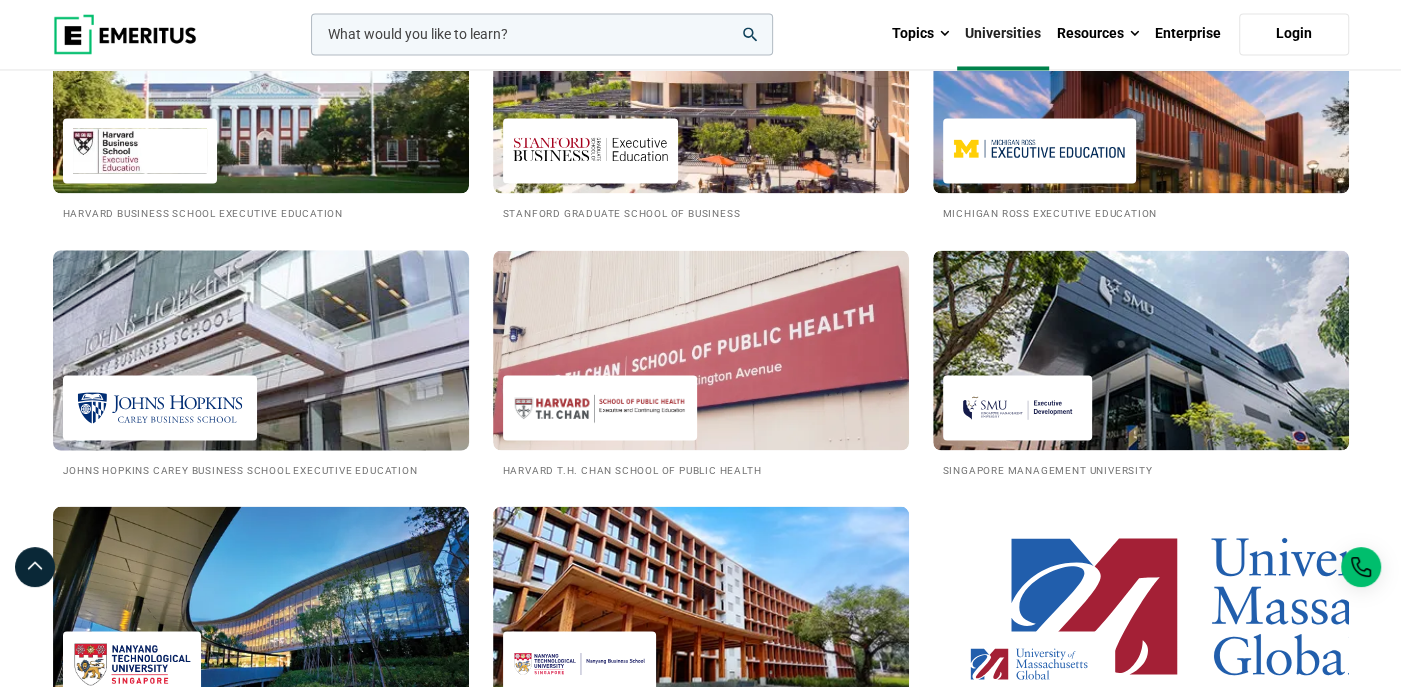 click at bounding box center (261, 350) 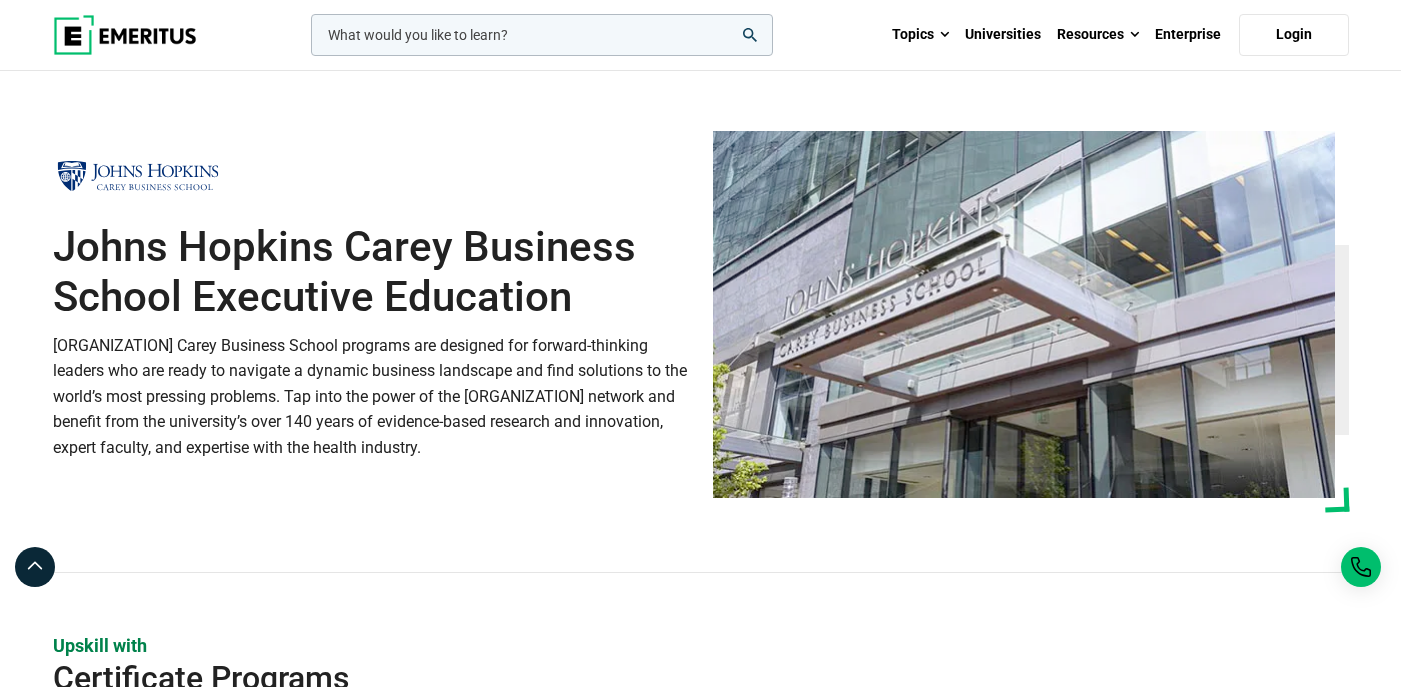 scroll, scrollTop: 0, scrollLeft: 0, axis: both 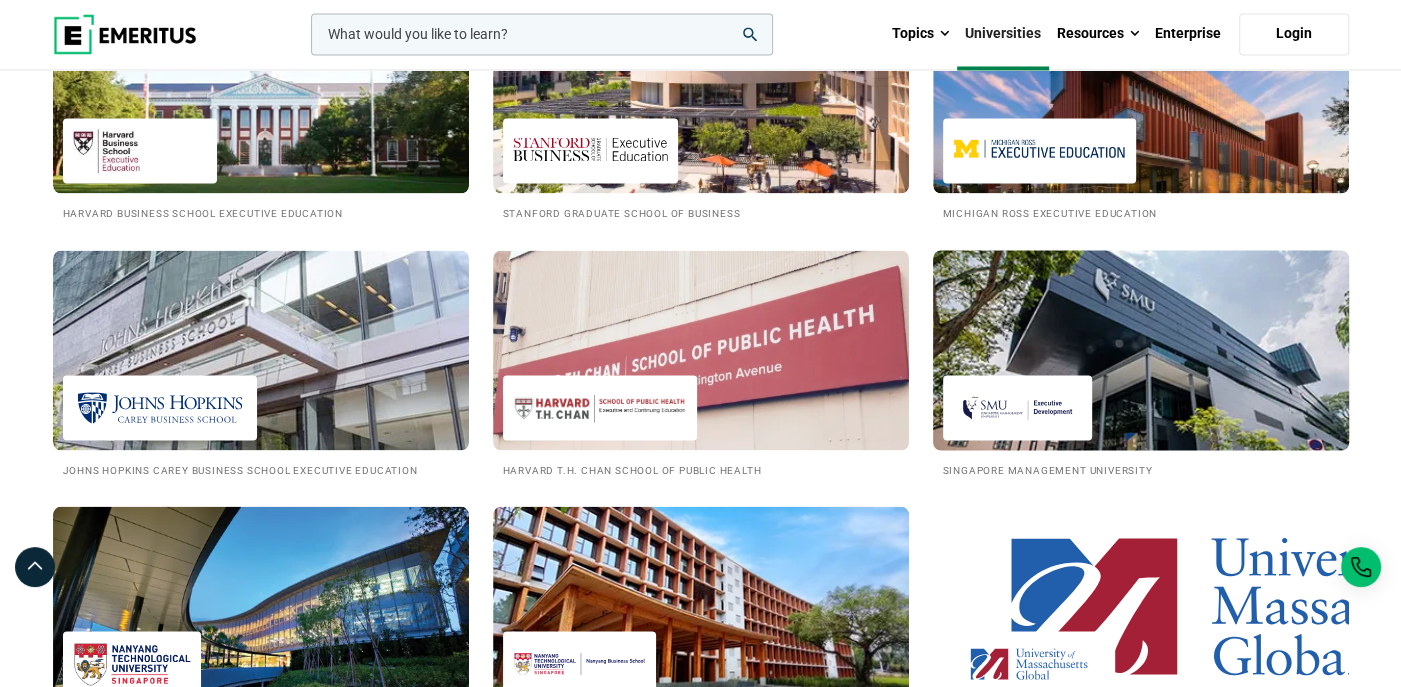 click at bounding box center [1018, 407] 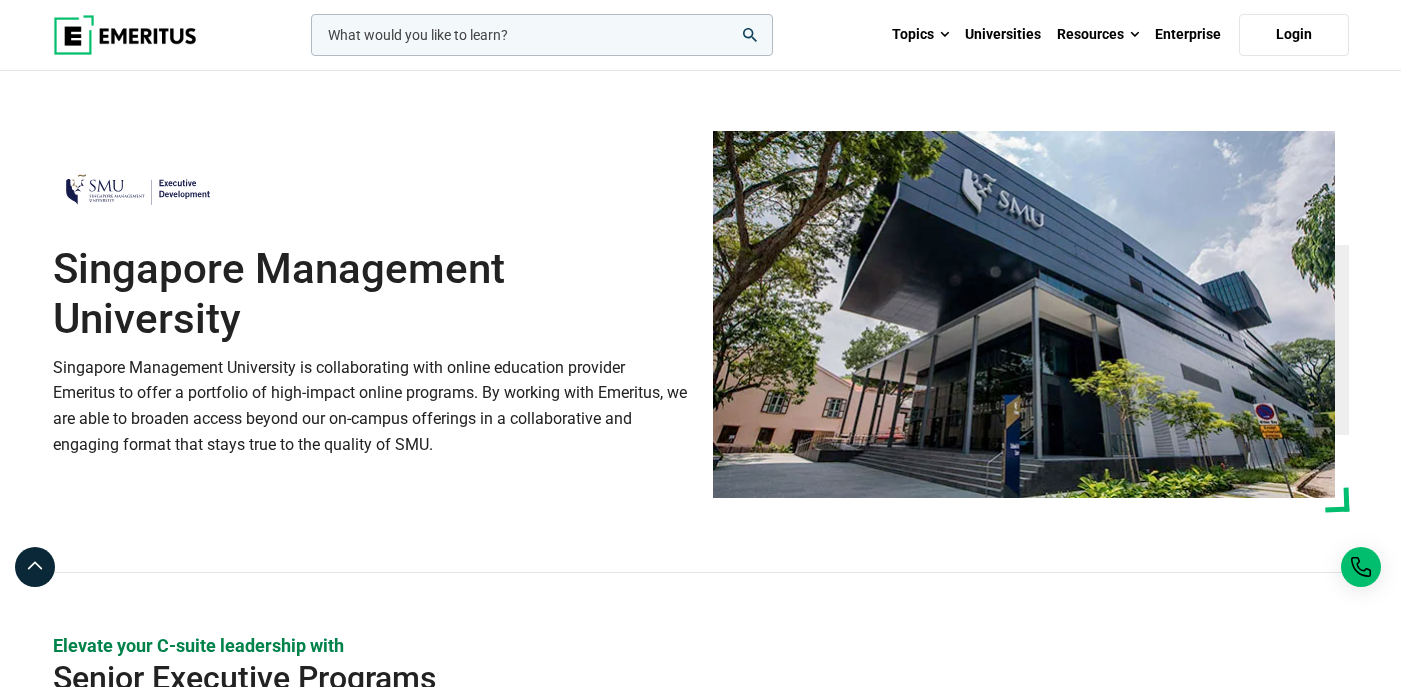 scroll, scrollTop: 500, scrollLeft: 0, axis: vertical 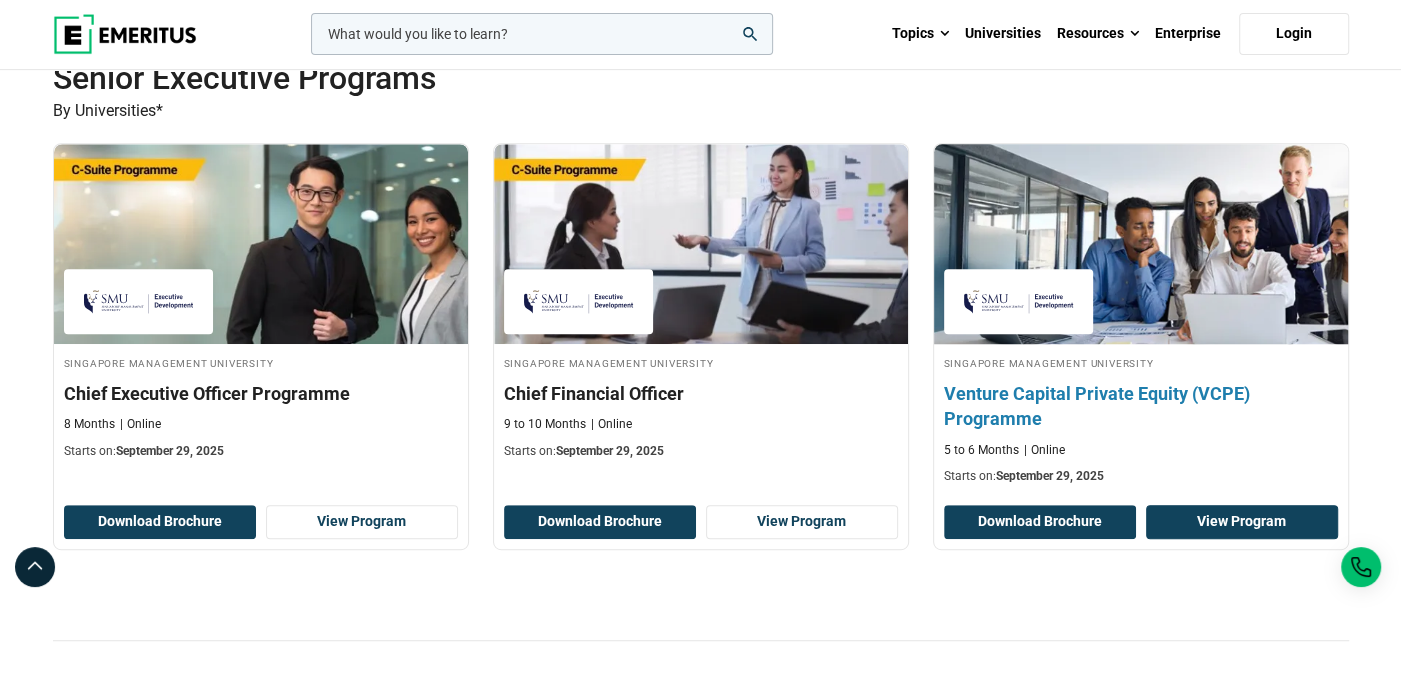 click on "View Program" at bounding box center [1242, 522] 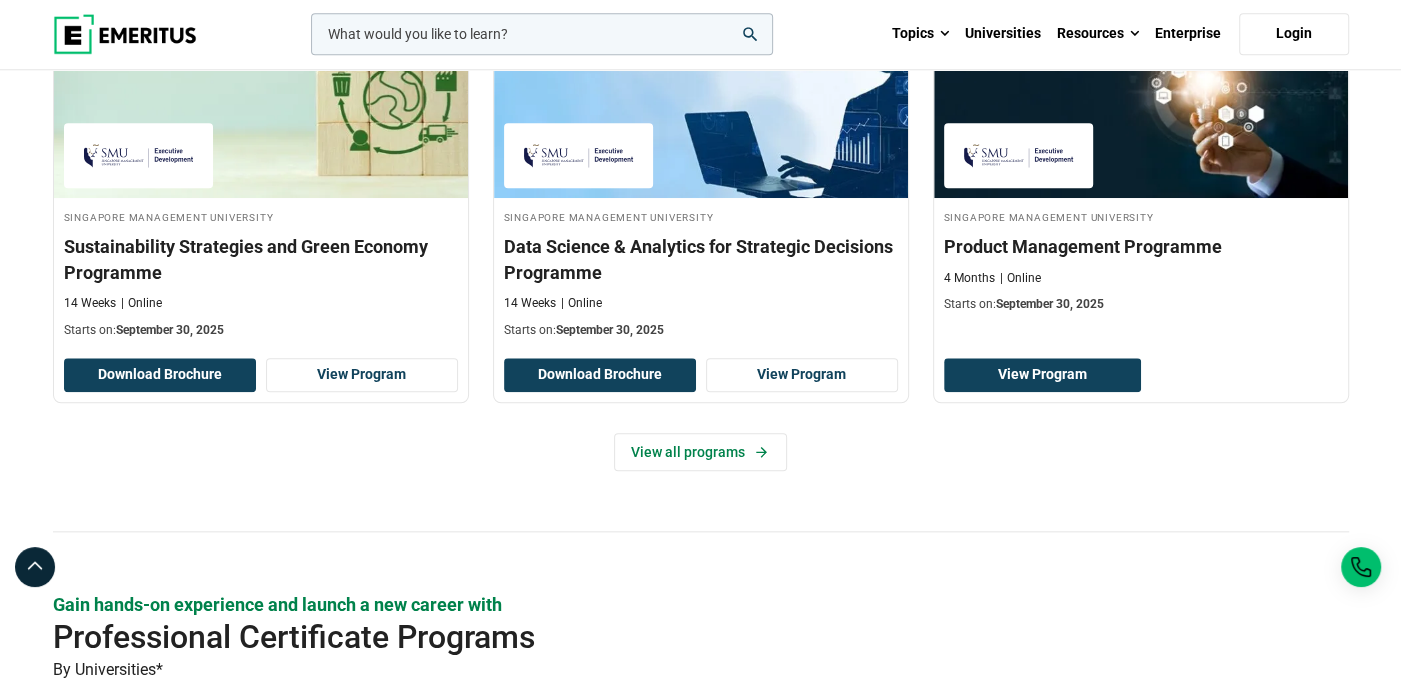scroll, scrollTop: 1400, scrollLeft: 0, axis: vertical 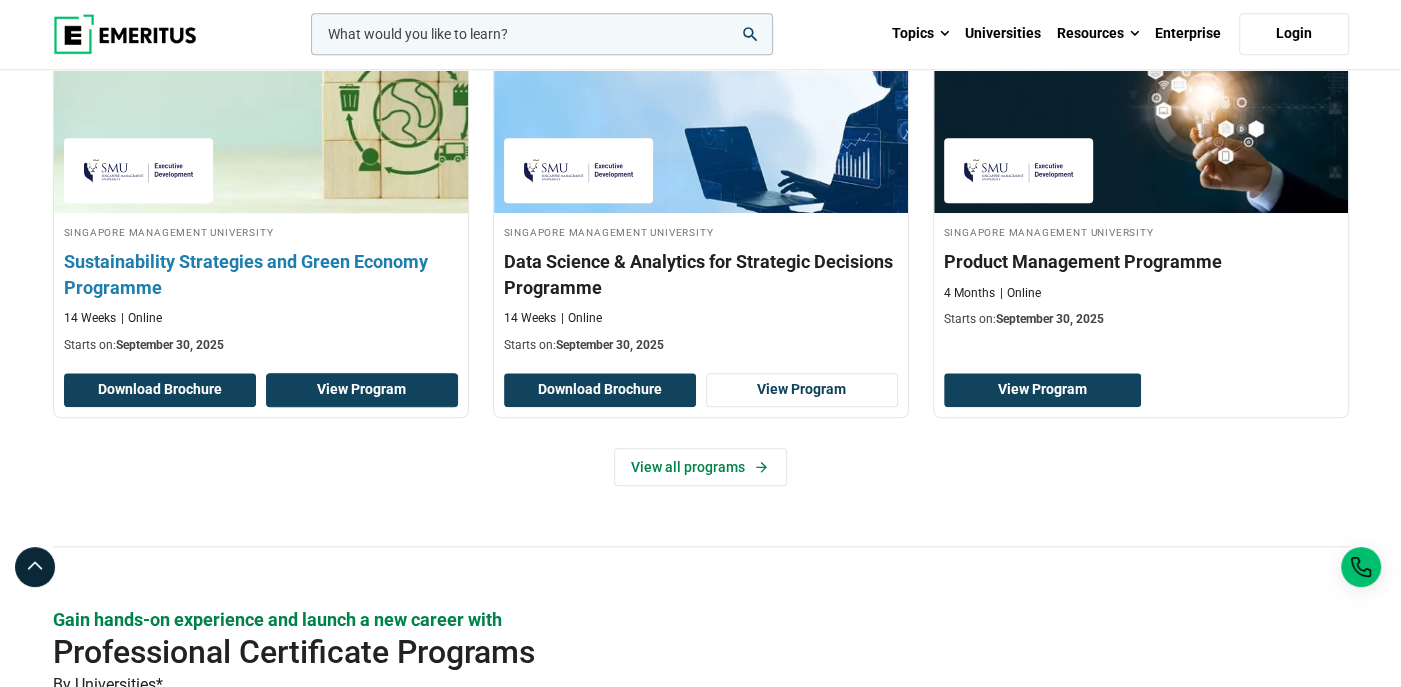 click on "View Program" at bounding box center [362, 390] 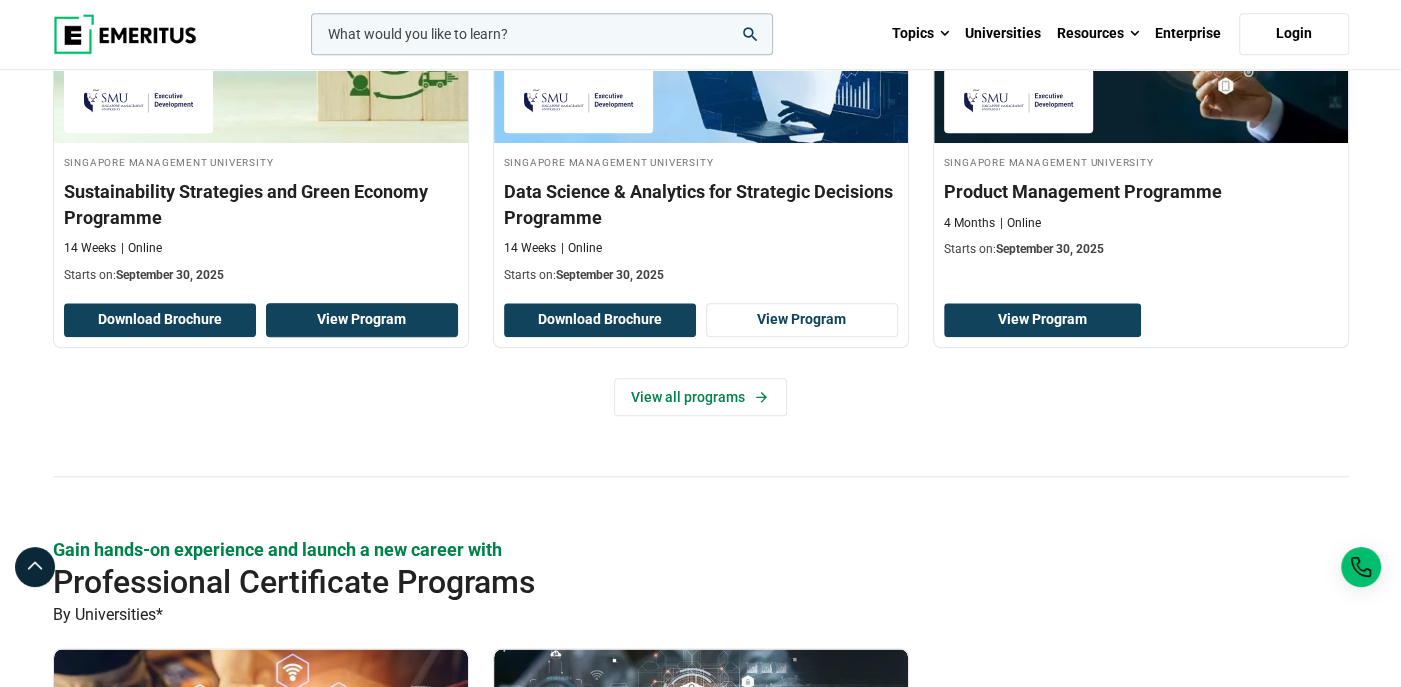 scroll, scrollTop: 1400, scrollLeft: 0, axis: vertical 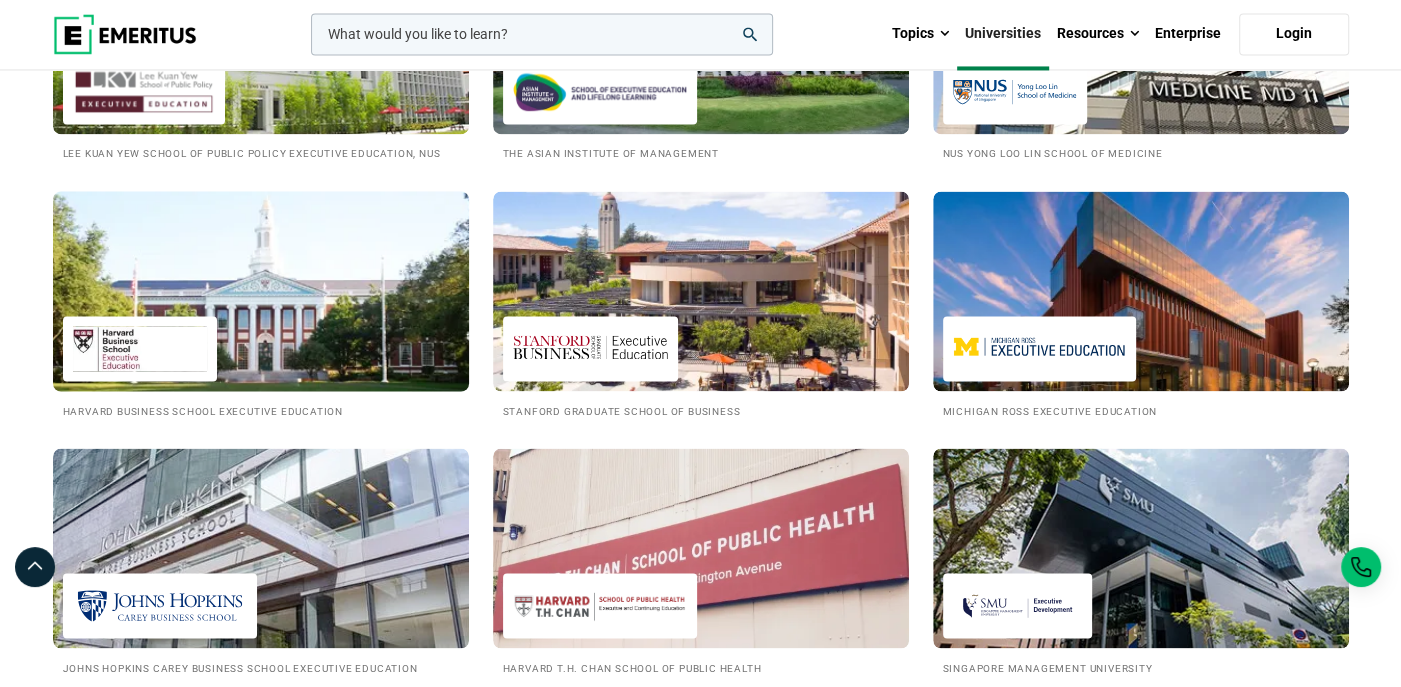 click at bounding box center [140, 348] 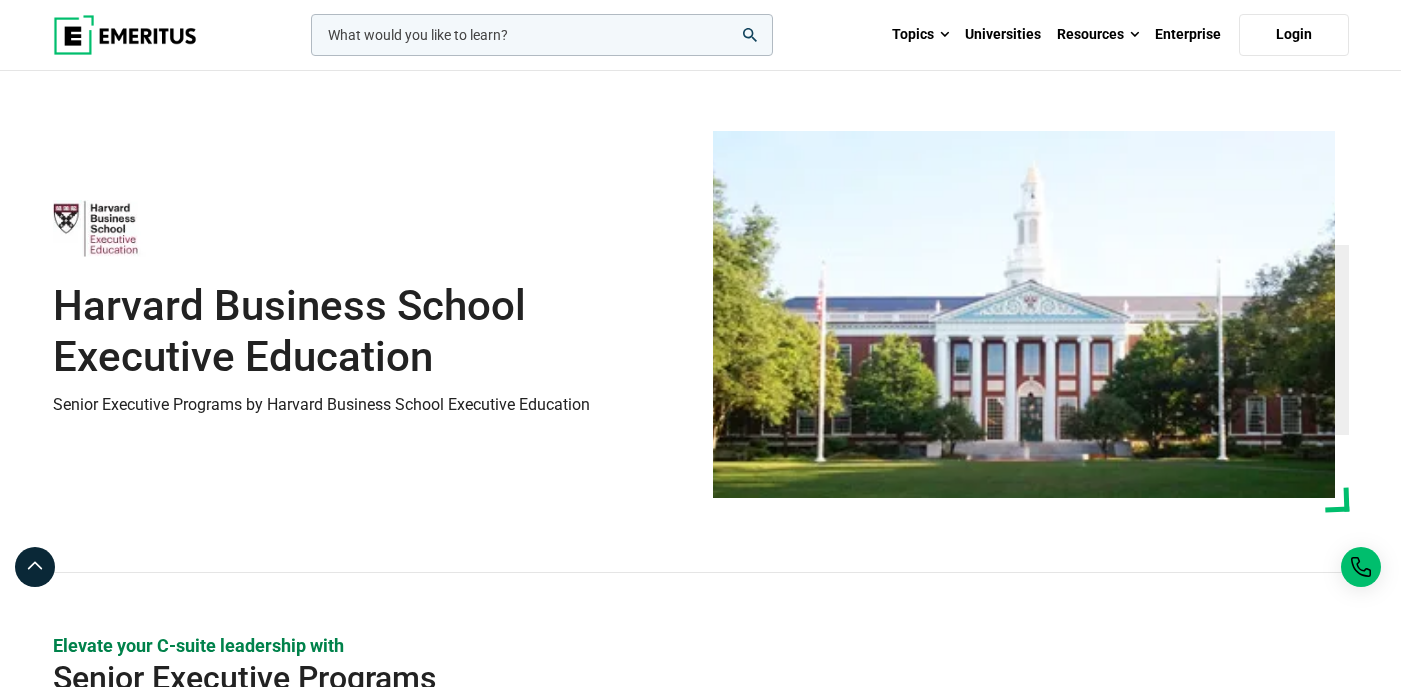 scroll, scrollTop: 400, scrollLeft: 0, axis: vertical 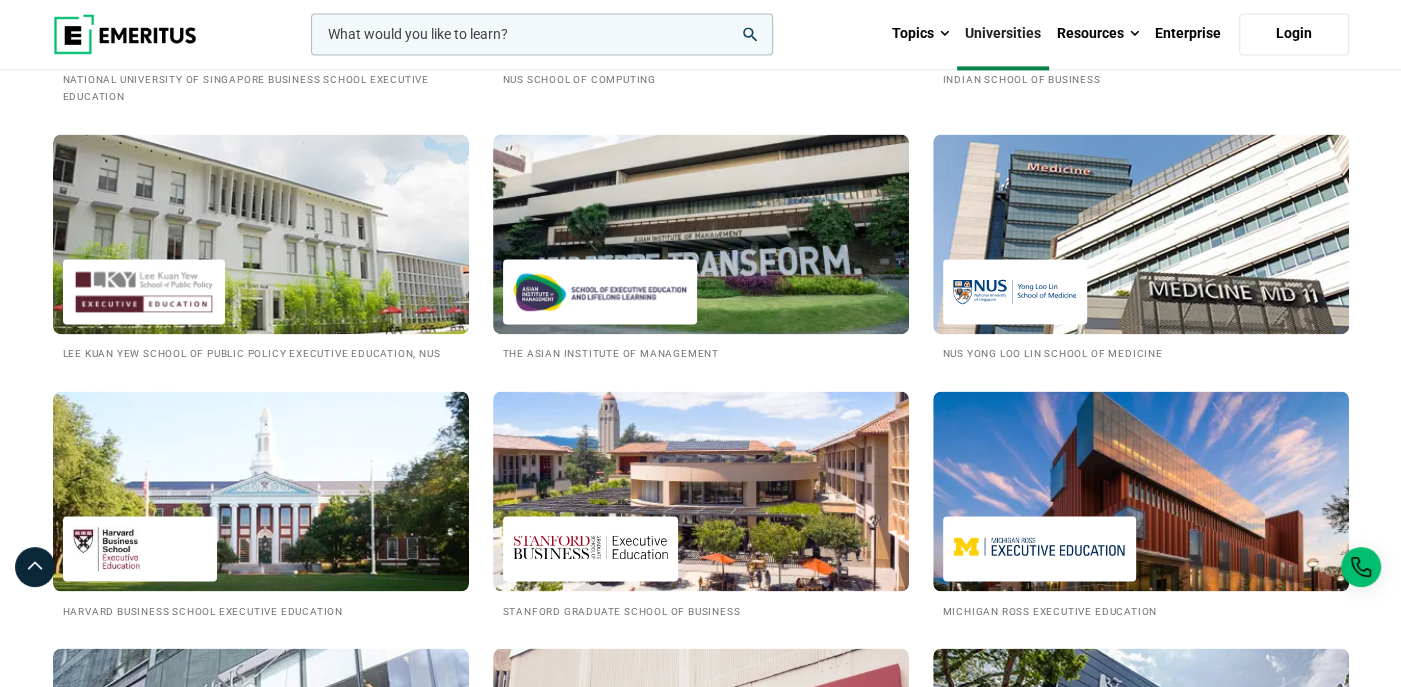 click at bounding box center [542, 34] 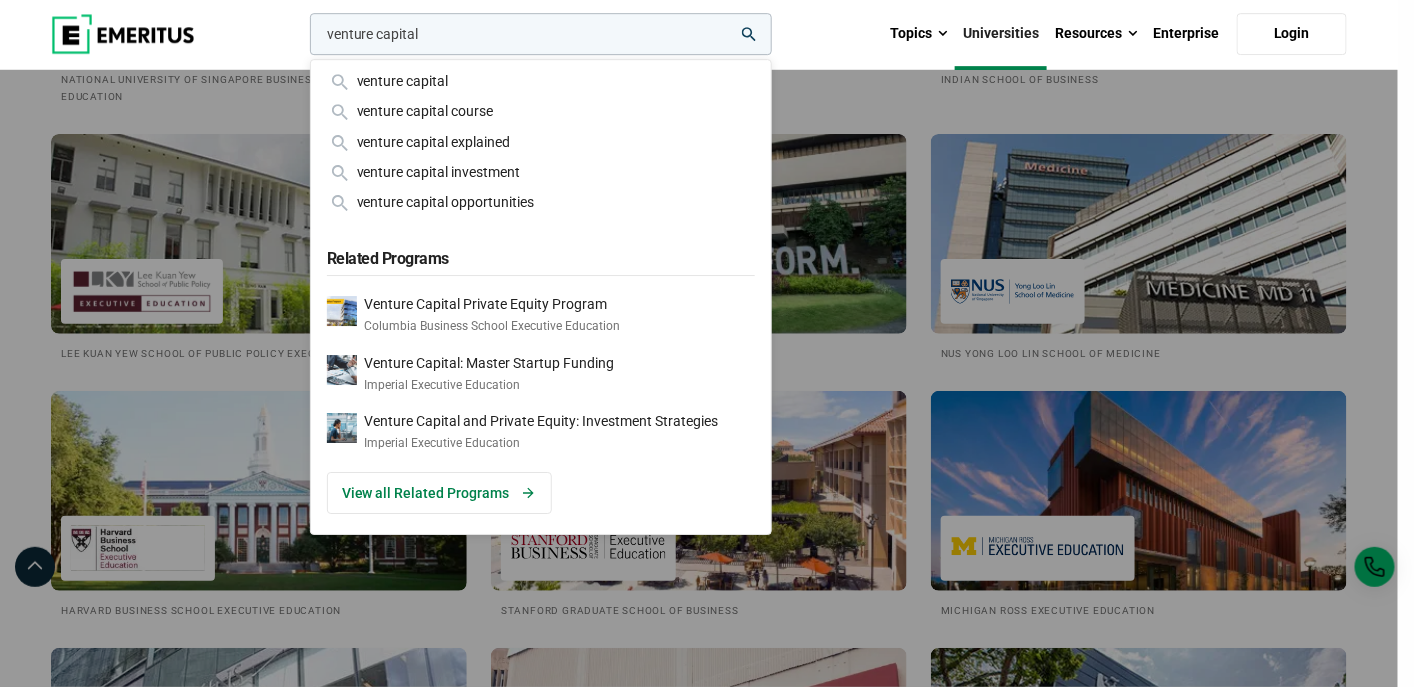 type on "venture capital" 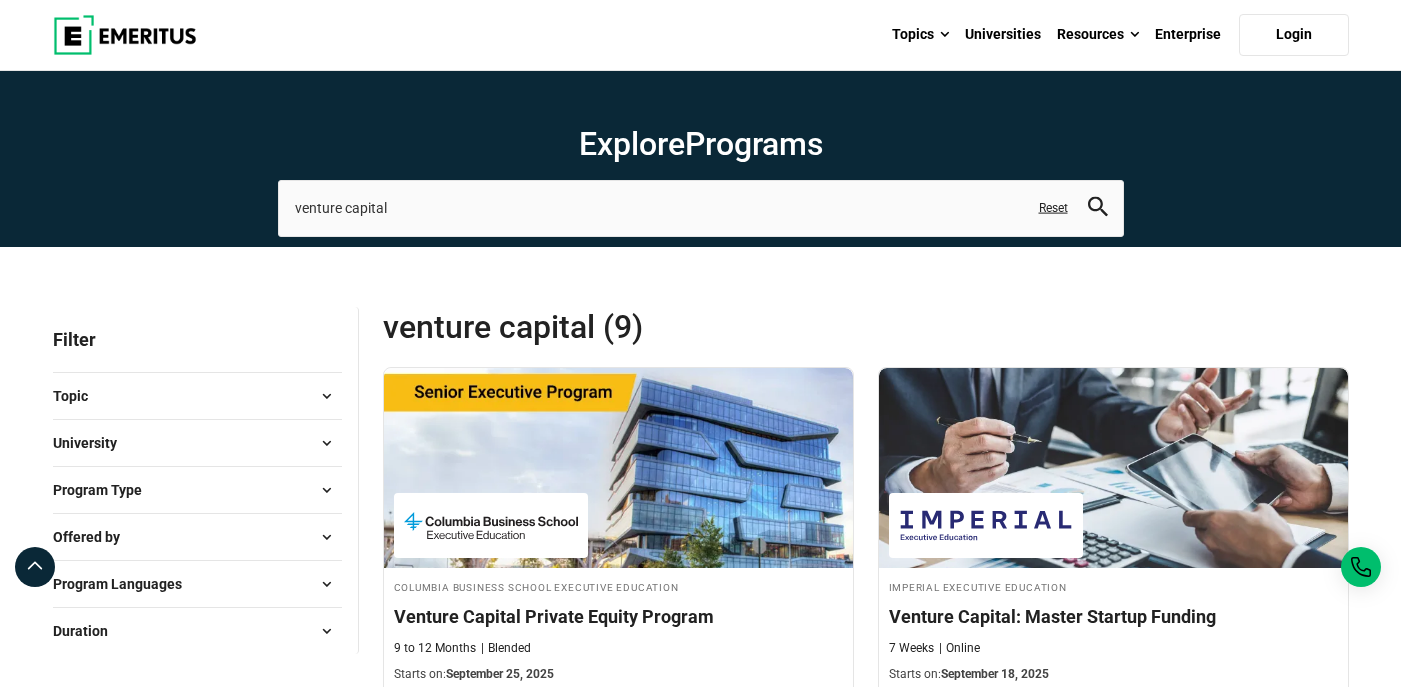 scroll, scrollTop: 0, scrollLeft: 0, axis: both 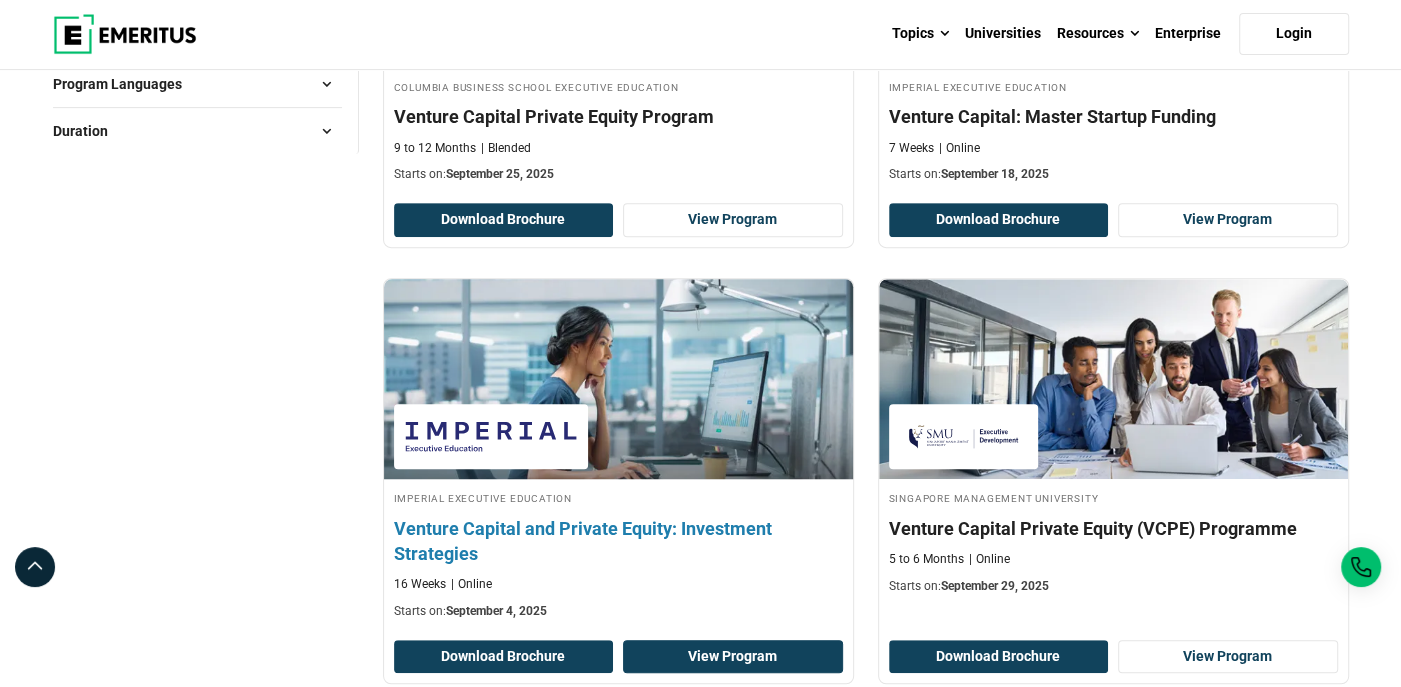 click on "View Program" at bounding box center [733, 657] 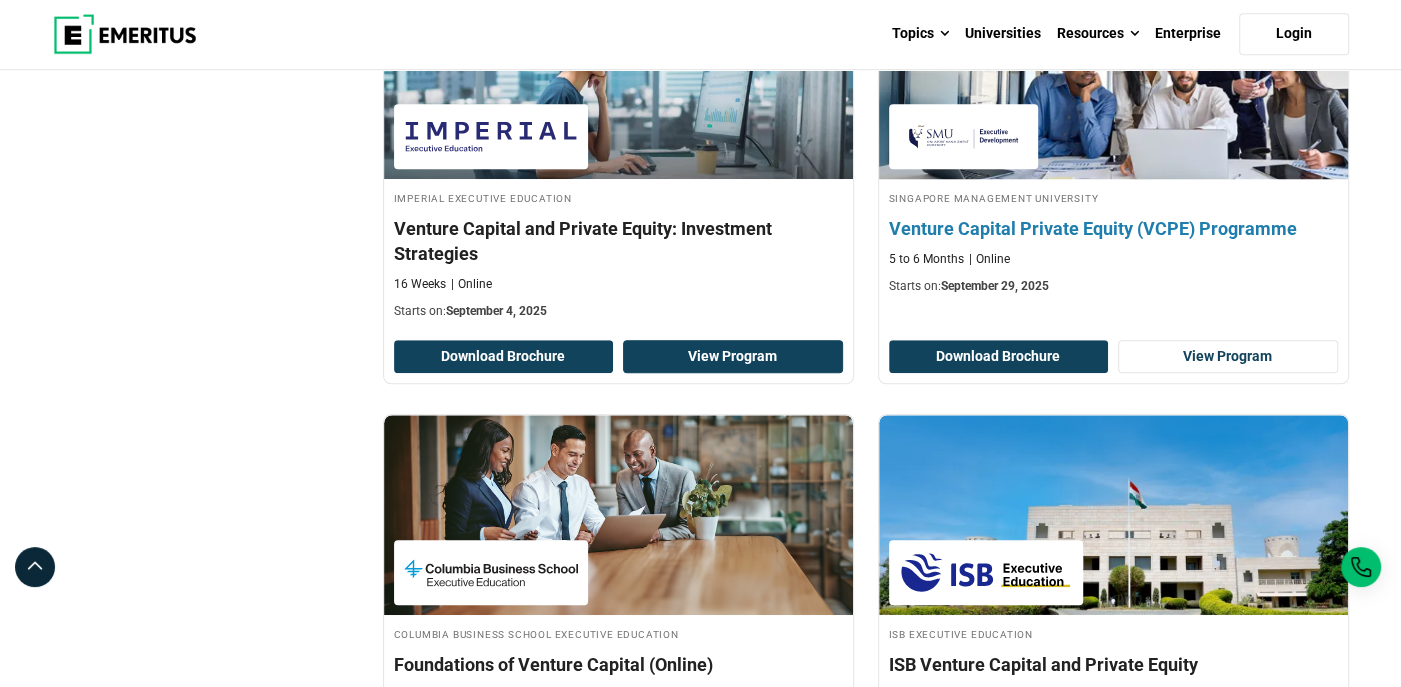 scroll, scrollTop: 900, scrollLeft: 0, axis: vertical 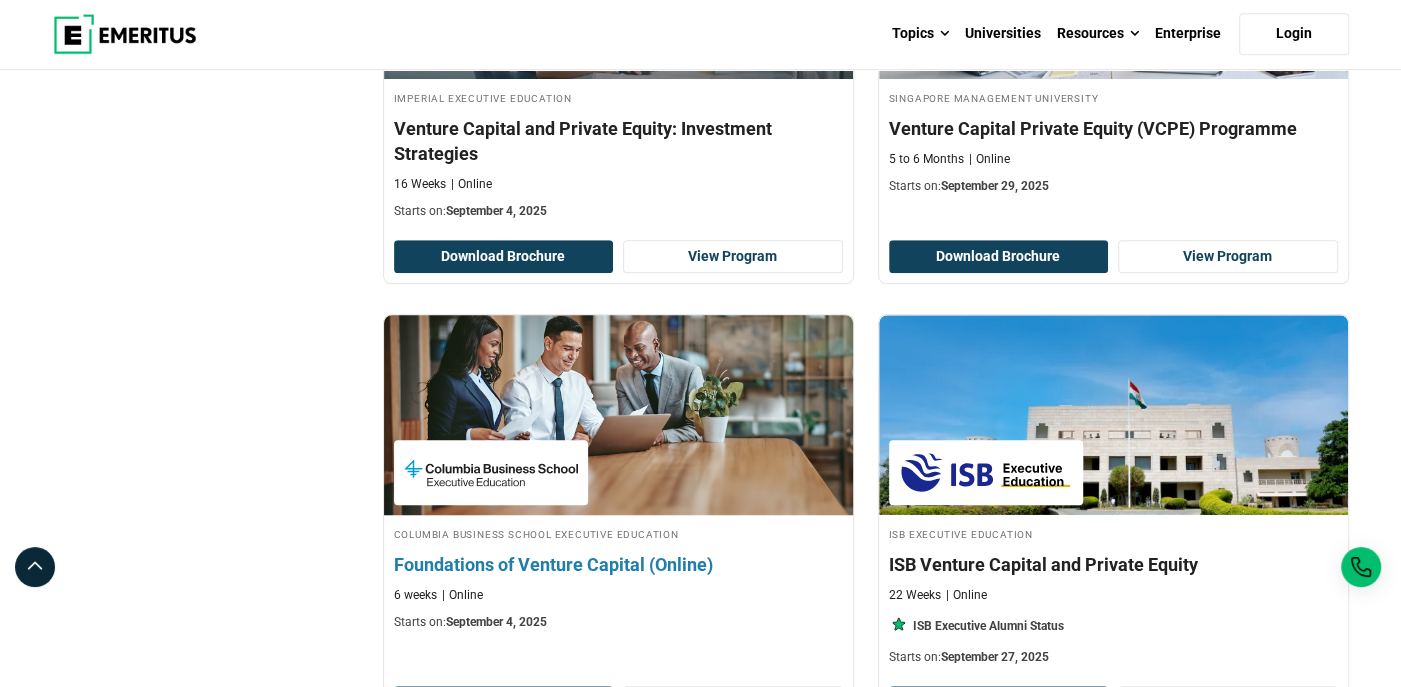click on "Foundations of Venture Capital (Online)" at bounding box center (618, 564) 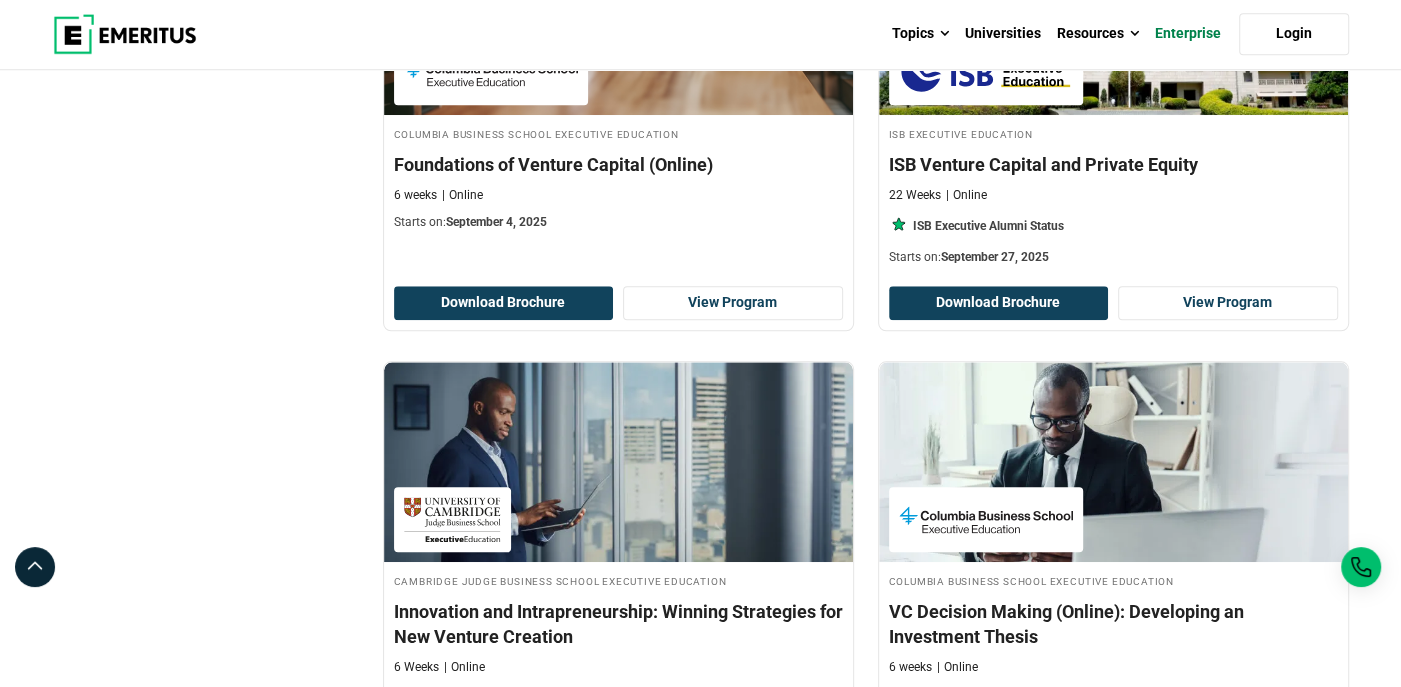 scroll, scrollTop: 1400, scrollLeft: 0, axis: vertical 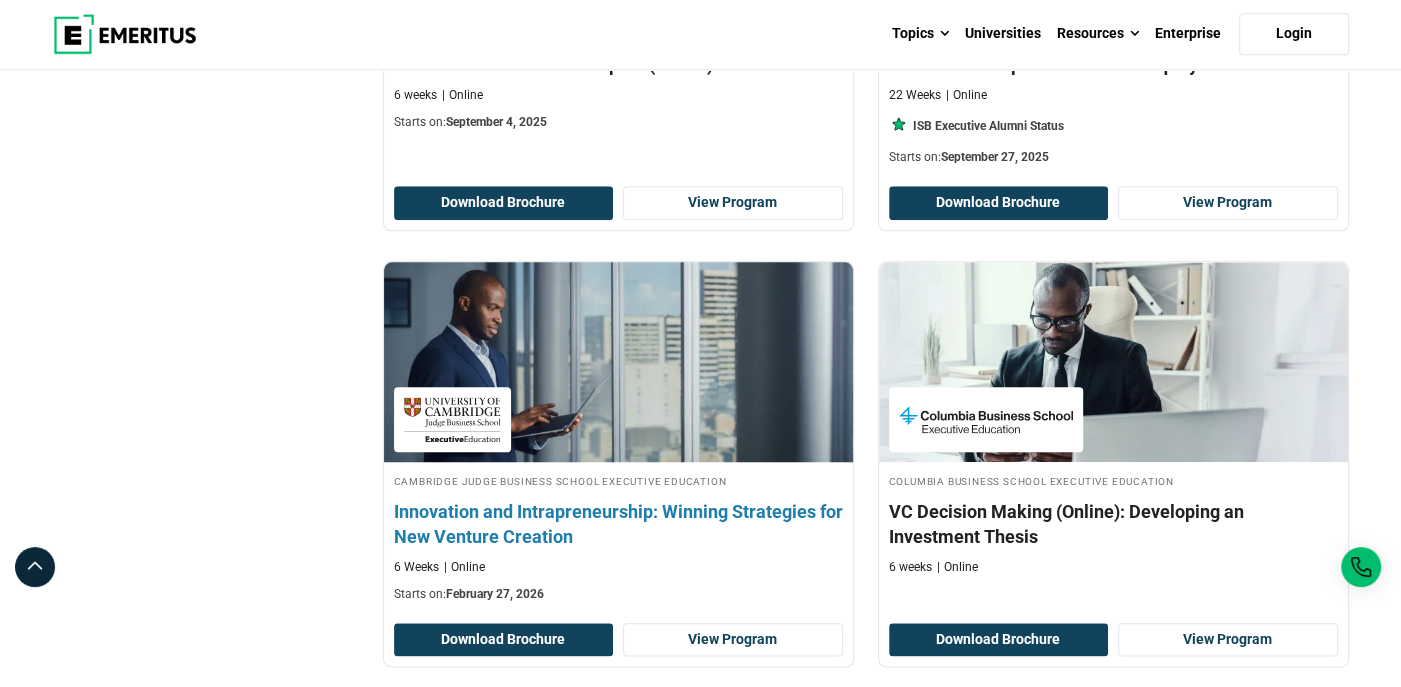 click on "Innovation and Intrapreneurship: Winning Strategies for New Venture Creation" at bounding box center (618, 524) 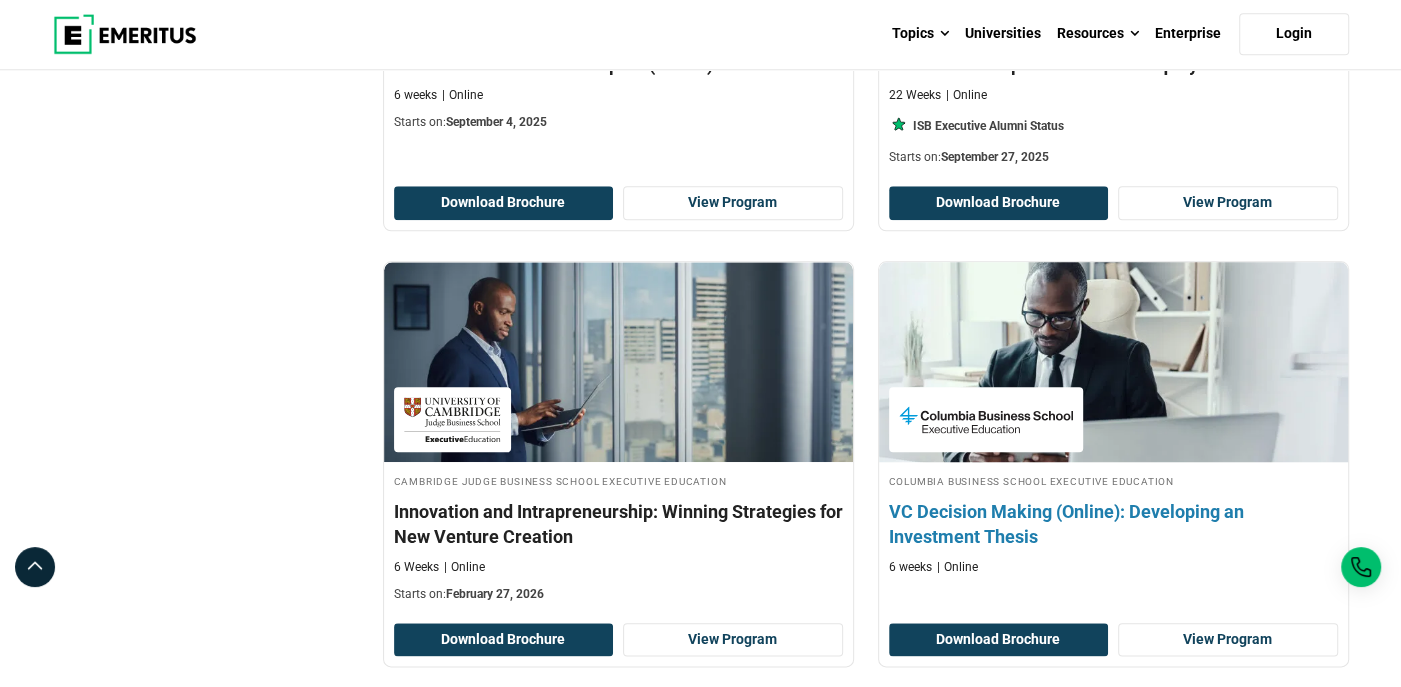 click on "VC Decision Making (Online): Developing an Investment Thesis" at bounding box center (1113, 524) 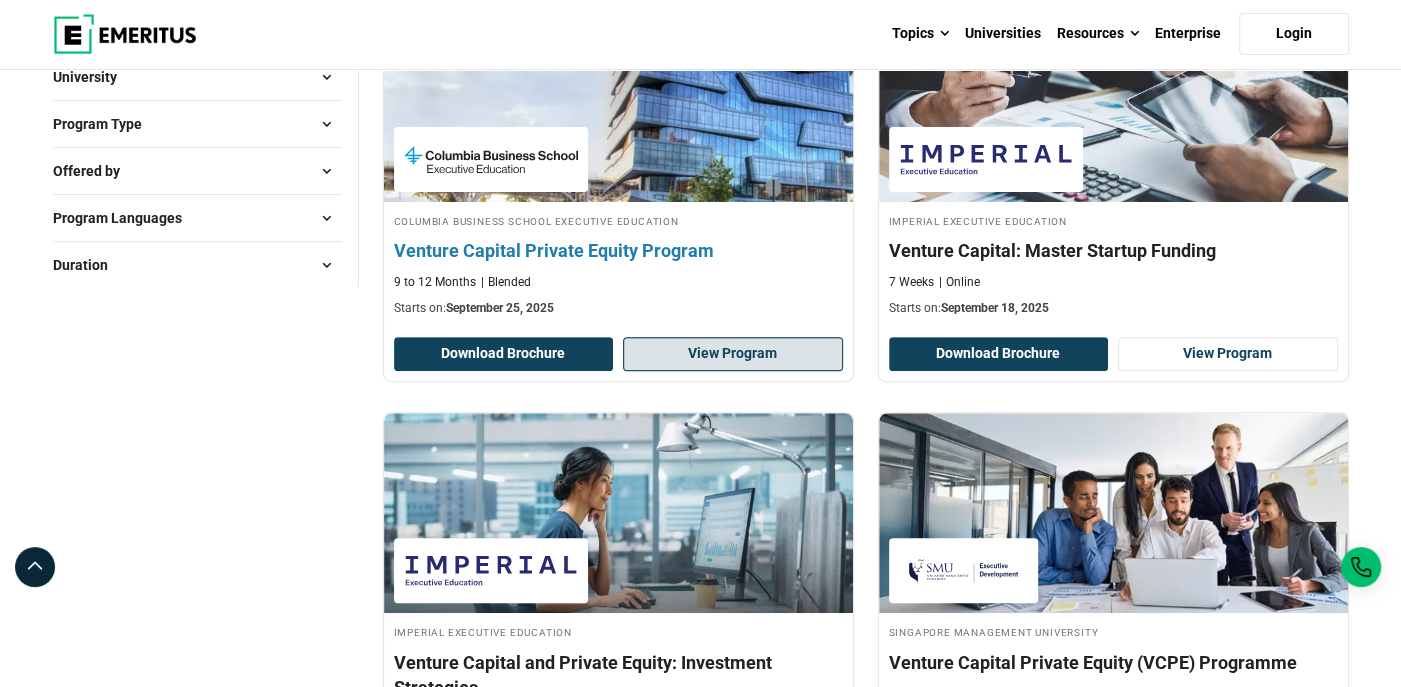 scroll, scrollTop: 400, scrollLeft: 0, axis: vertical 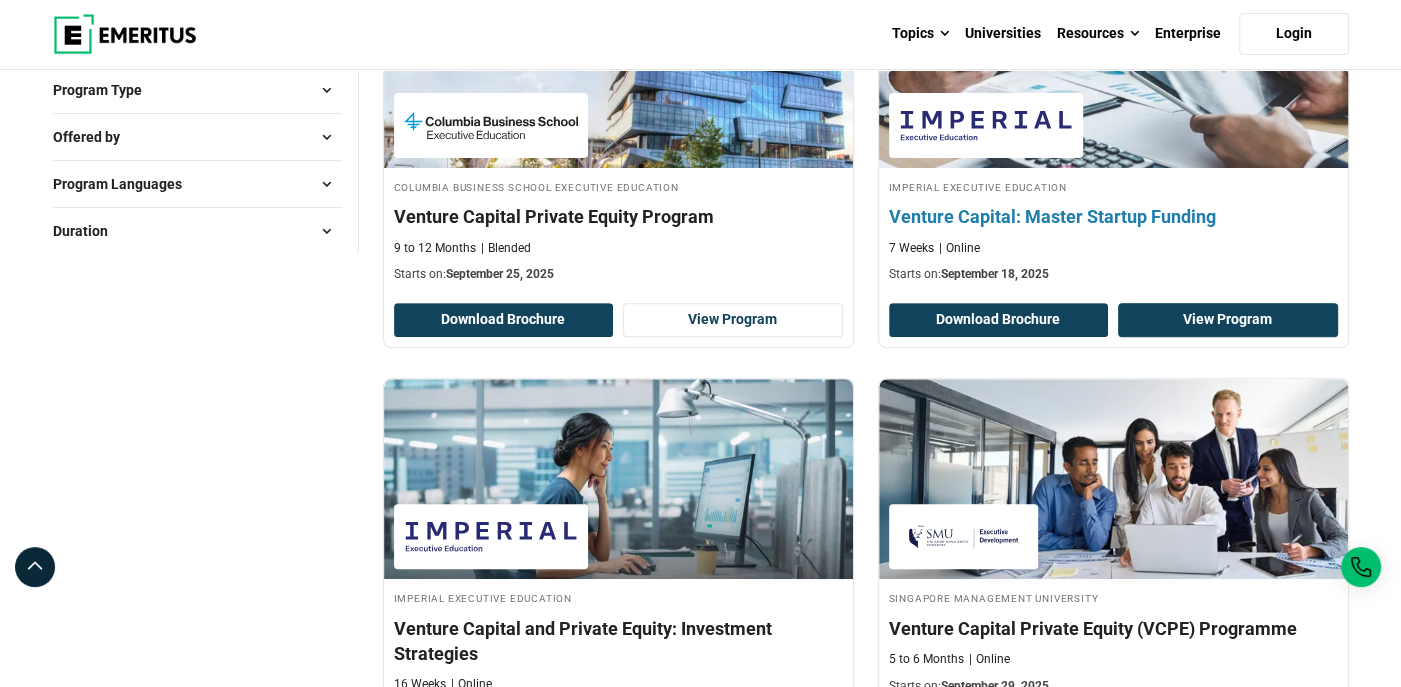 click on "View Program" at bounding box center (1228, 320) 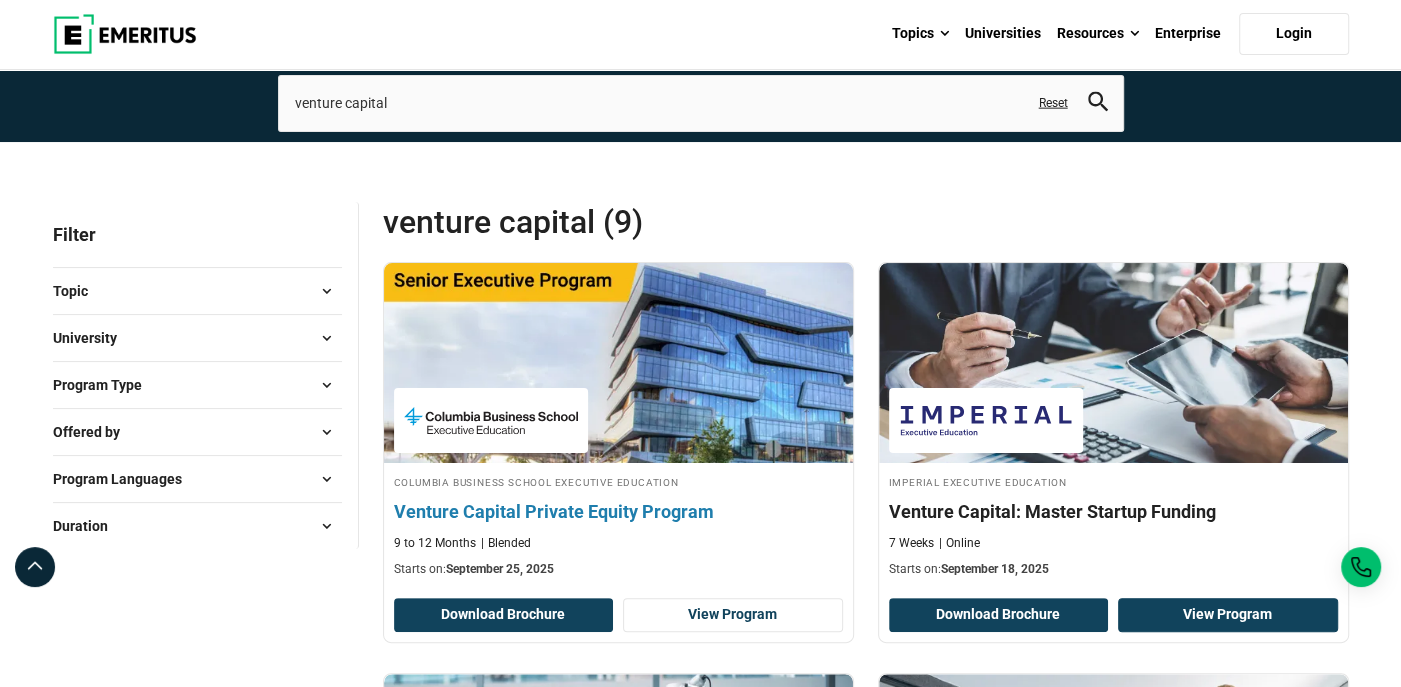 scroll, scrollTop: 100, scrollLeft: 0, axis: vertical 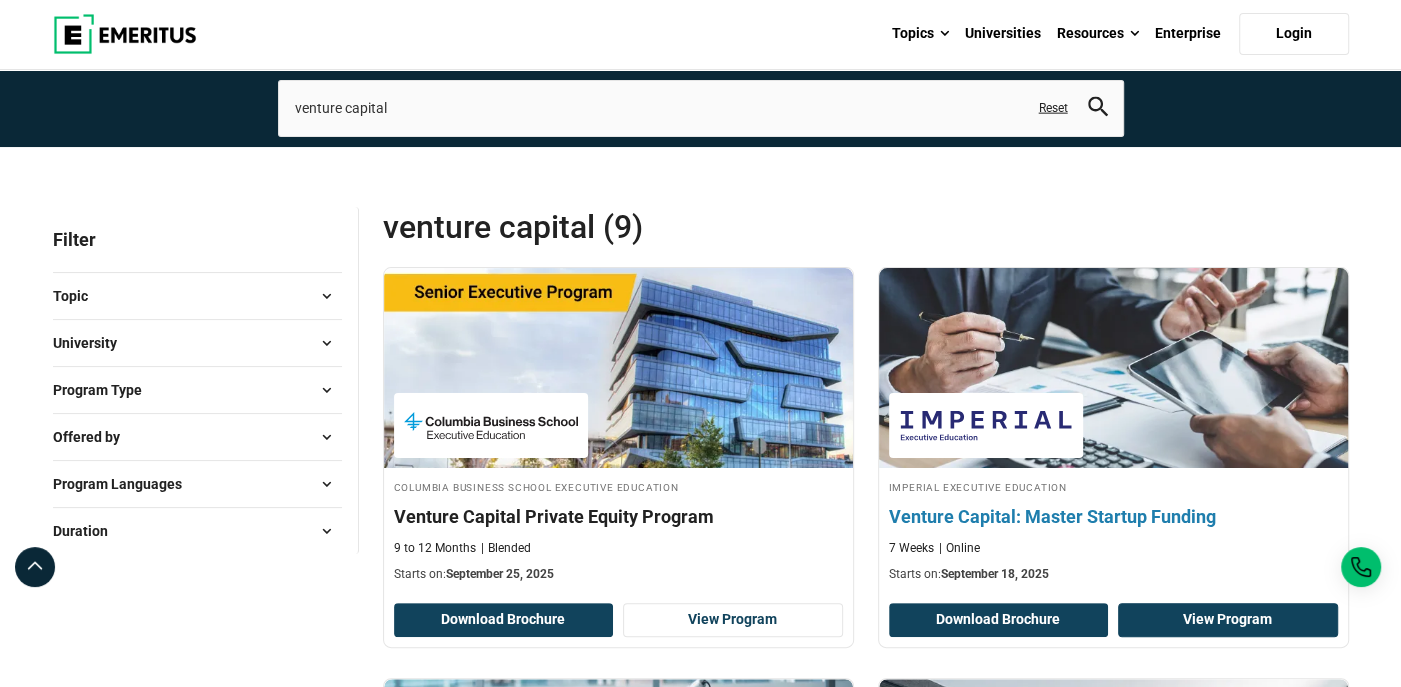 click on "View Program" at bounding box center (1228, 620) 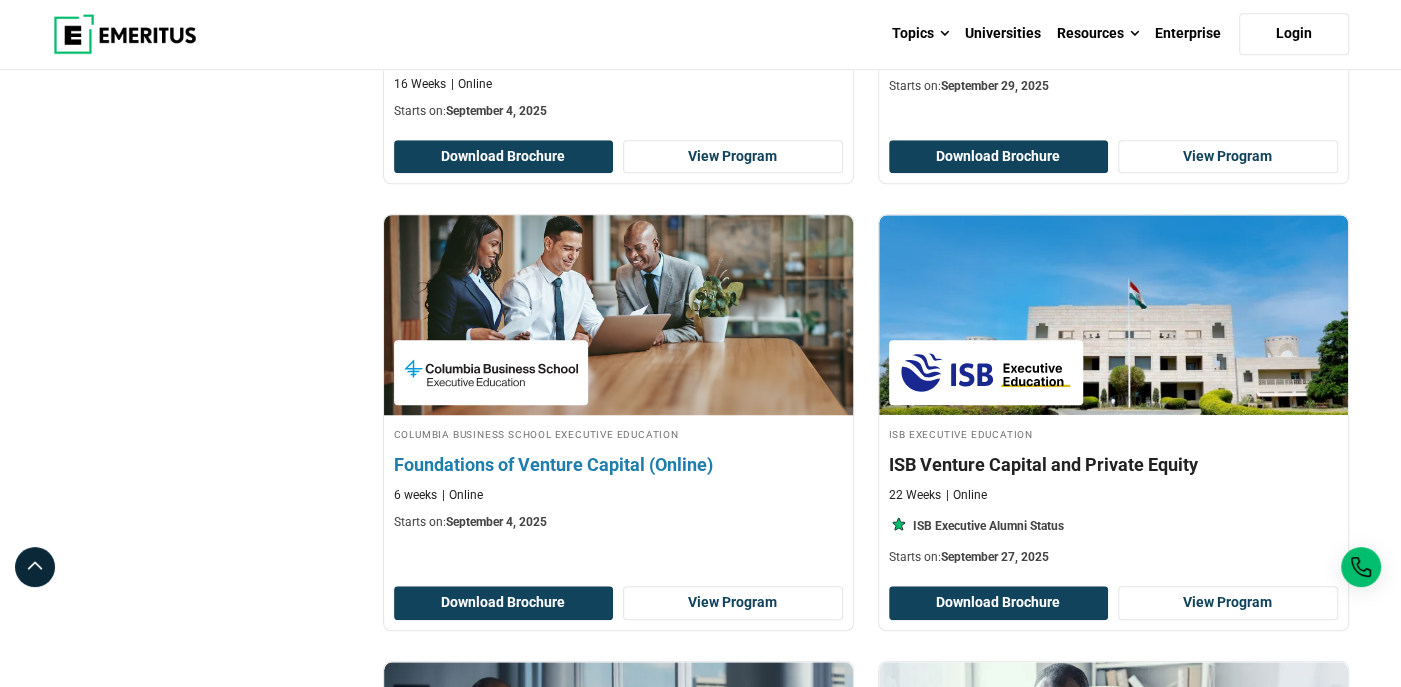 scroll, scrollTop: 1000, scrollLeft: 0, axis: vertical 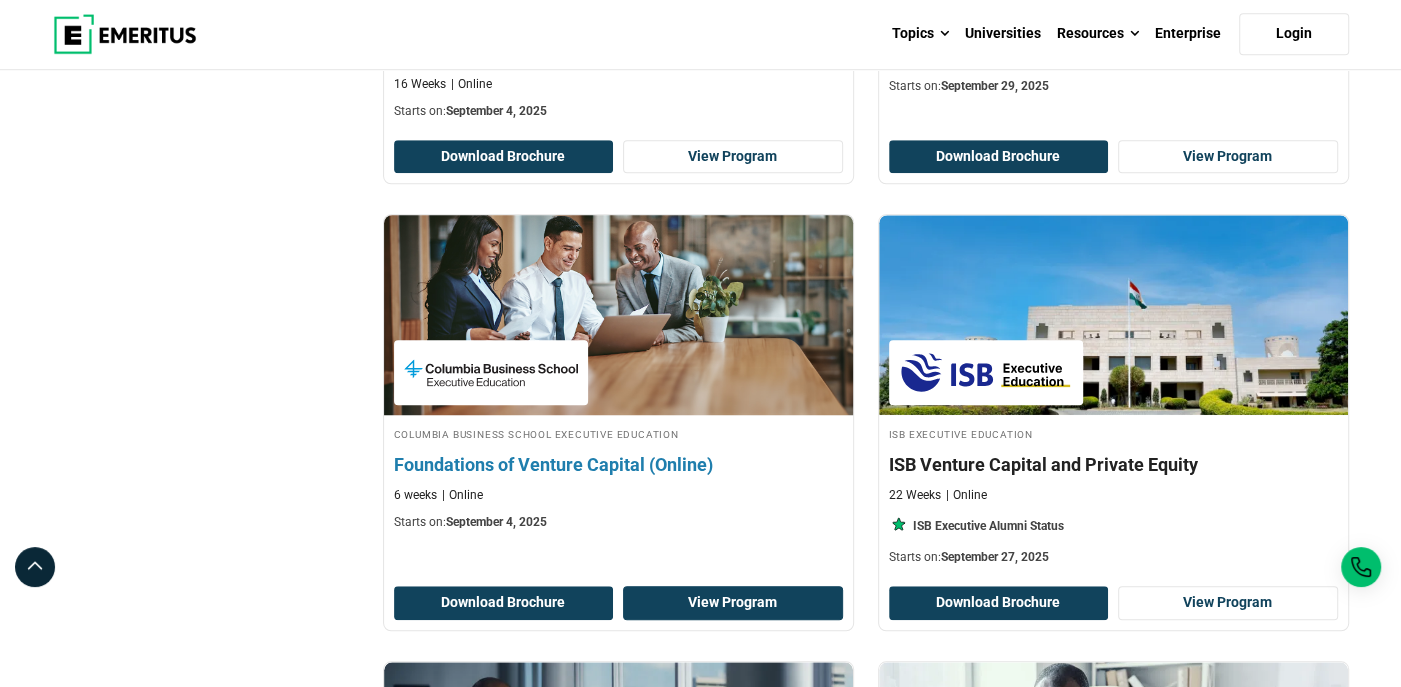 click on "View Program" at bounding box center (733, 603) 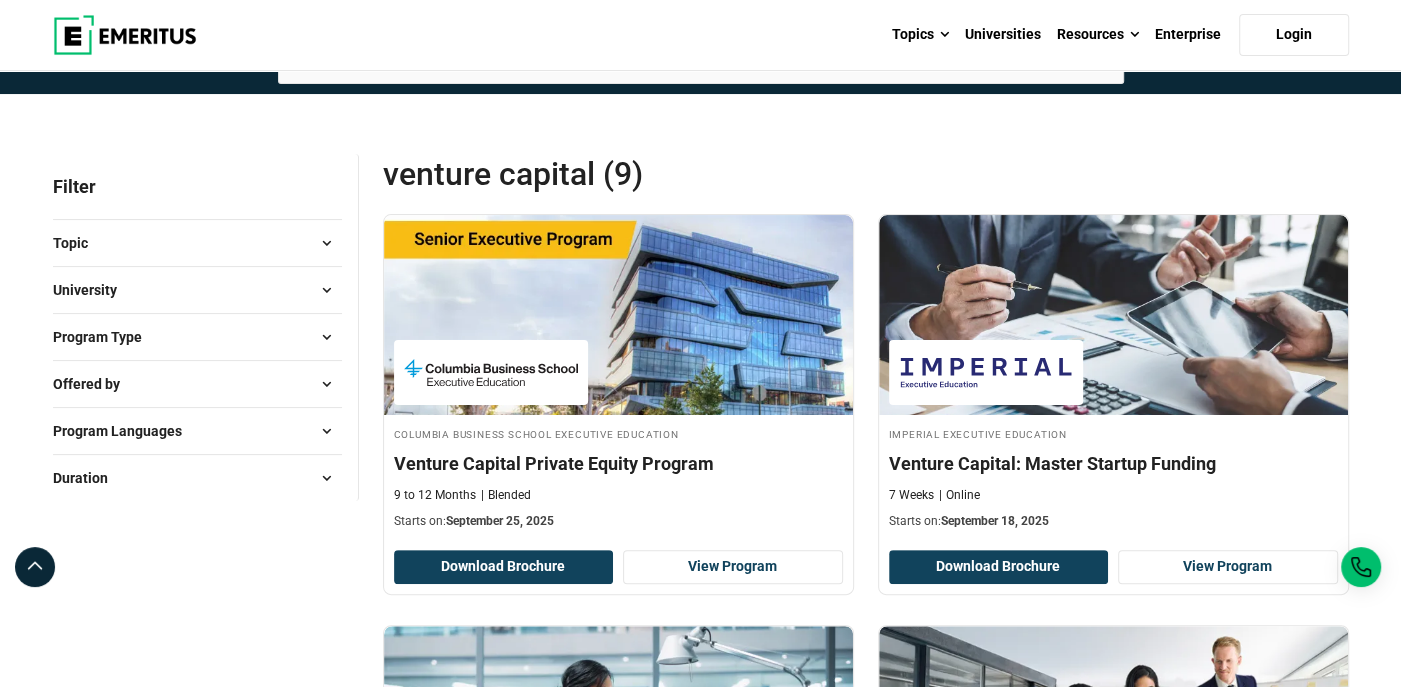 scroll, scrollTop: 0, scrollLeft: 0, axis: both 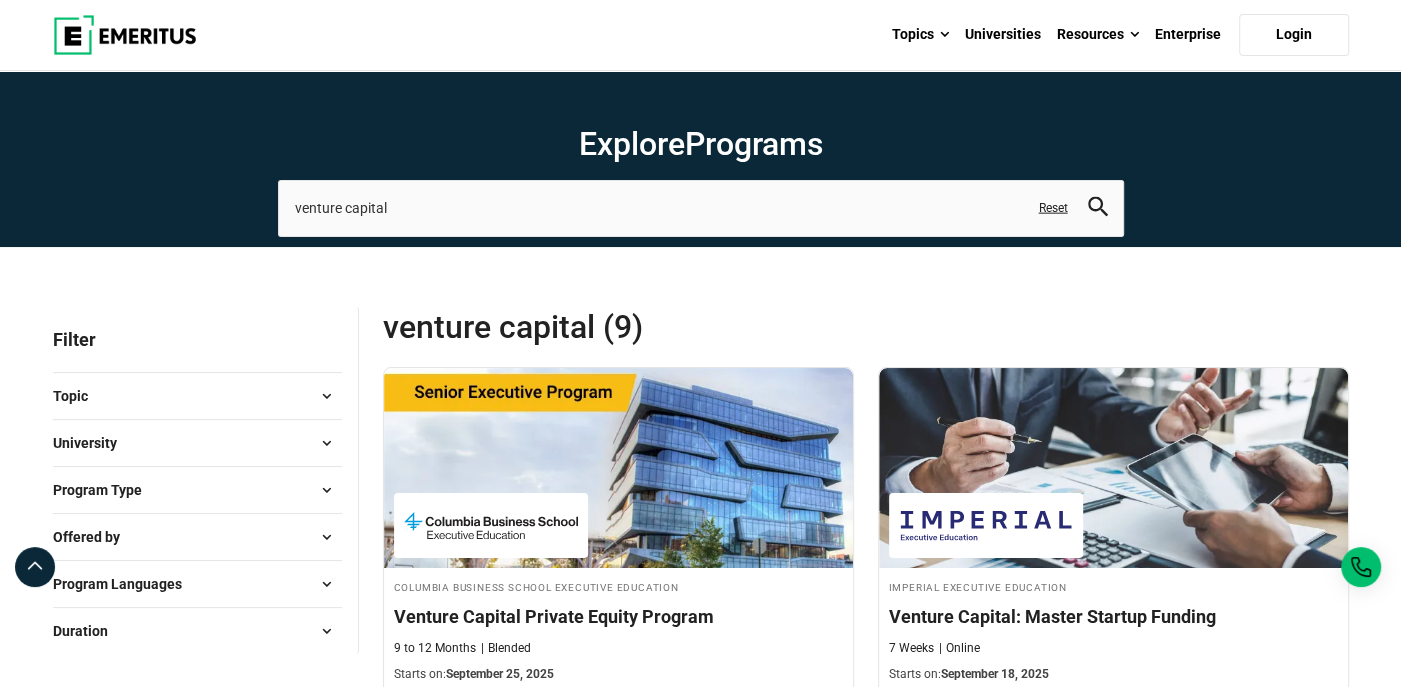 click on "University" at bounding box center (197, 443) 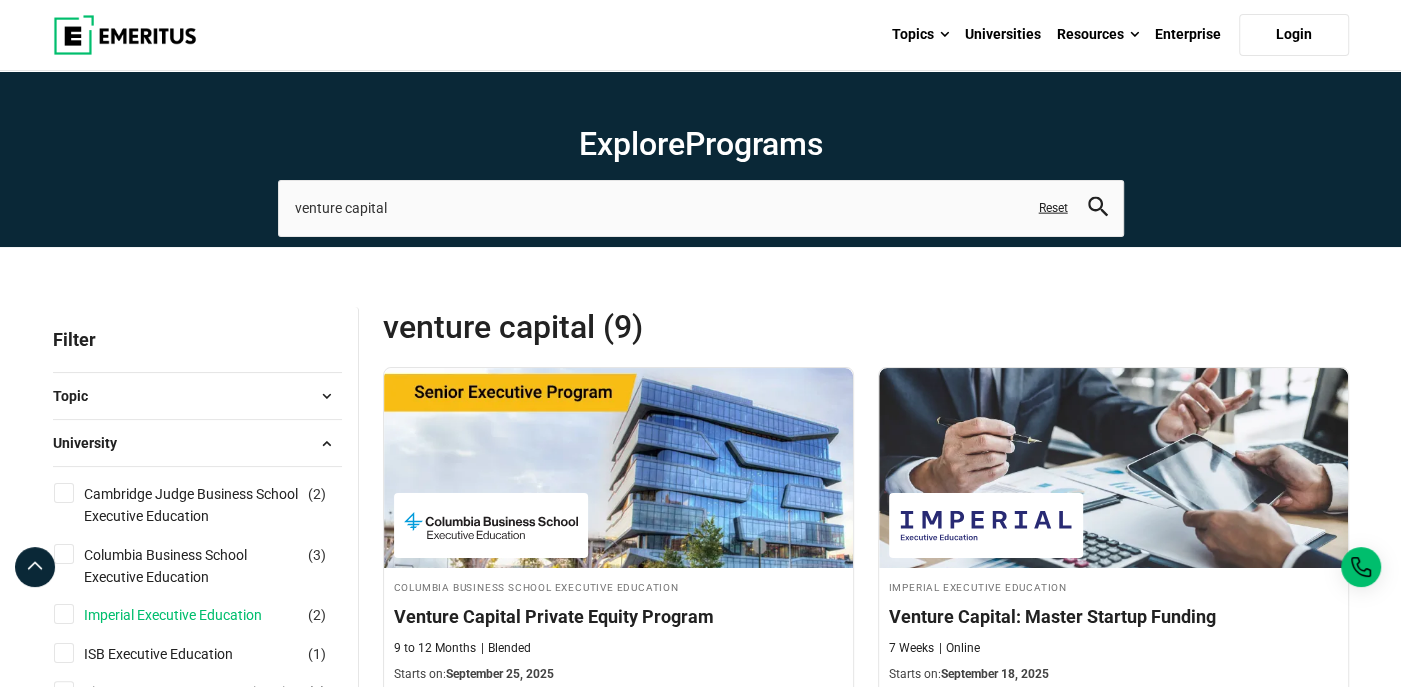 click on "Imperial Executive Education" at bounding box center [193, 615] 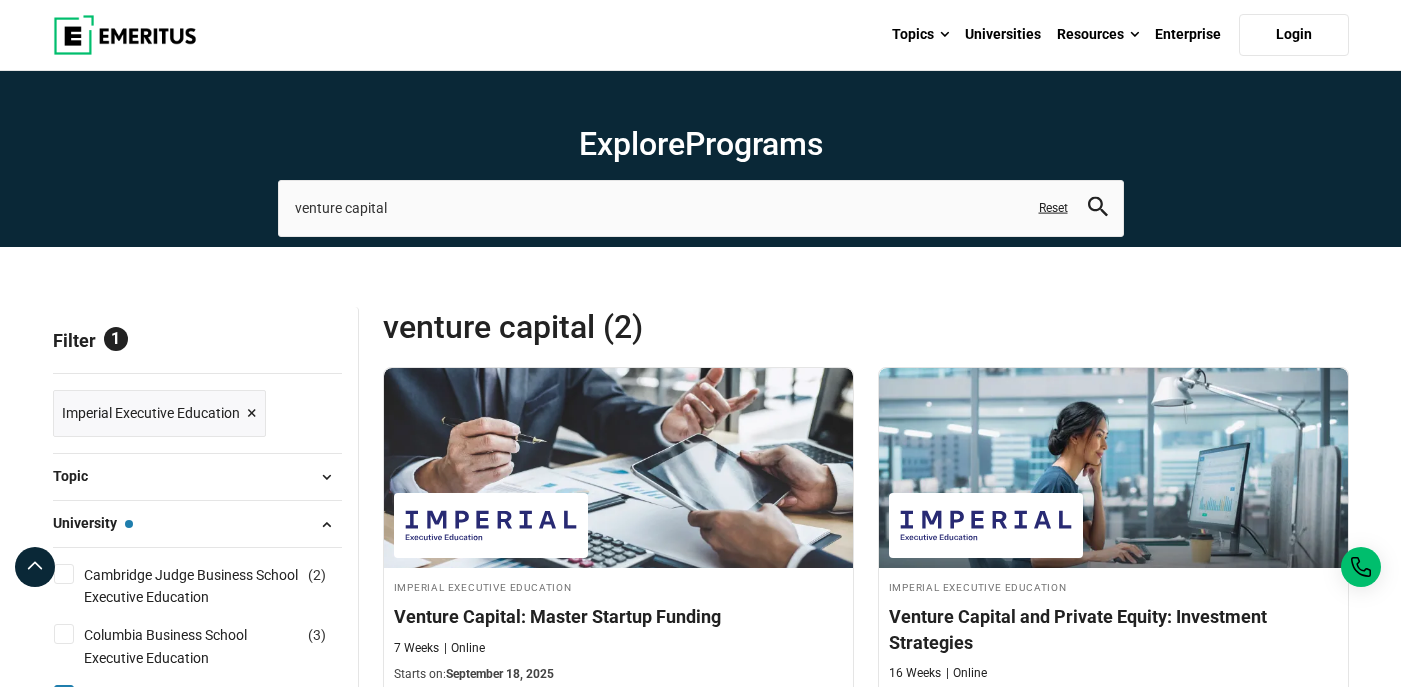 scroll, scrollTop: 100, scrollLeft: 0, axis: vertical 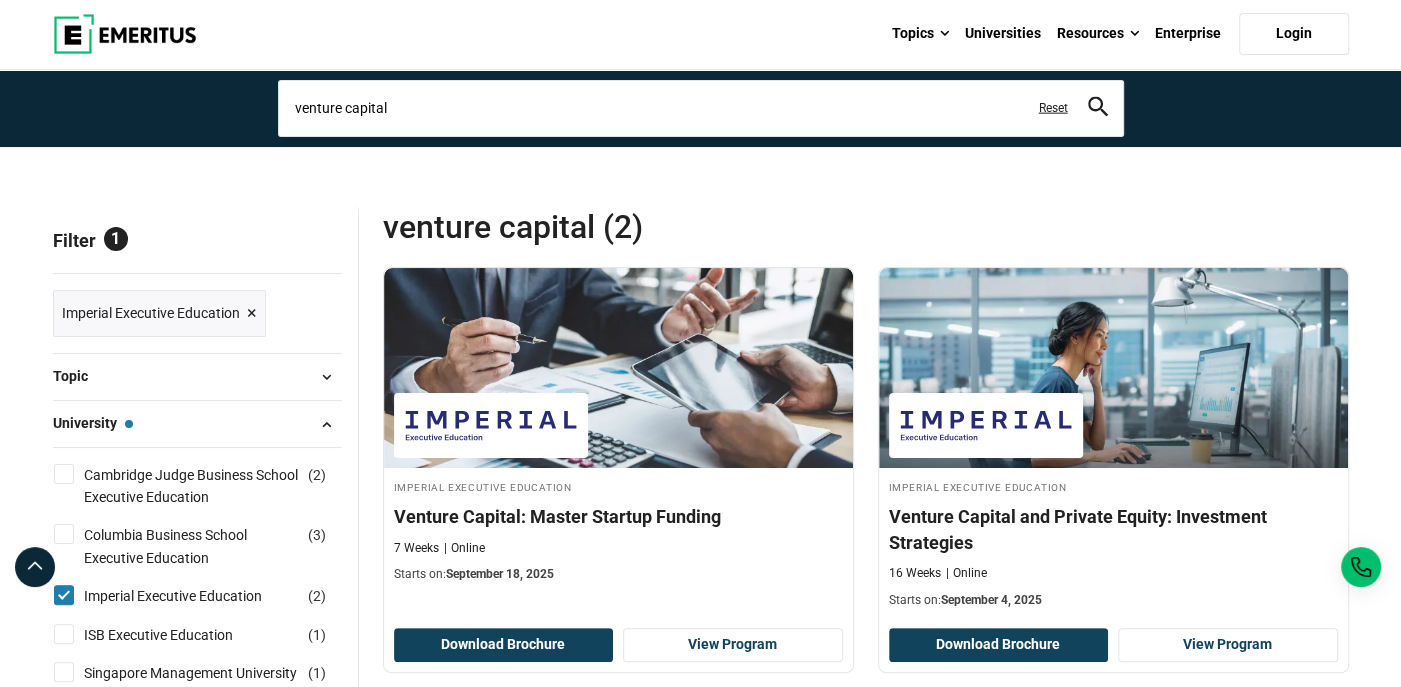 drag, startPoint x: 457, startPoint y: 102, endPoint x: 236, endPoint y: 106, distance: 221.0362 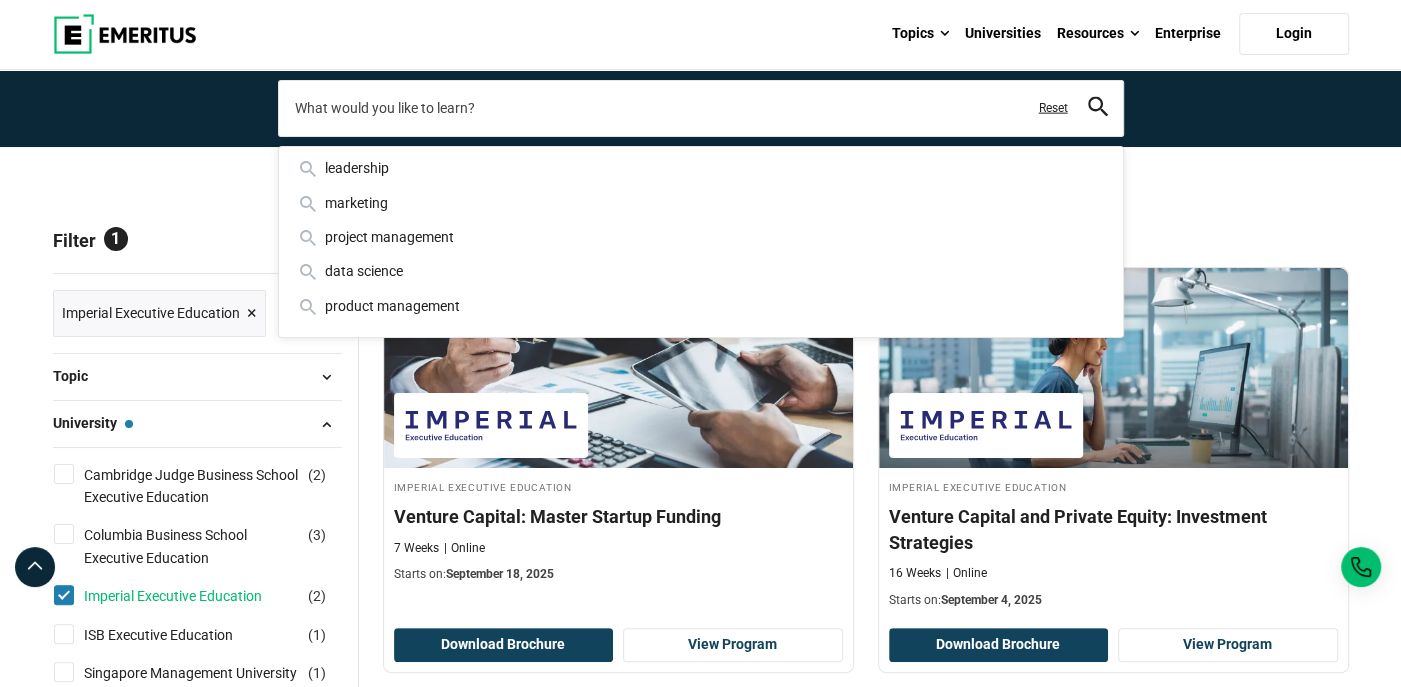 type 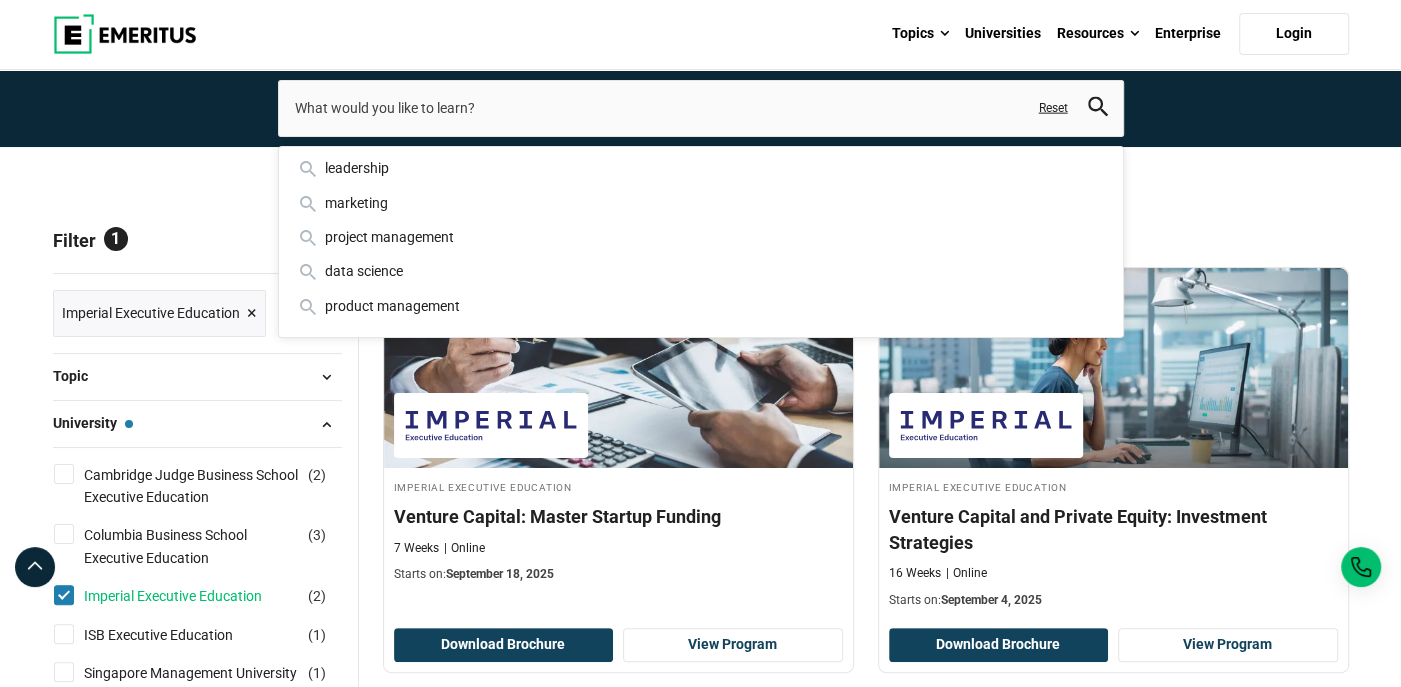 click on "Imperial Executive Education" at bounding box center [193, 596] 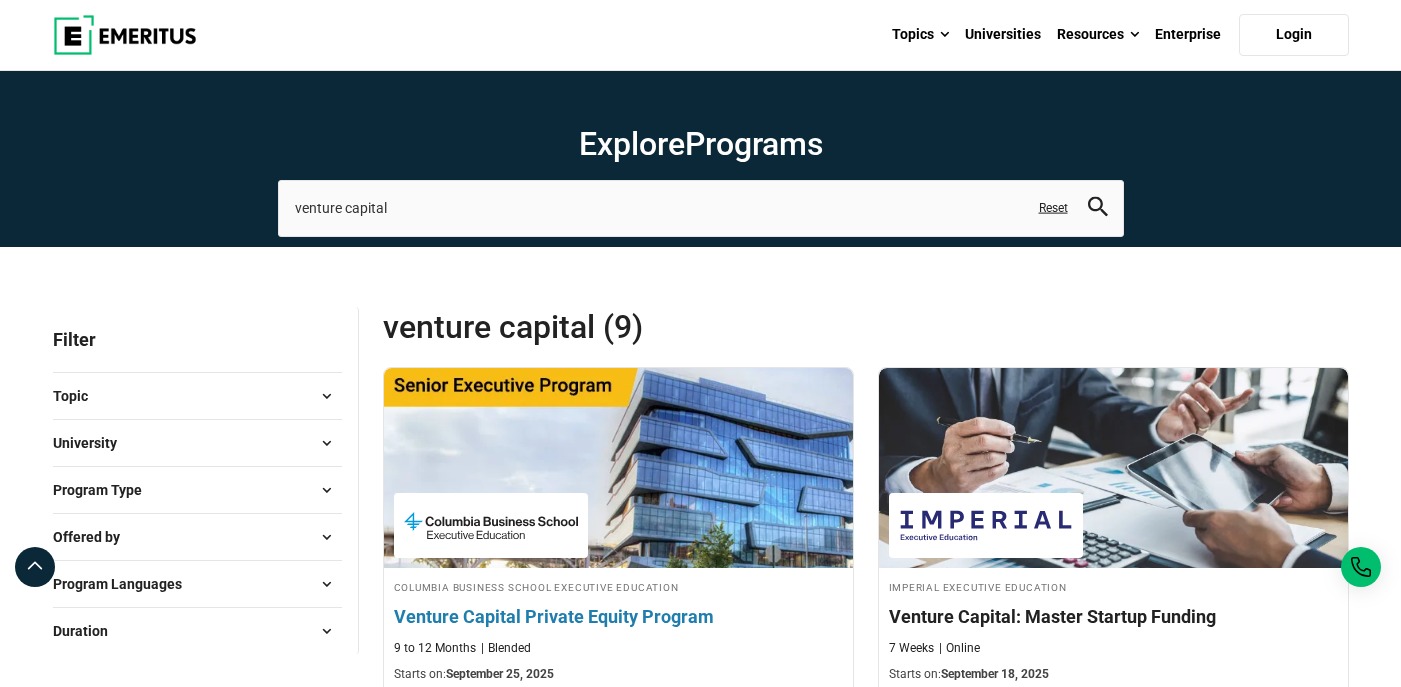 scroll, scrollTop: 0, scrollLeft: 0, axis: both 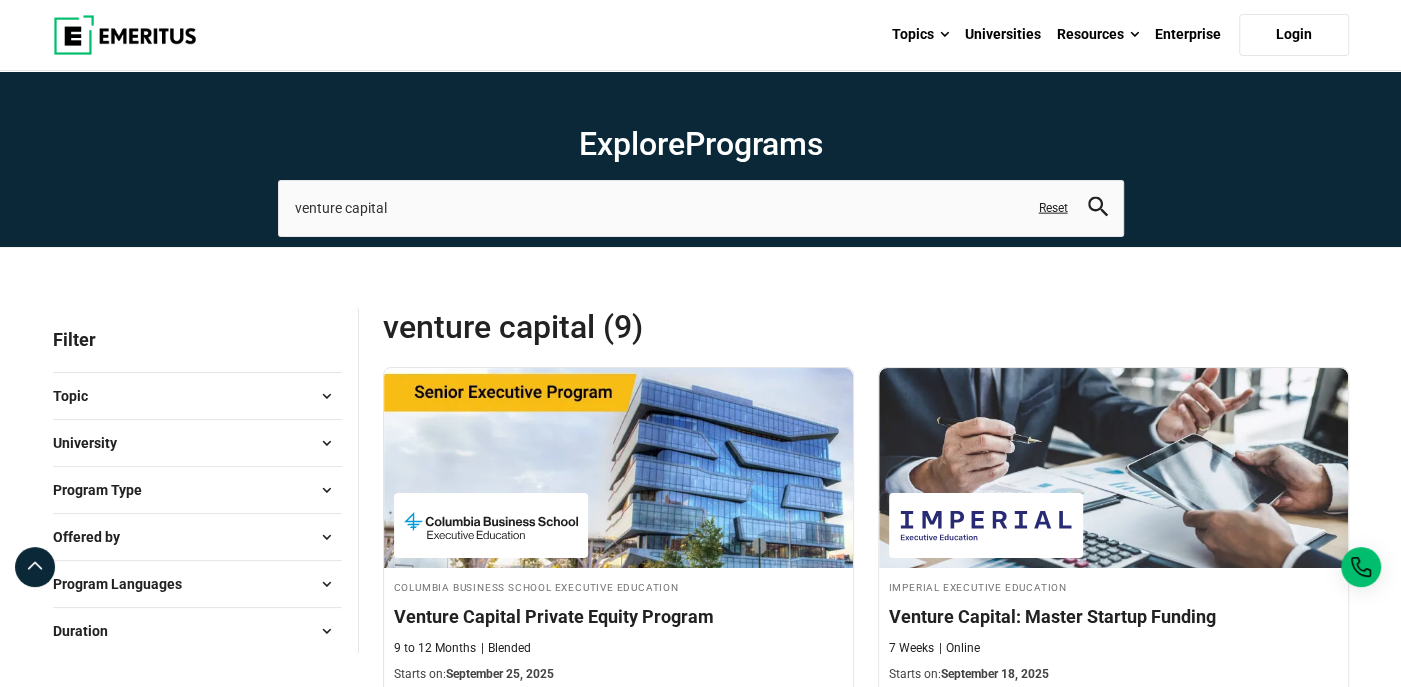click on "Reset" at bounding box center [1053, 208] 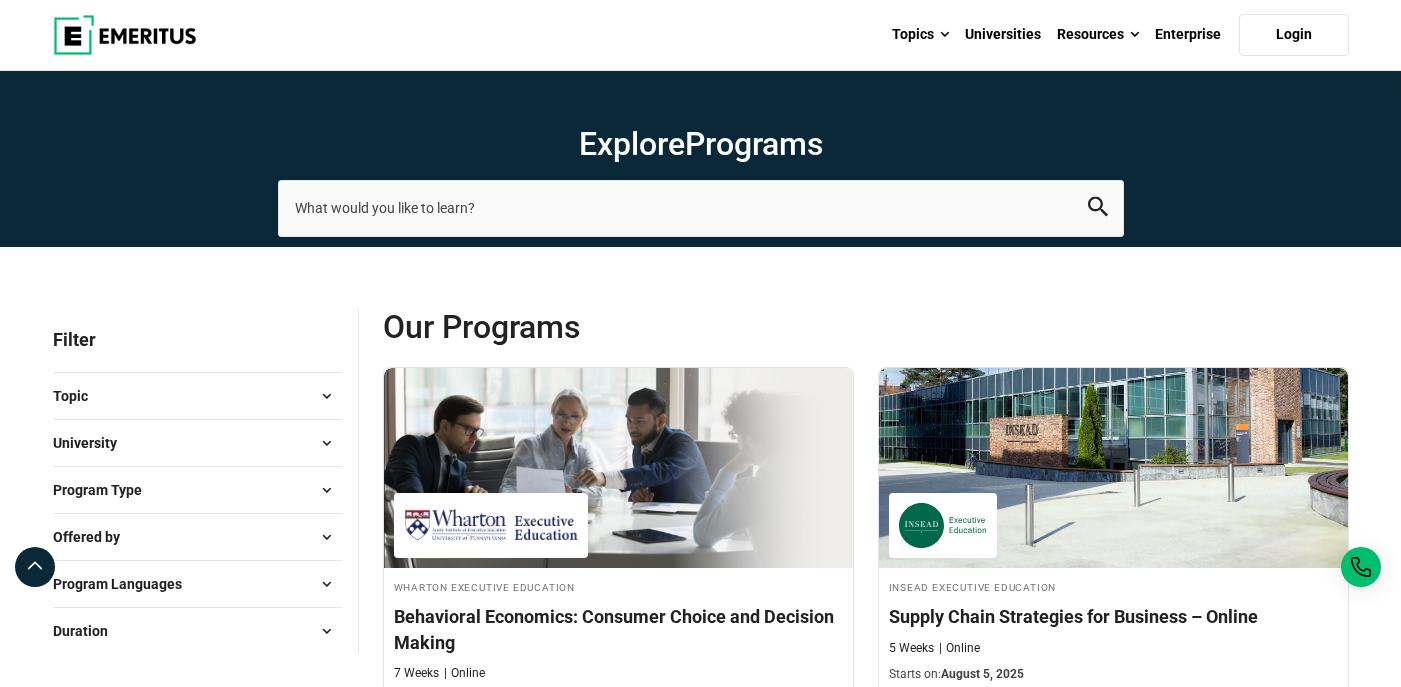 scroll, scrollTop: 0, scrollLeft: 0, axis: both 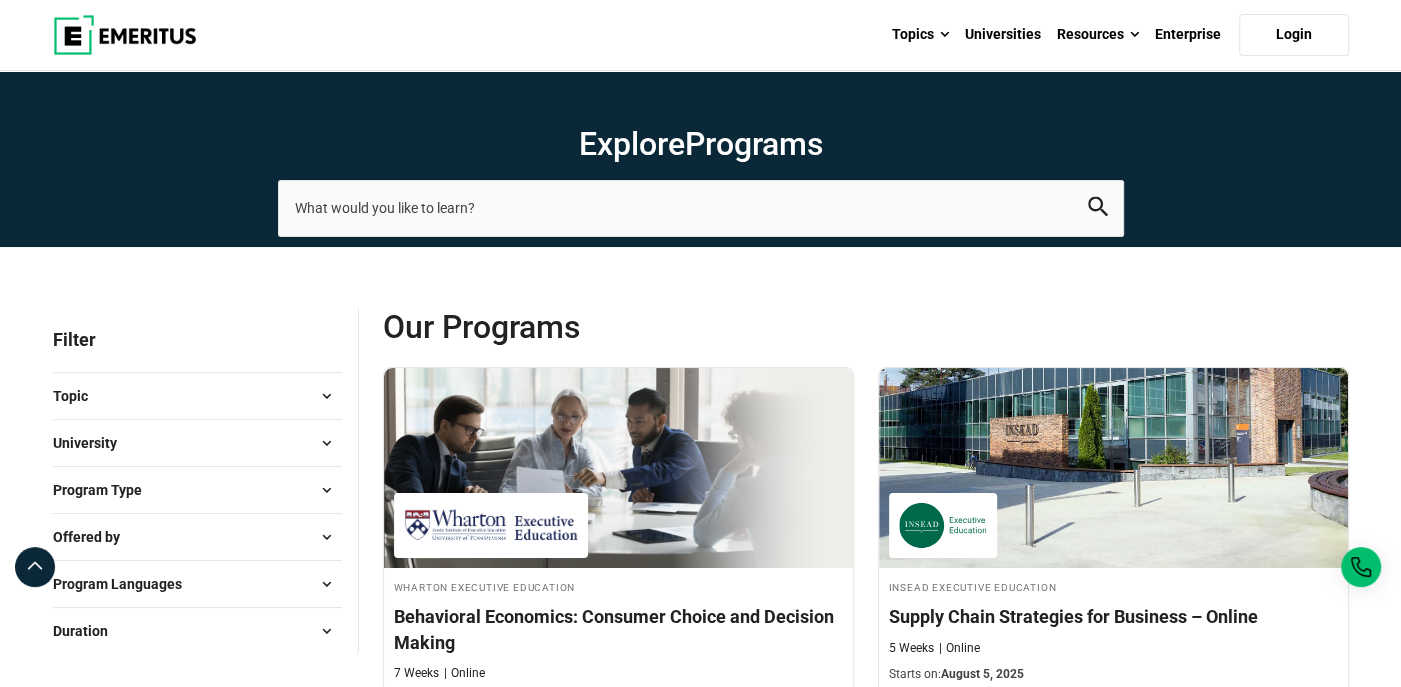click on "Offered by" at bounding box center (197, 537) 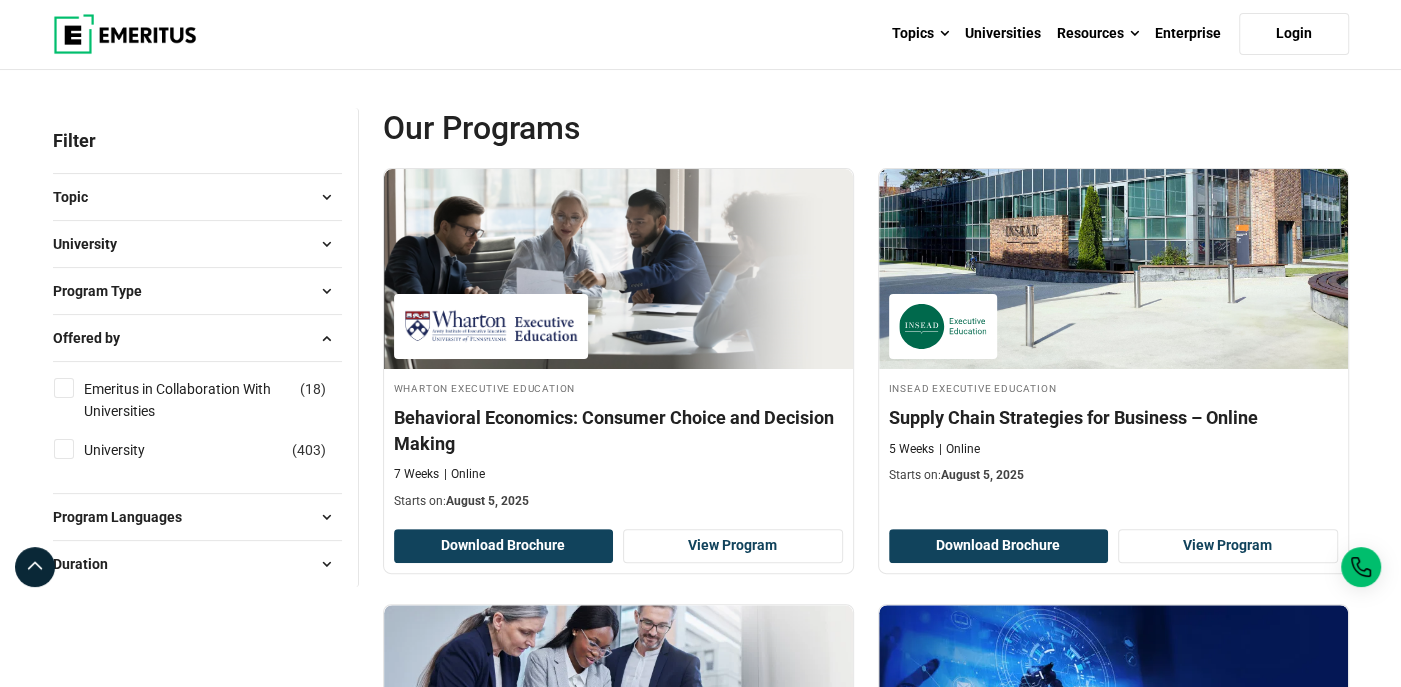 scroll, scrollTop: 200, scrollLeft: 0, axis: vertical 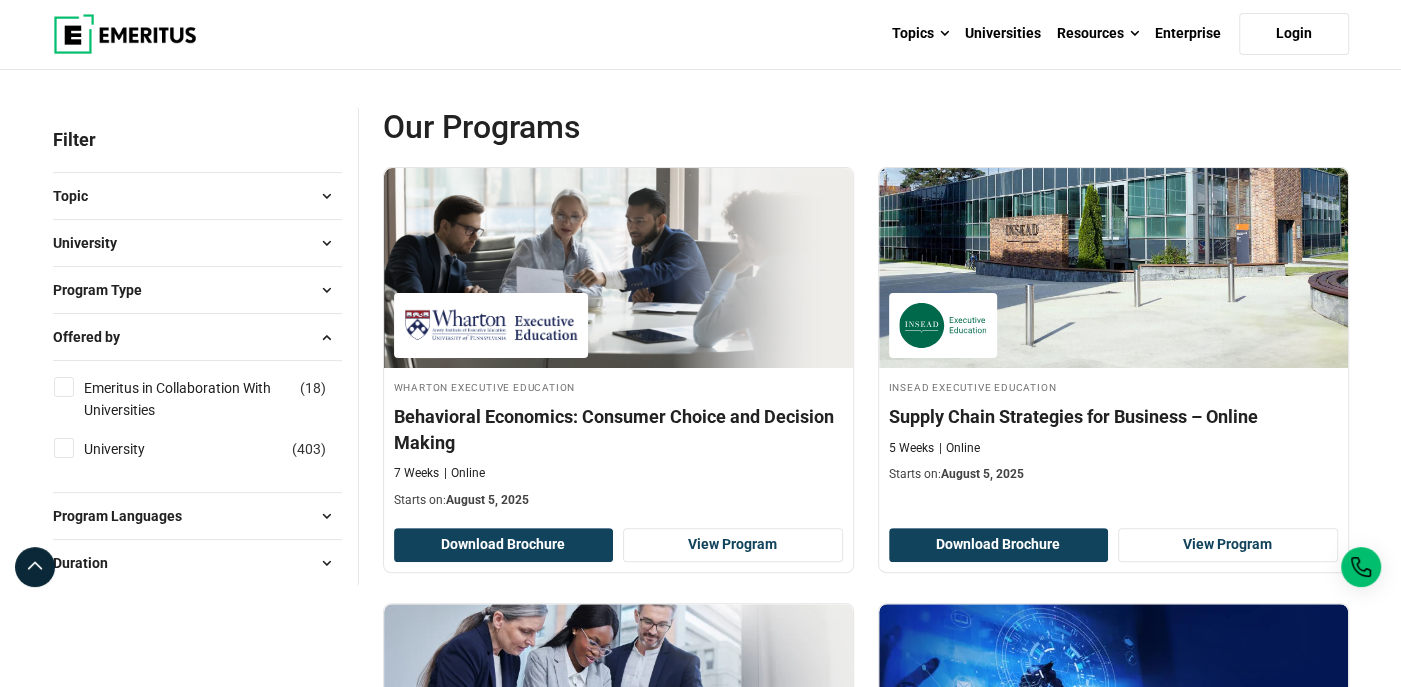 click on "University" at bounding box center (93, 243) 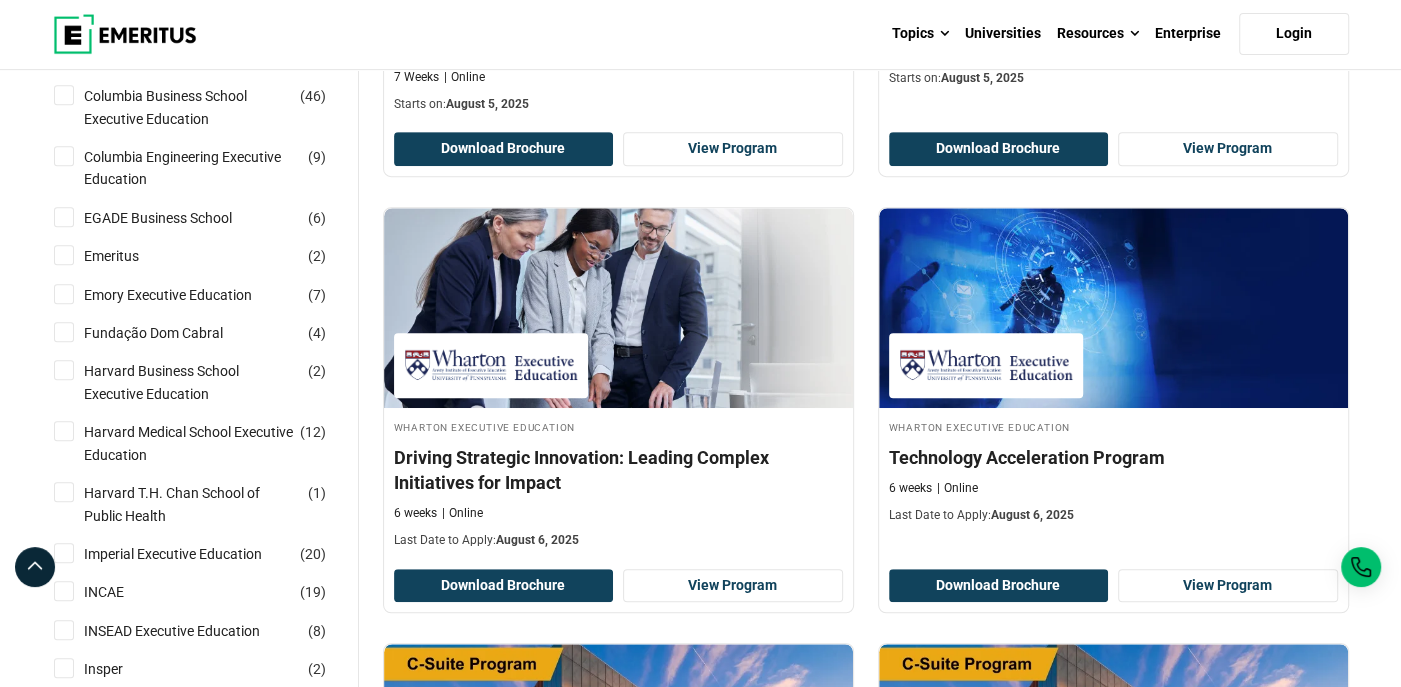 scroll, scrollTop: 600, scrollLeft: 0, axis: vertical 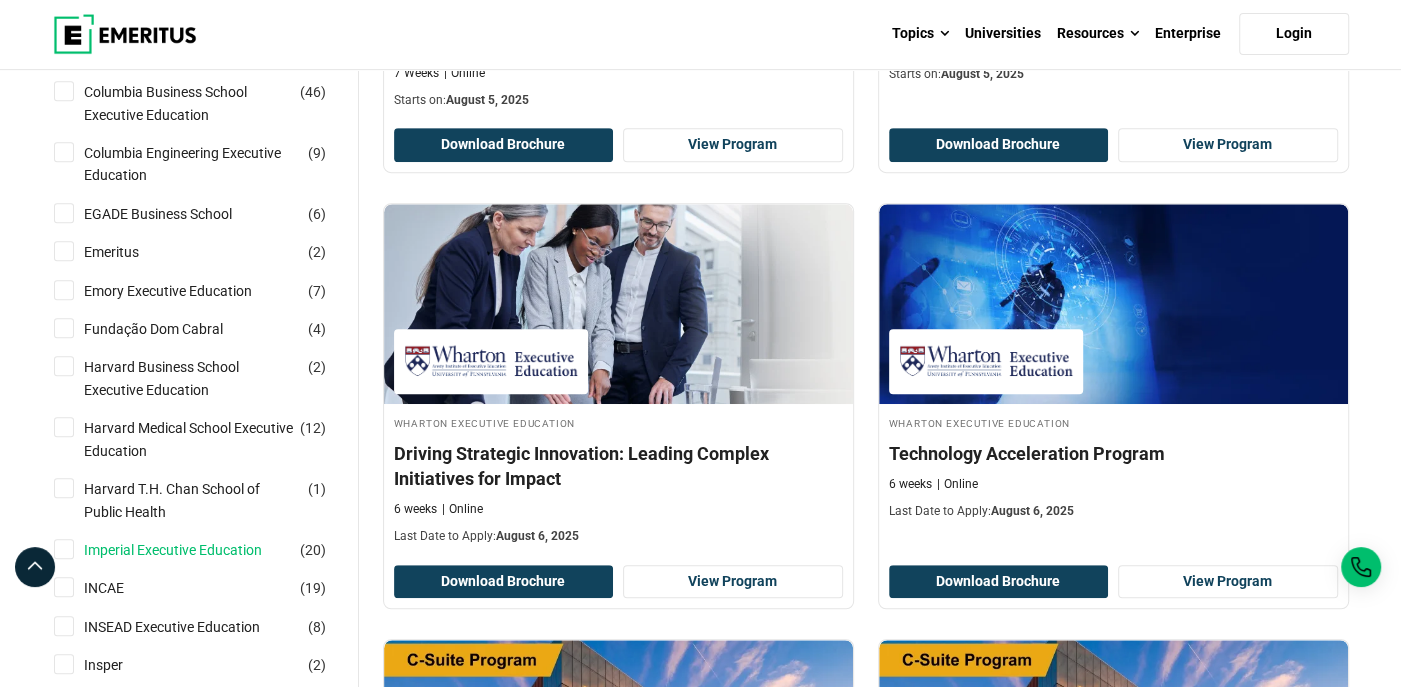 click on "Imperial Executive Education" at bounding box center (193, 550) 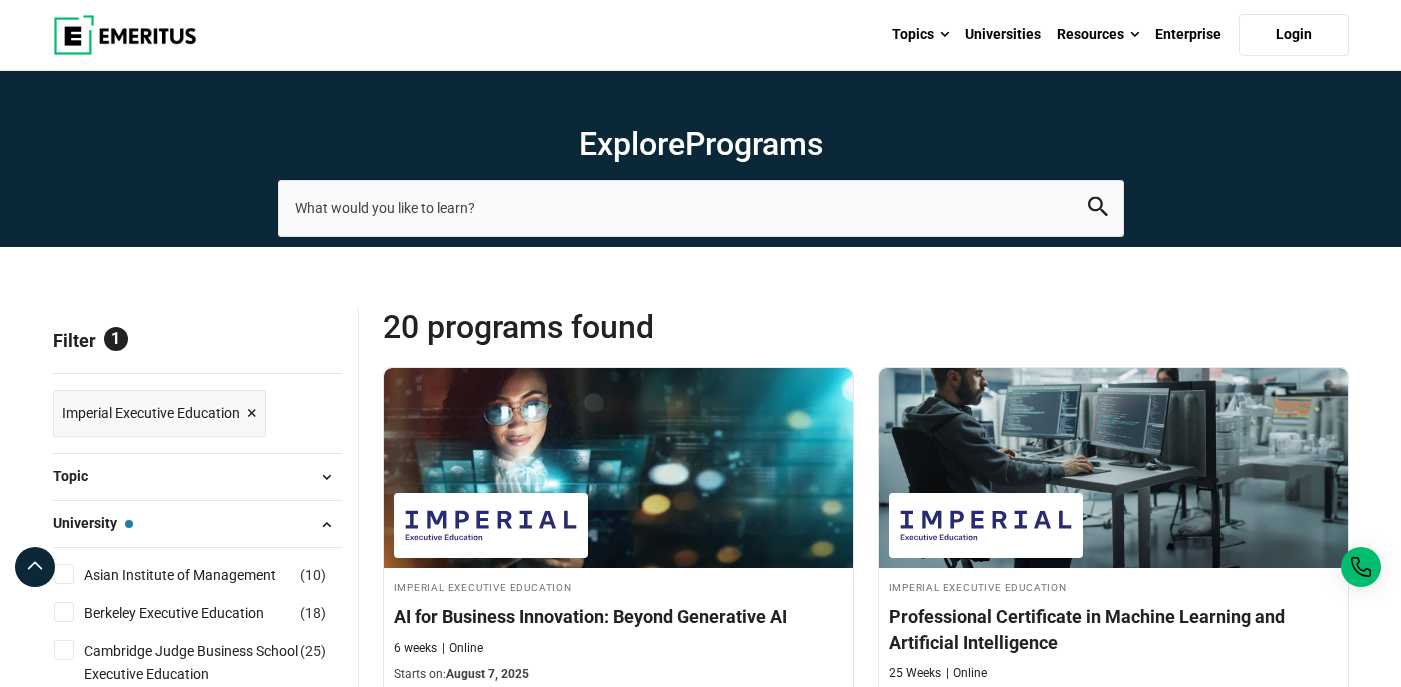 scroll, scrollTop: 0, scrollLeft: 0, axis: both 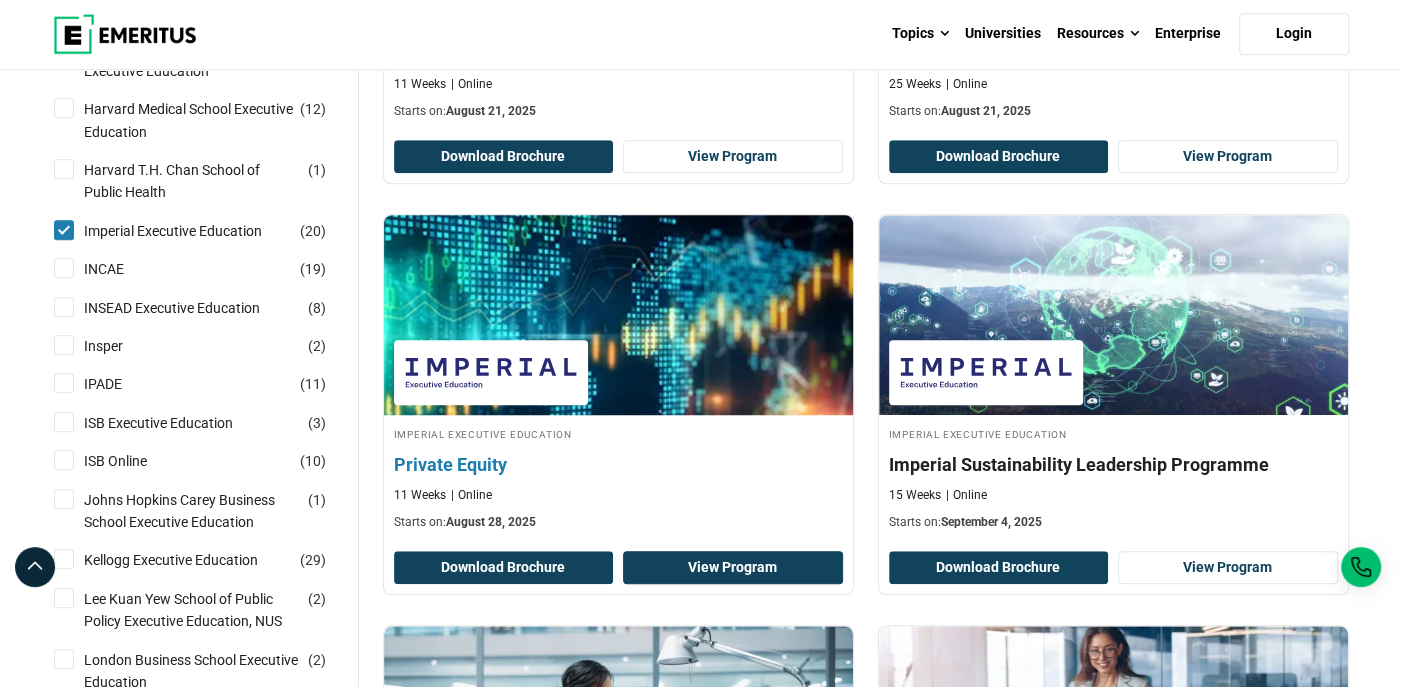 click on "View Program" at bounding box center [733, 568] 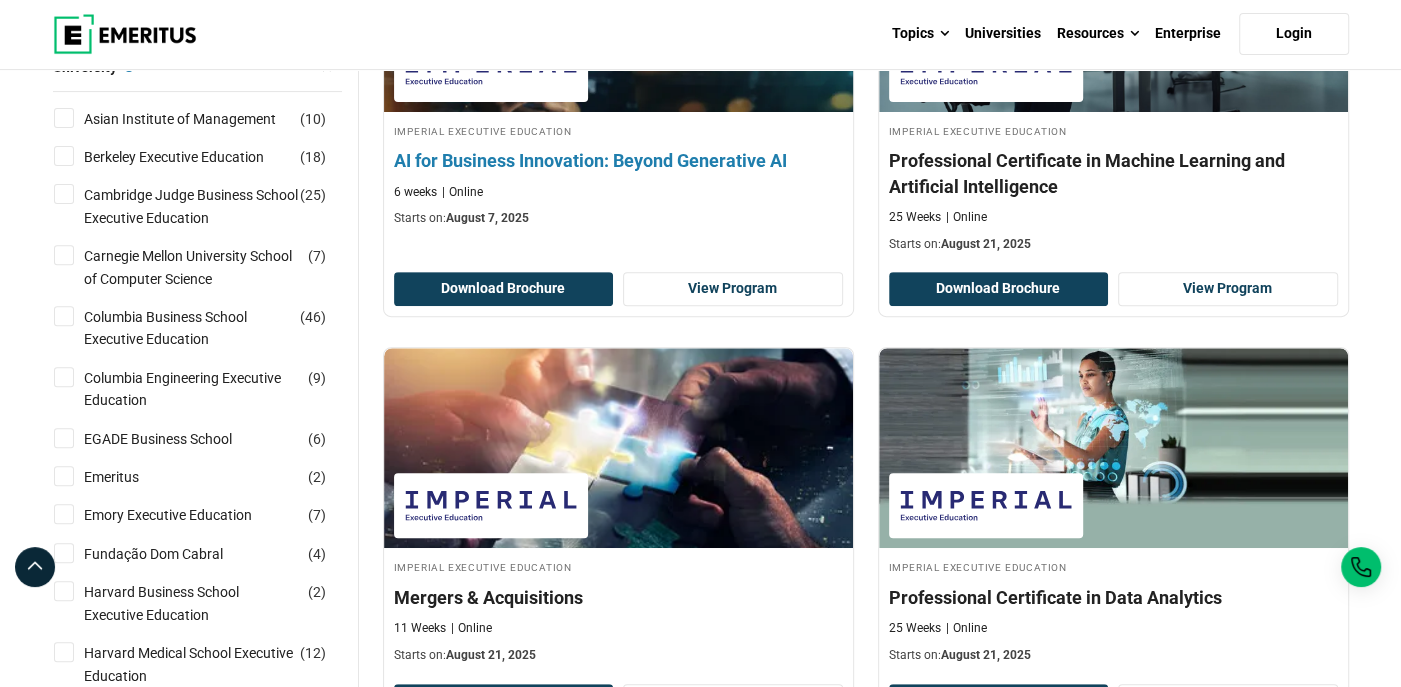 scroll, scrollTop: 200, scrollLeft: 0, axis: vertical 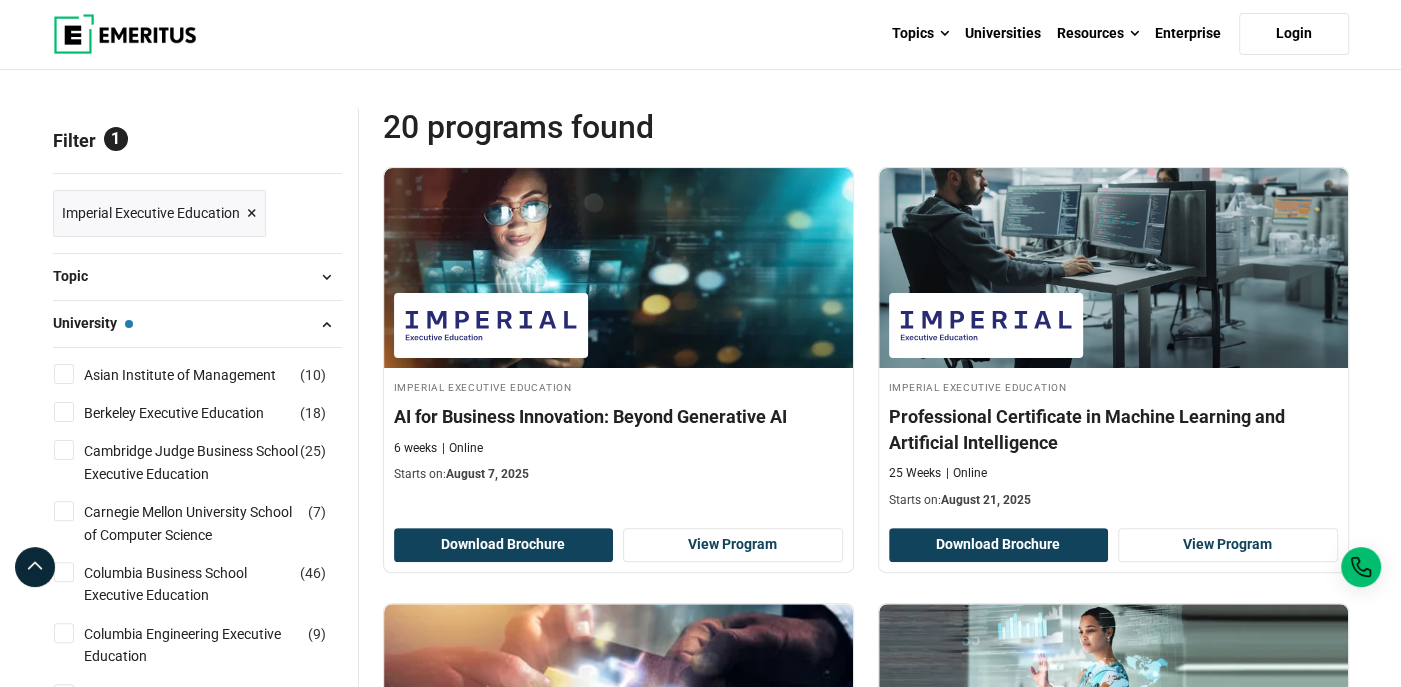 click on "Imperial Executive Education
×" at bounding box center [159, 213] 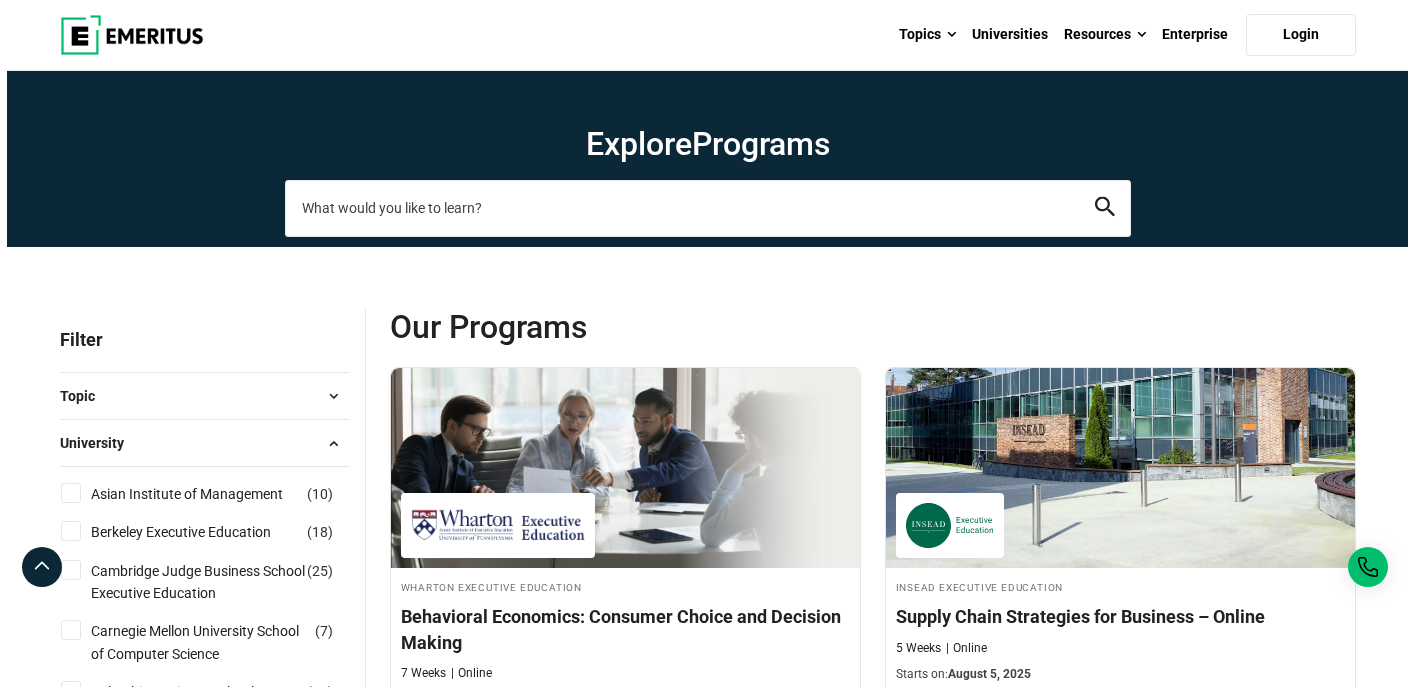 scroll, scrollTop: 0, scrollLeft: 0, axis: both 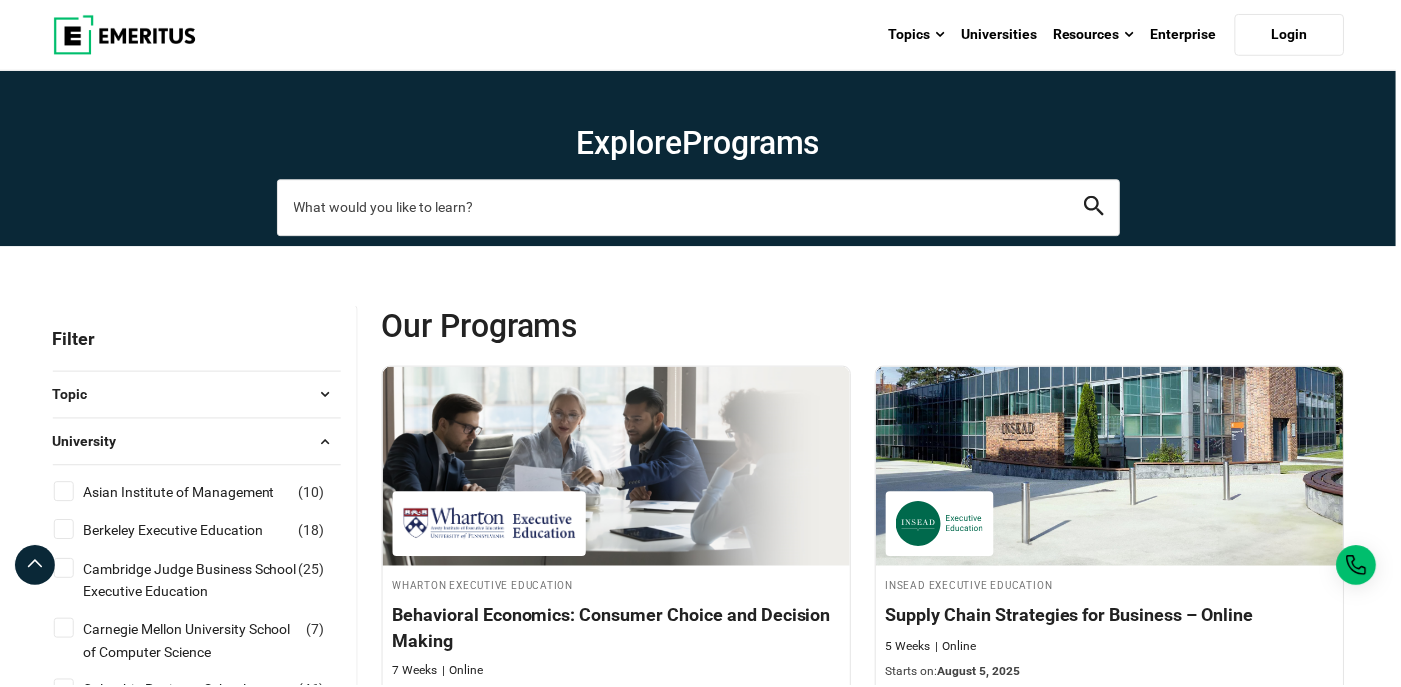 click at bounding box center (701, 208) 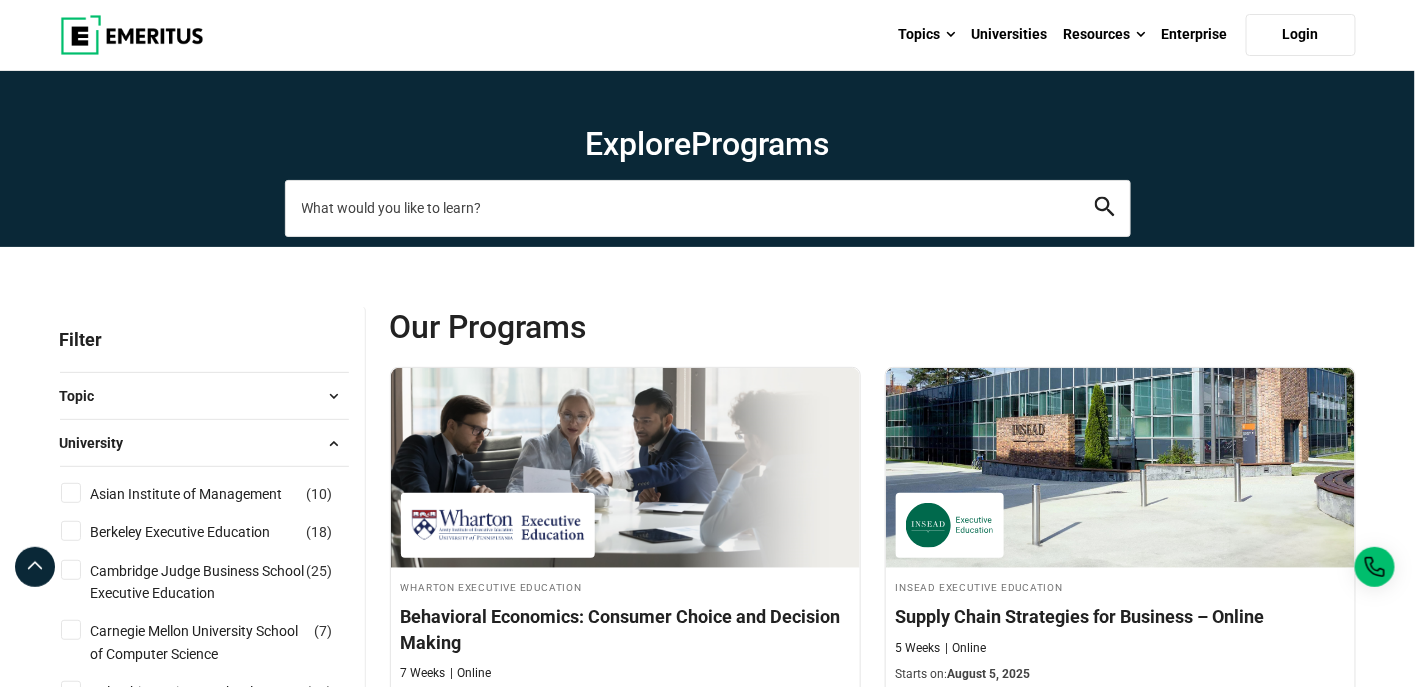 scroll, scrollTop: 0, scrollLeft: 0, axis: both 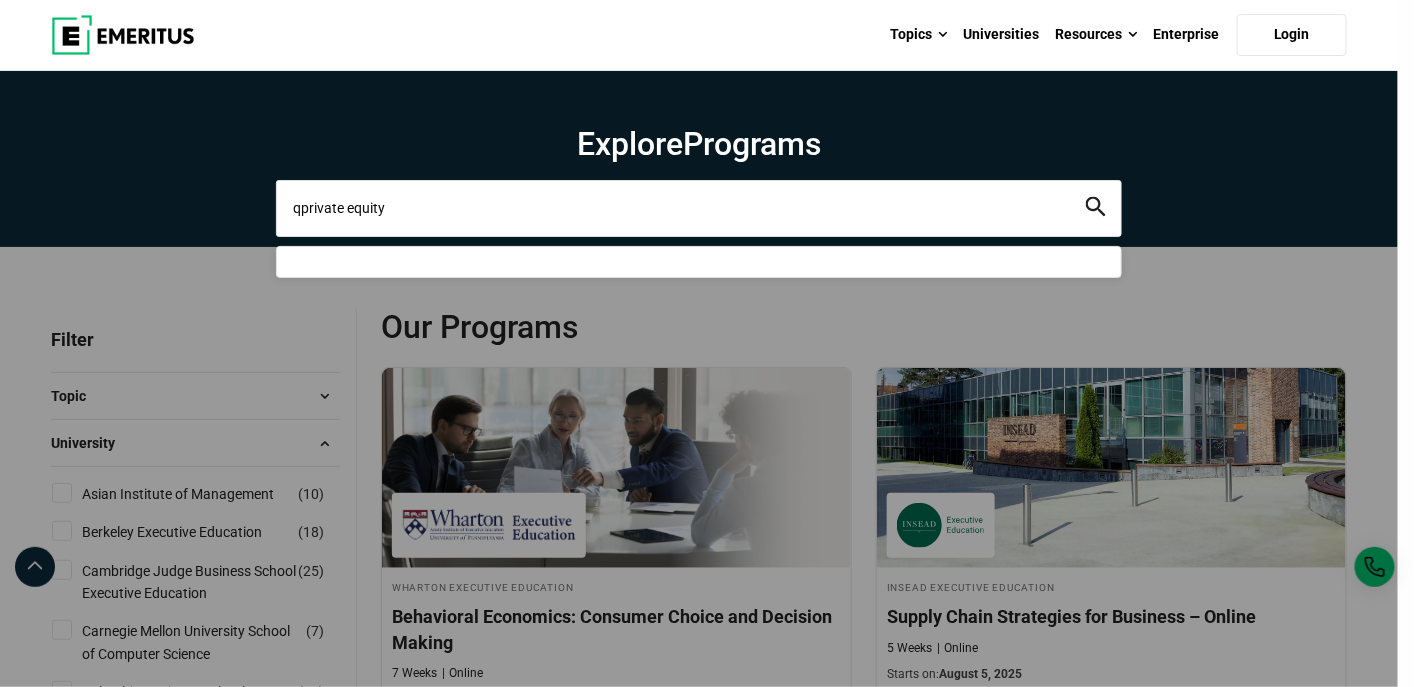 type on "qprivate equity" 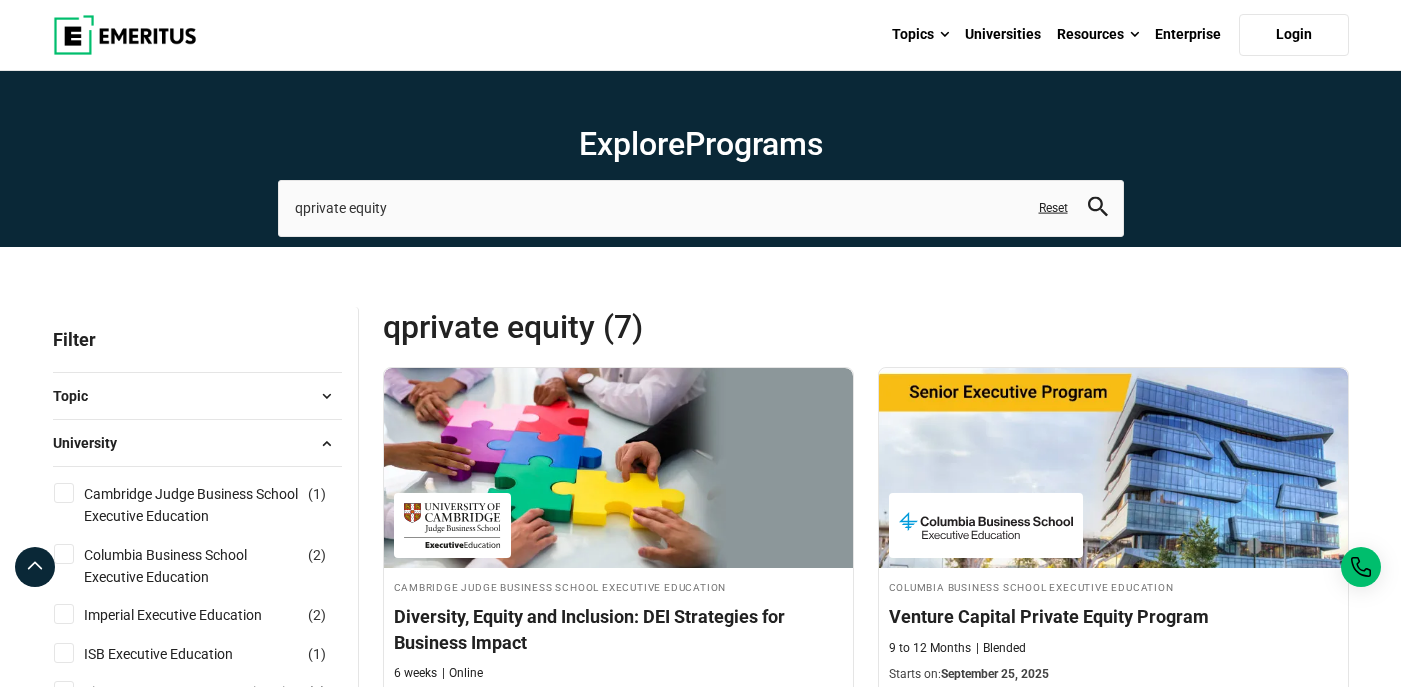 scroll, scrollTop: 0, scrollLeft: 0, axis: both 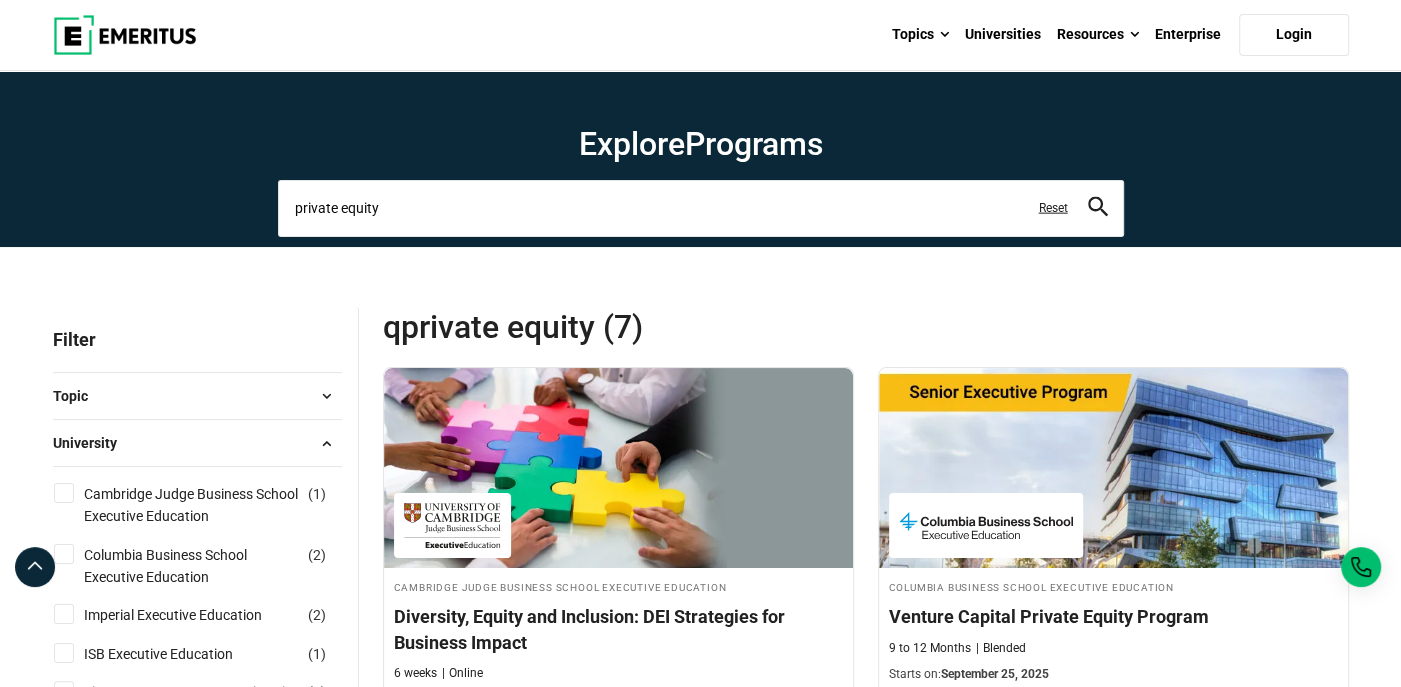 type on "private equity" 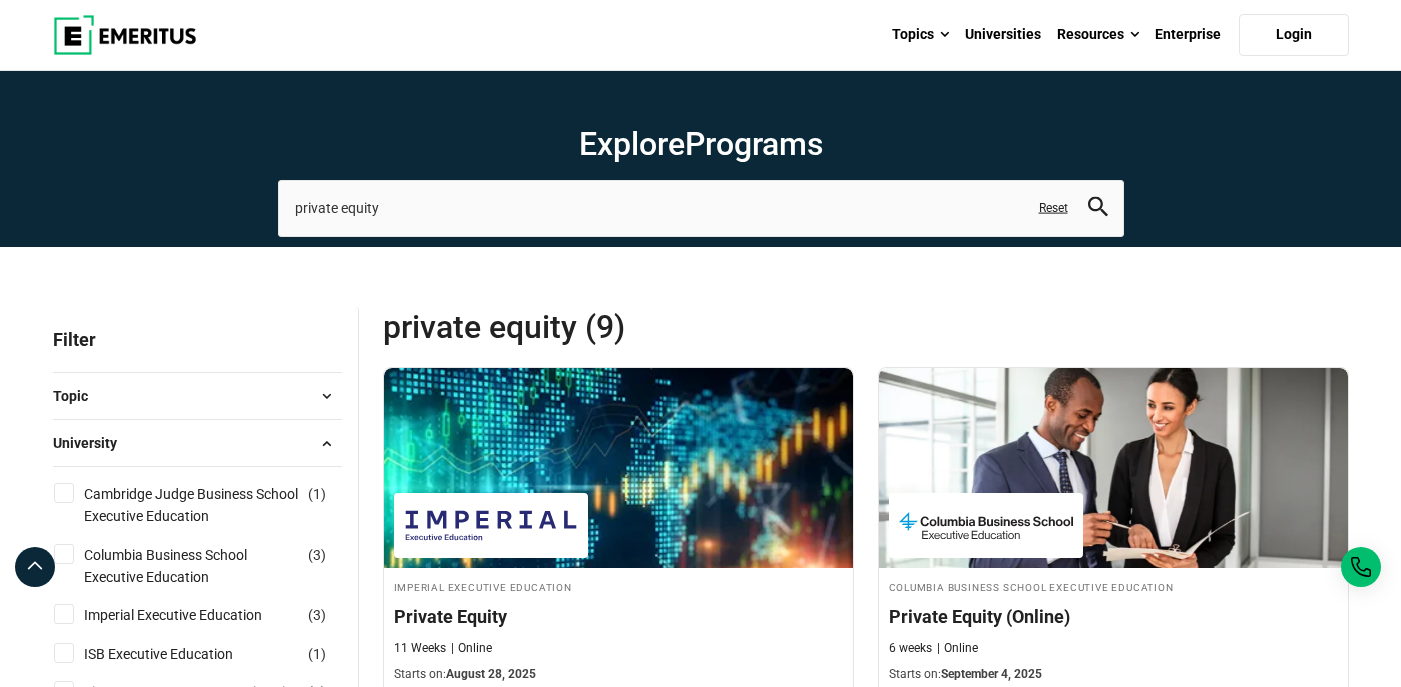 scroll, scrollTop: 0, scrollLeft: 0, axis: both 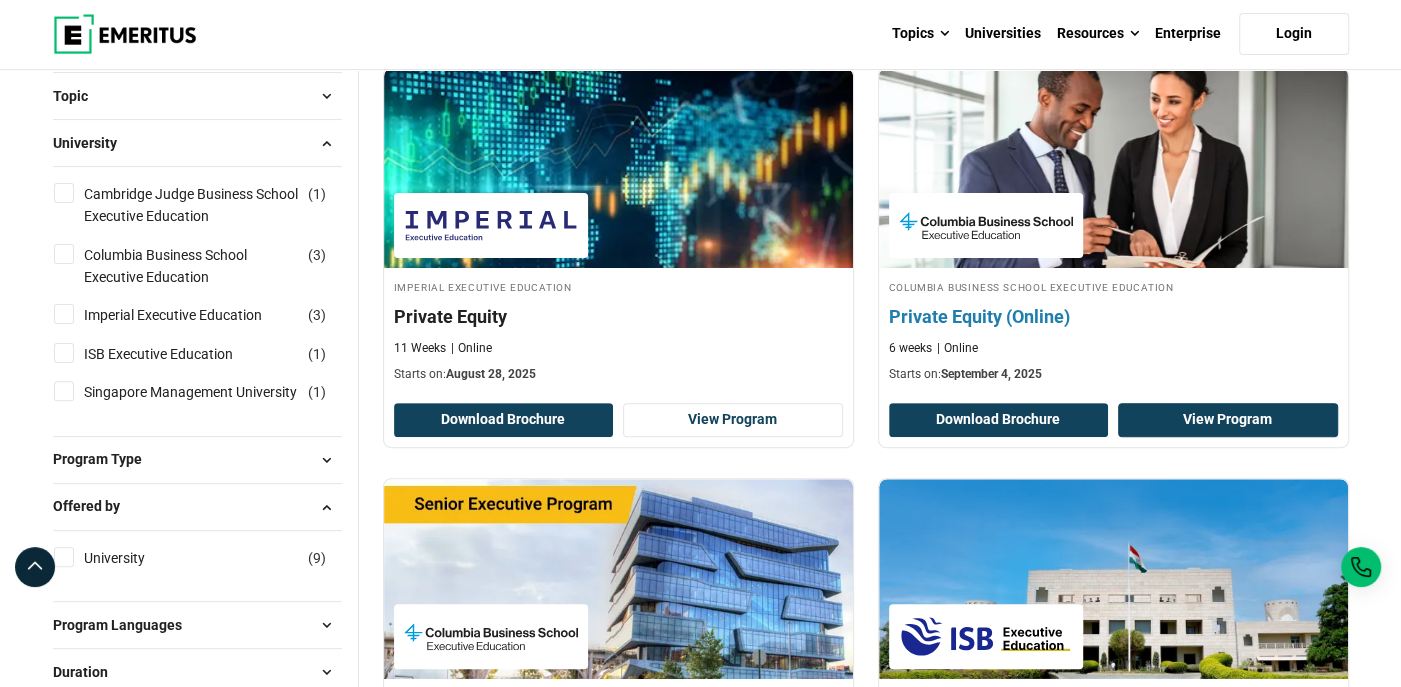 click on "View Program" at bounding box center (1228, 420) 